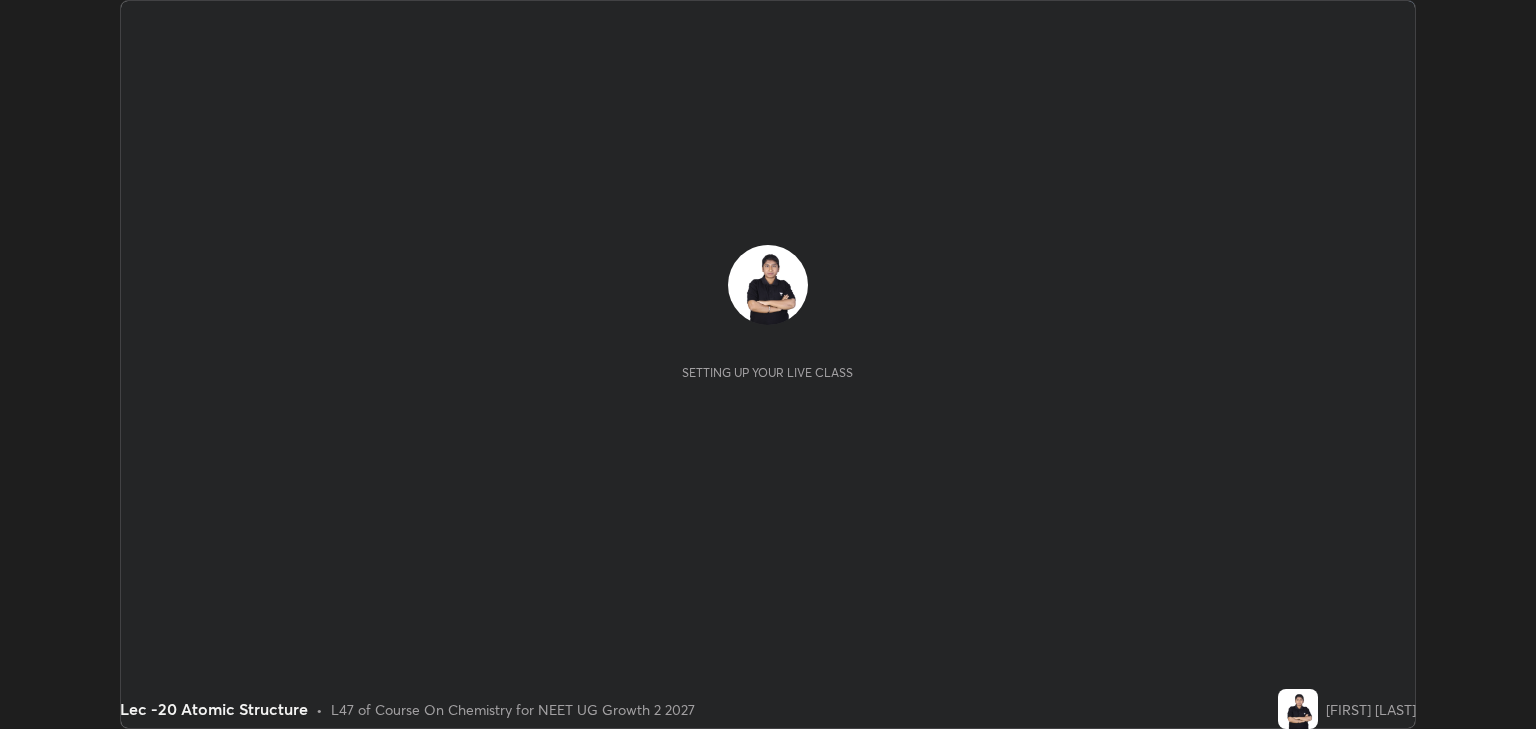 scroll, scrollTop: 0, scrollLeft: 0, axis: both 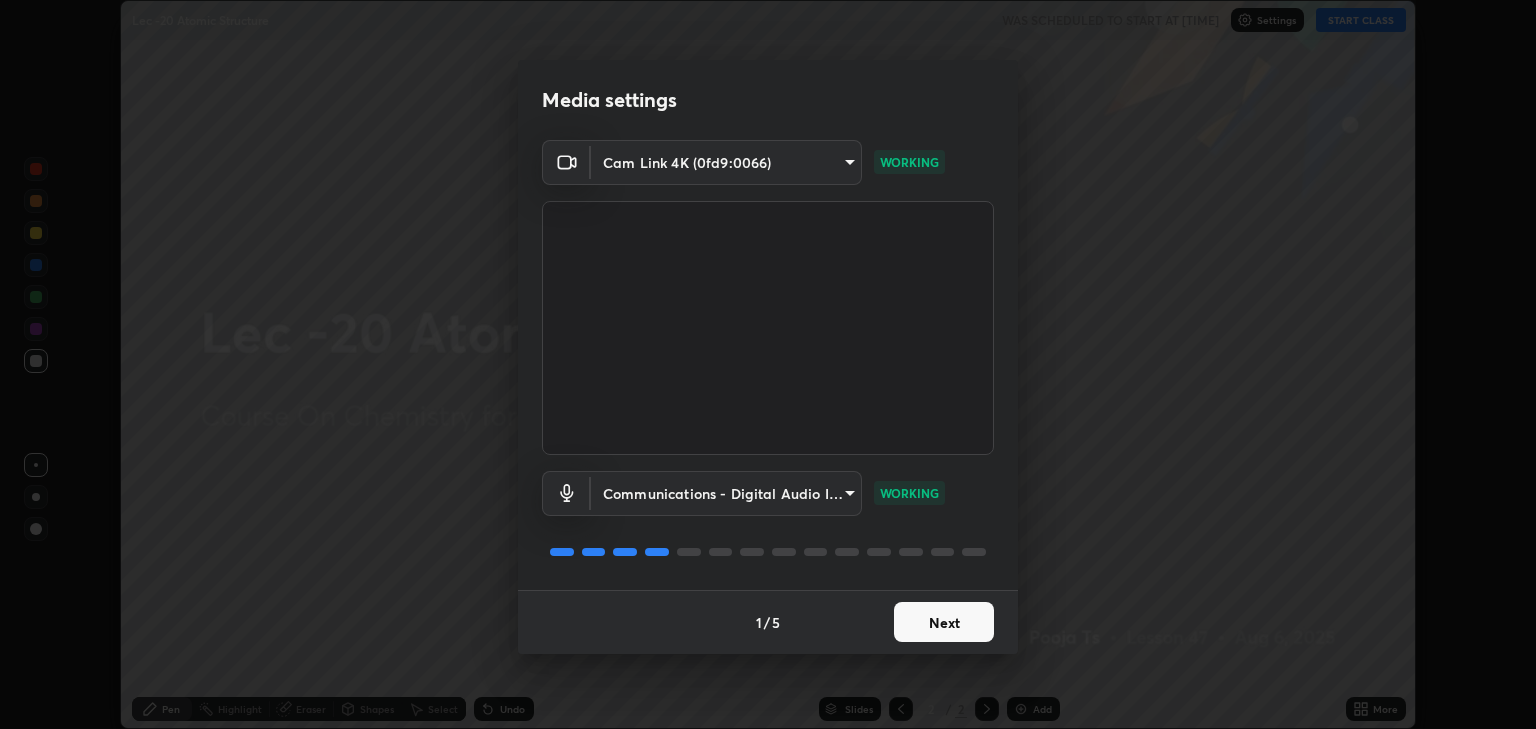 click on "Next" at bounding box center [944, 622] 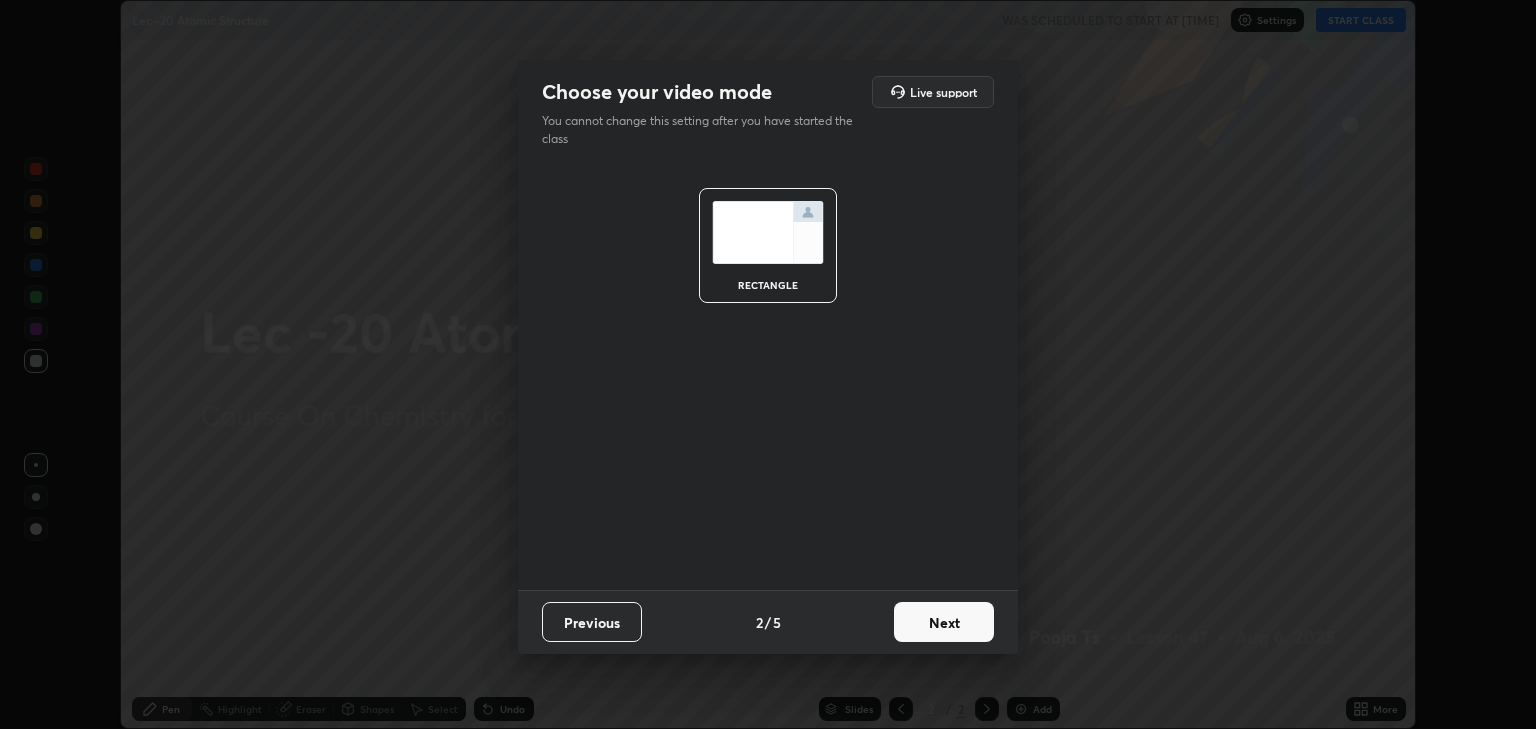click on "Next" at bounding box center (944, 622) 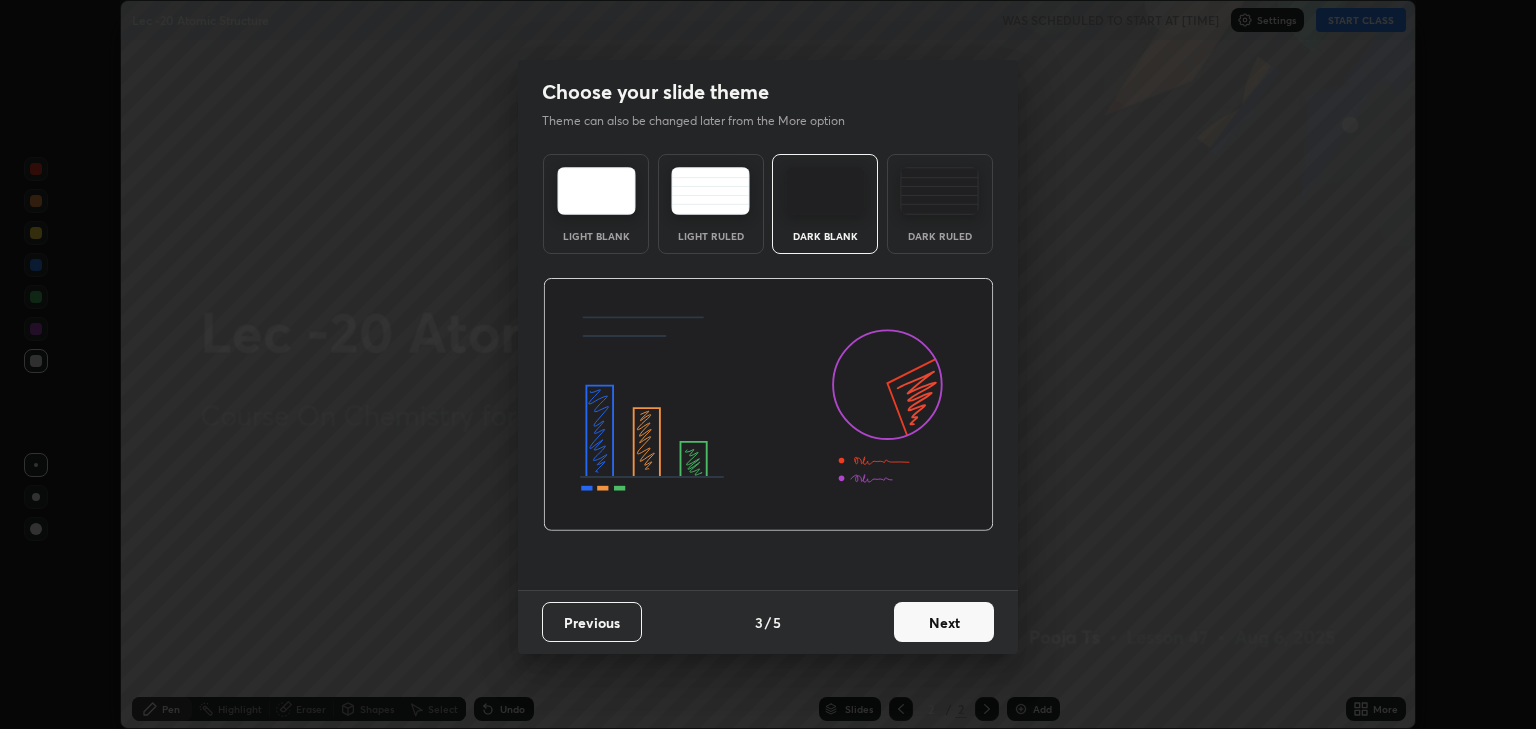 click on "Next" at bounding box center (944, 622) 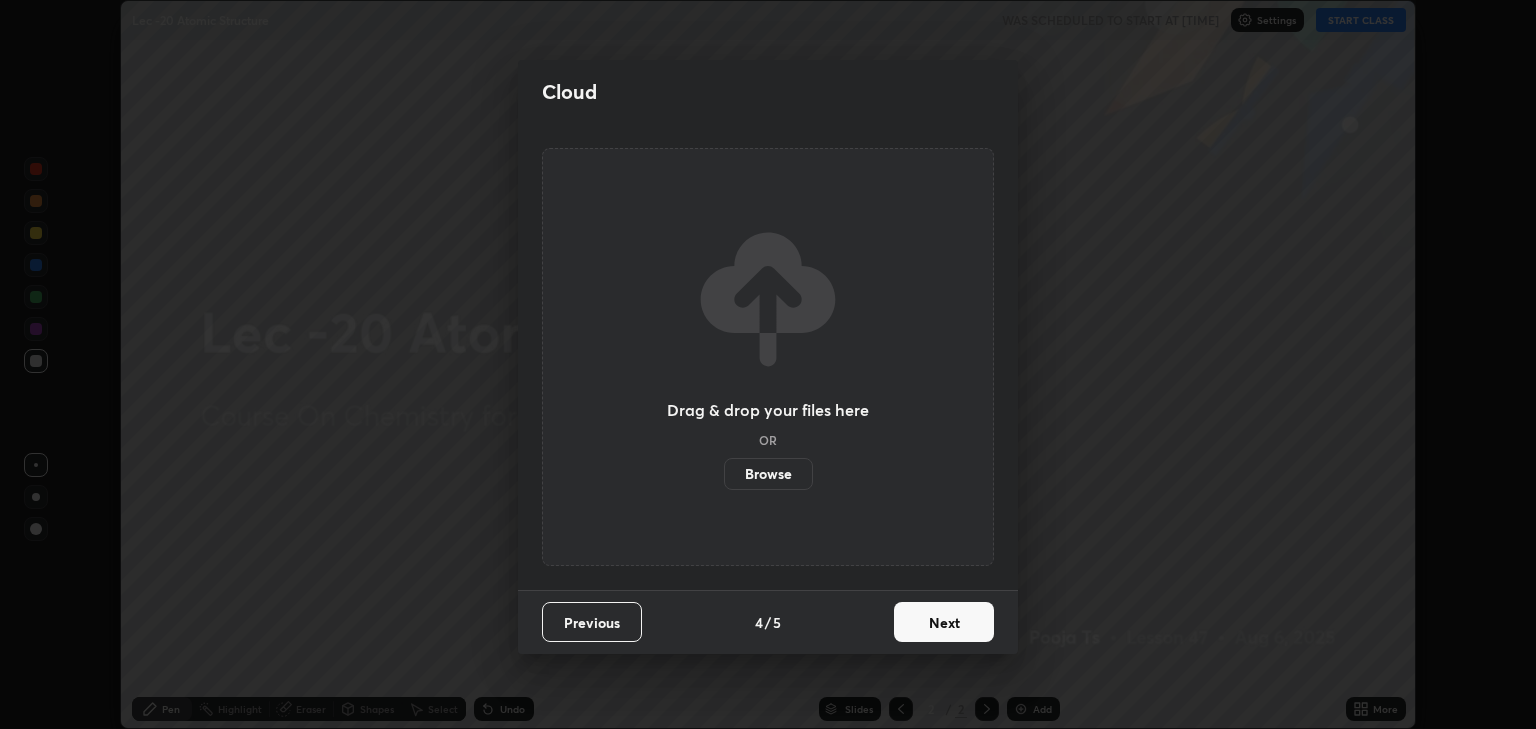 click on "Next" at bounding box center (944, 622) 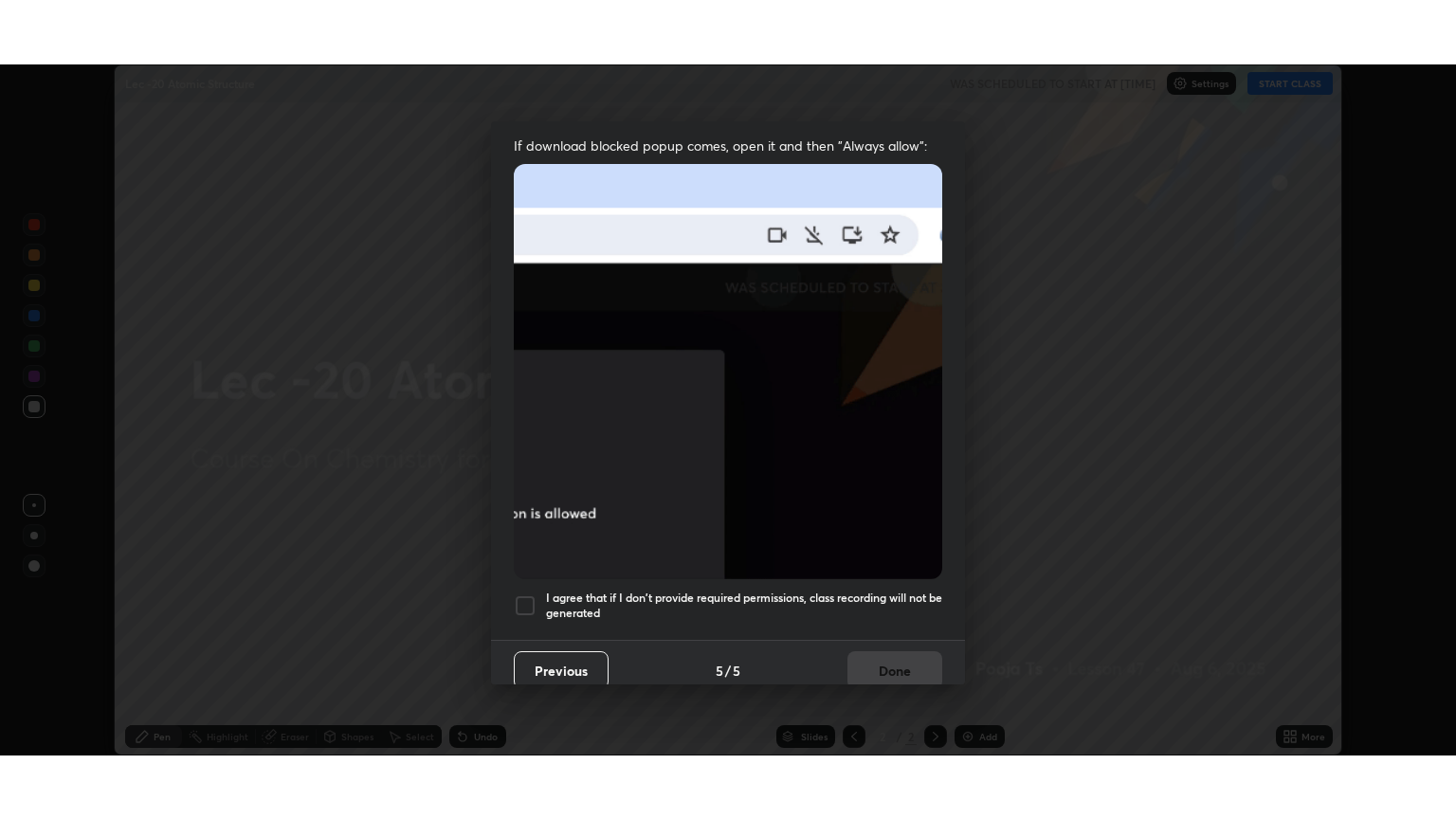 scroll, scrollTop: 384, scrollLeft: 0, axis: vertical 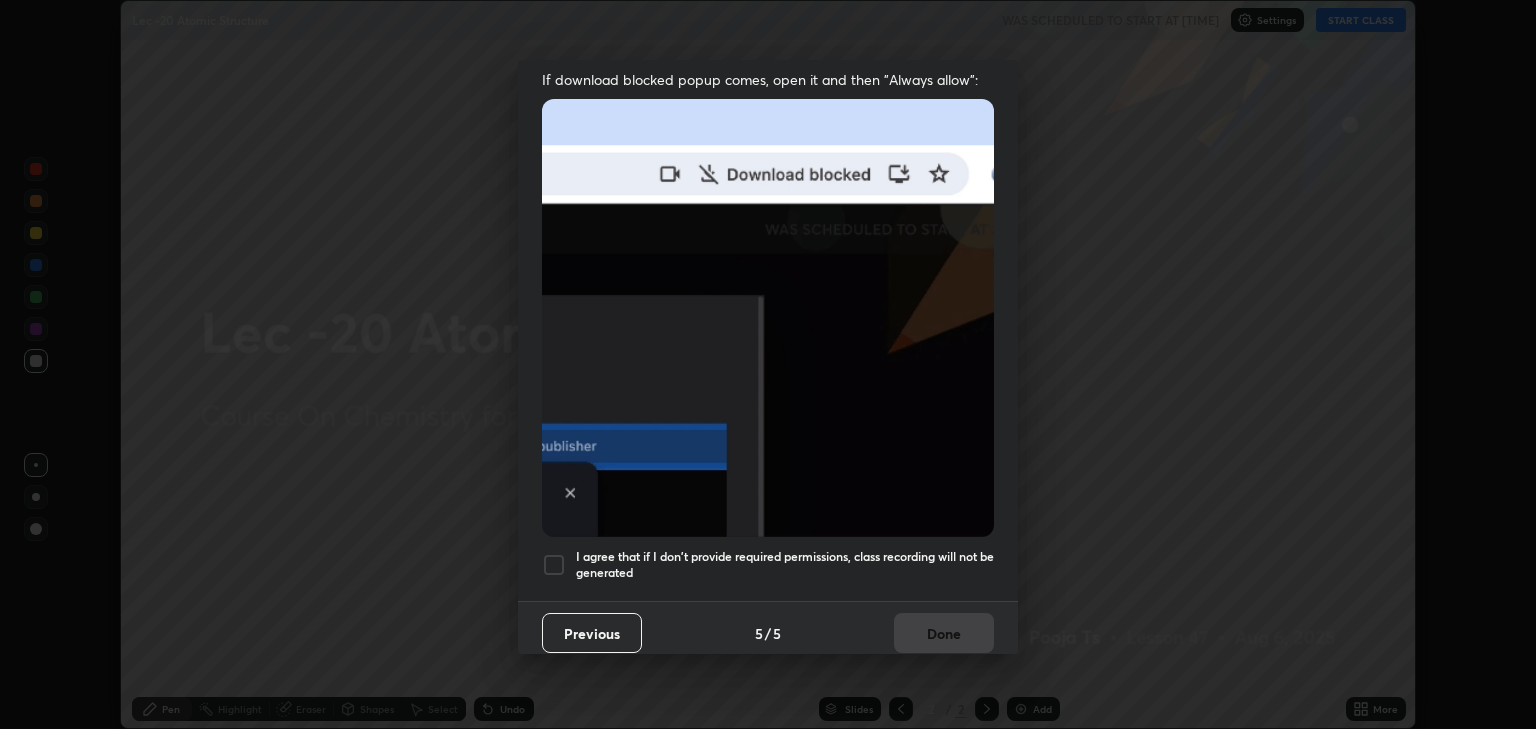 click at bounding box center [554, 565] 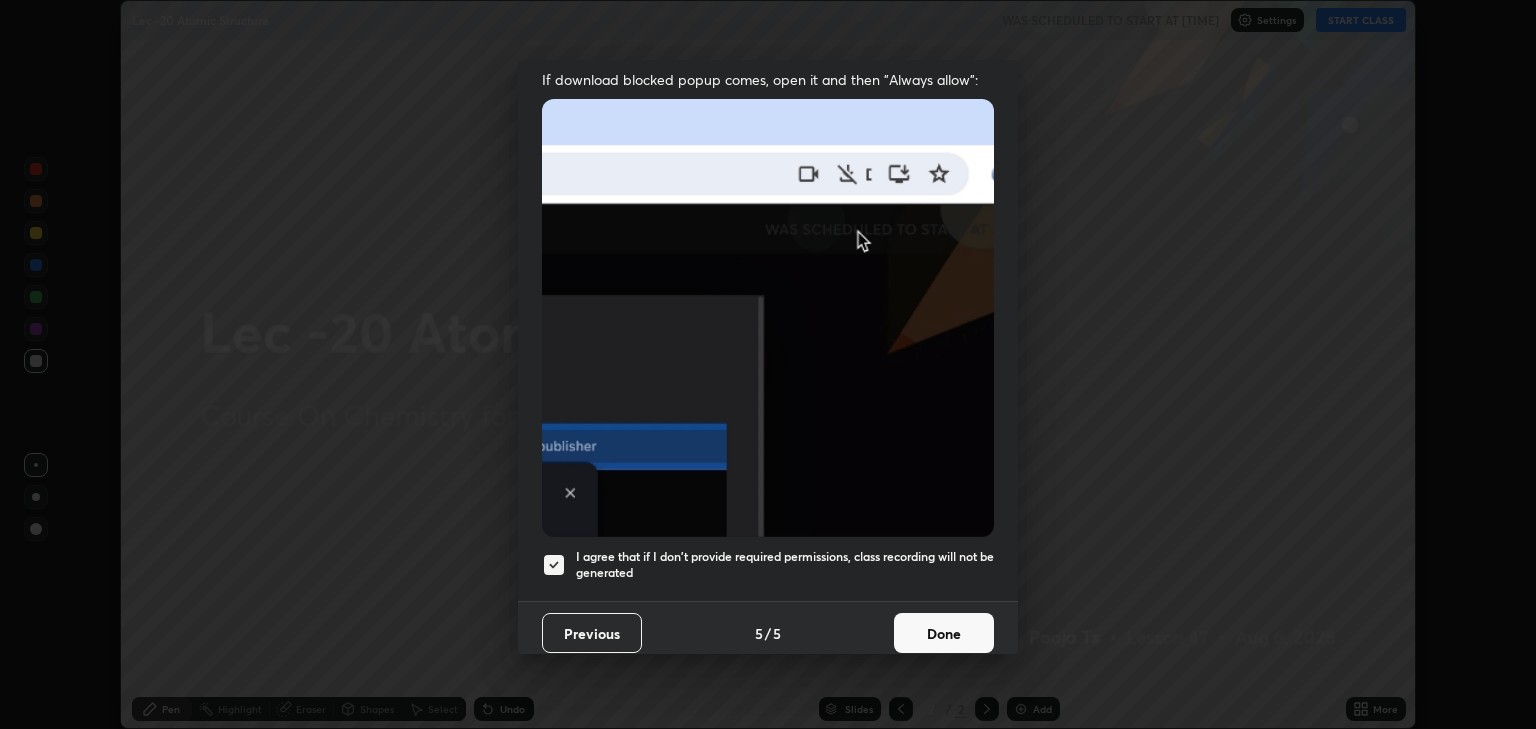 click on "Done" at bounding box center (944, 633) 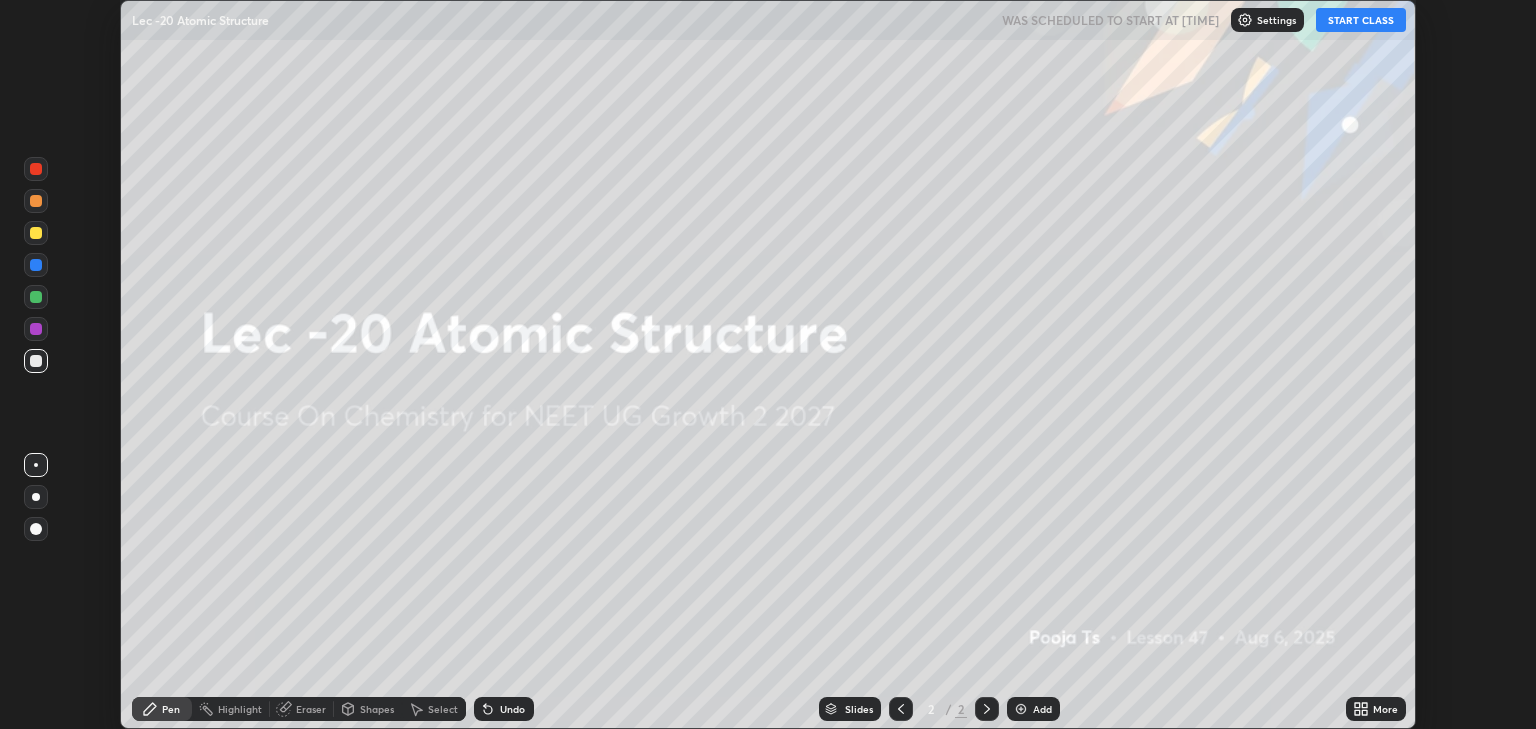 click on "START CLASS" at bounding box center (1361, 20) 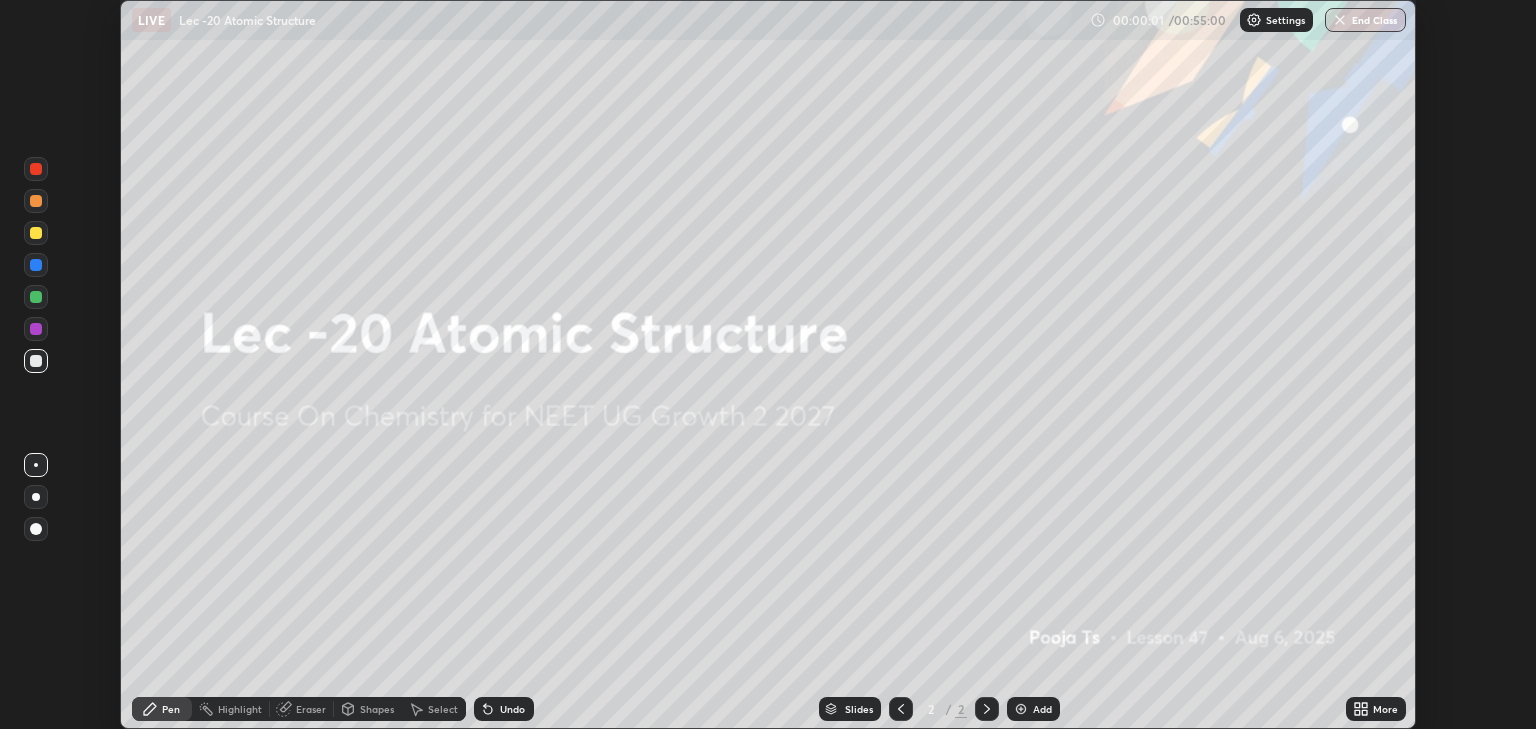 click on "More" at bounding box center (1385, 709) 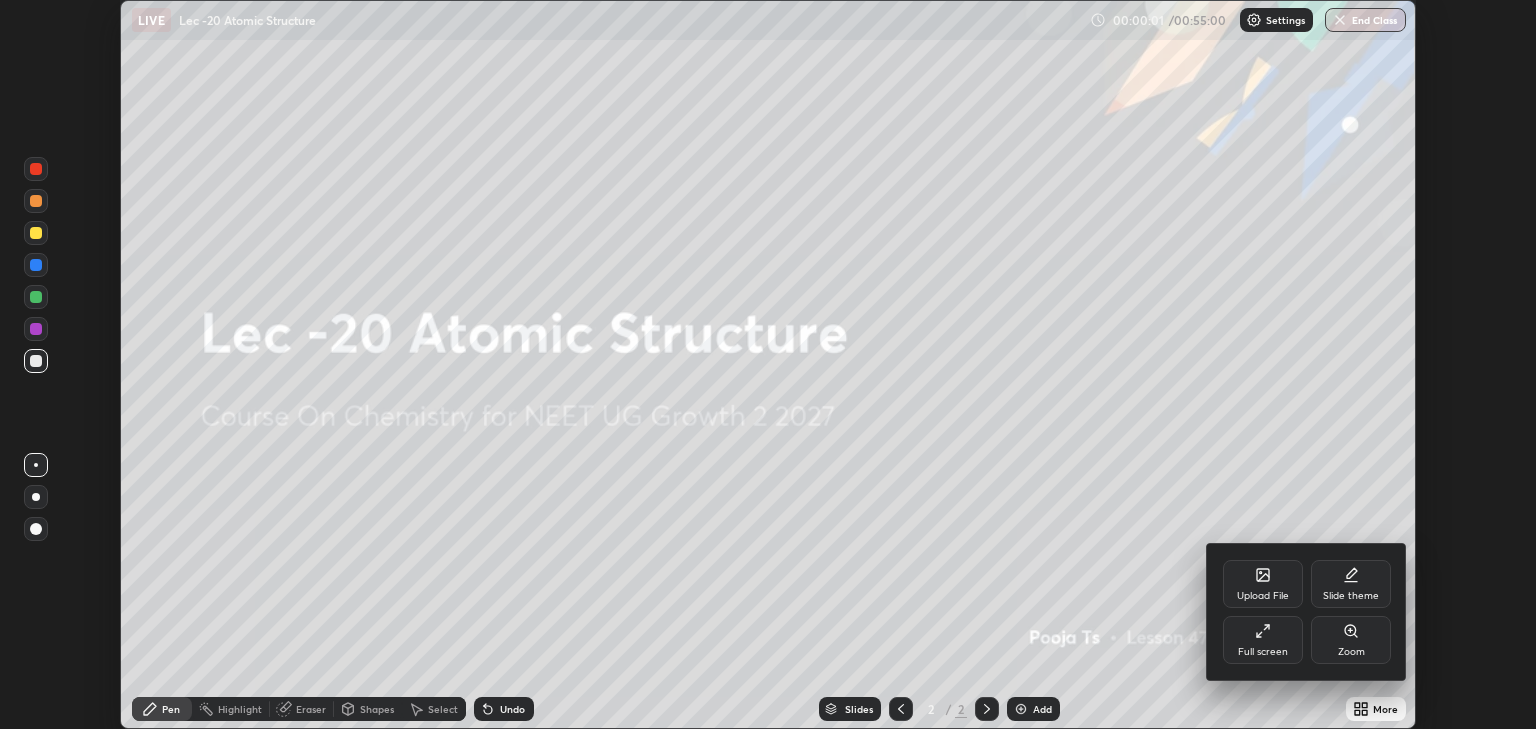 click on "Full screen" at bounding box center (1263, 640) 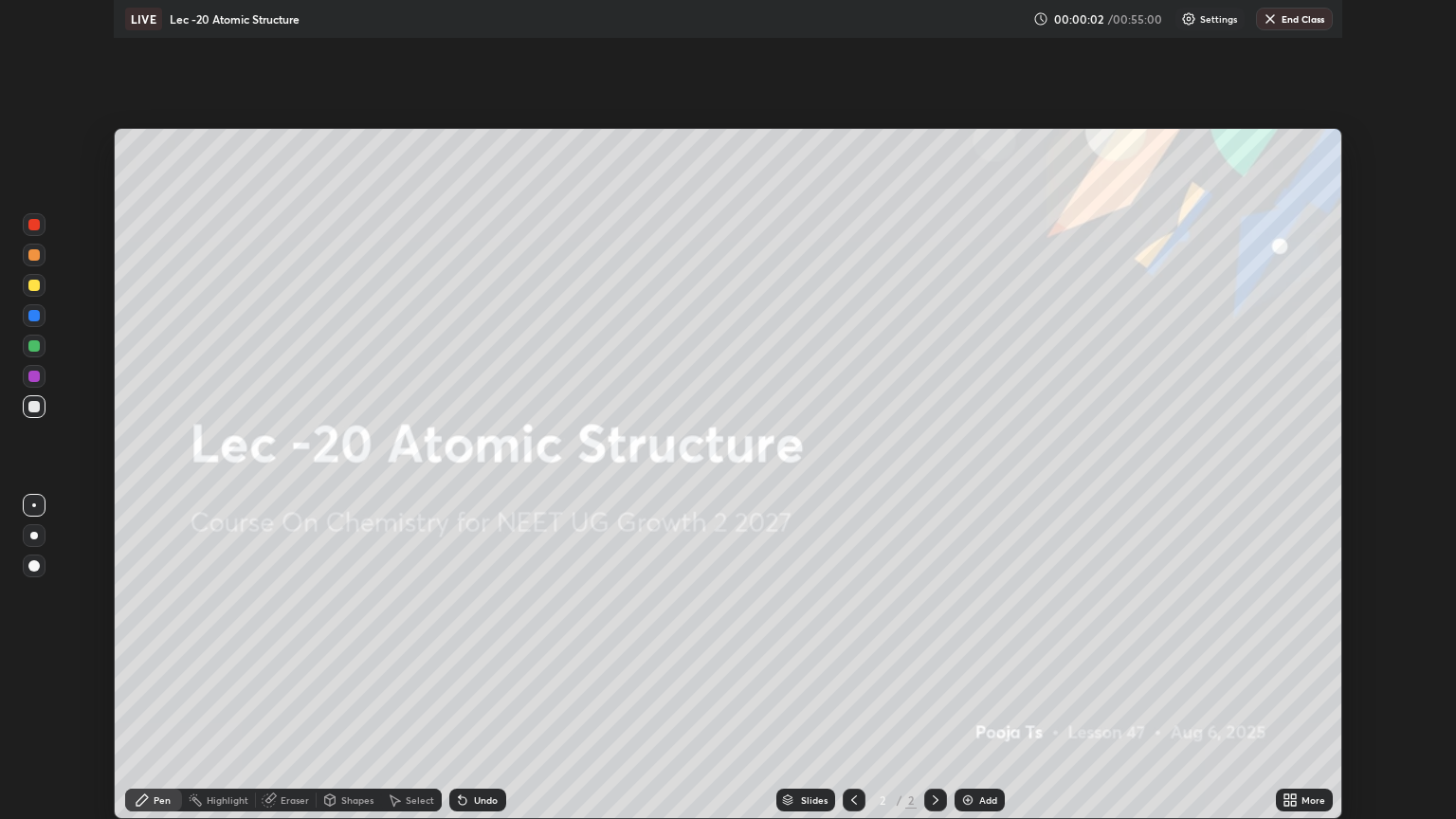 scroll, scrollTop: 93973, scrollLeft: 93336, axis: both 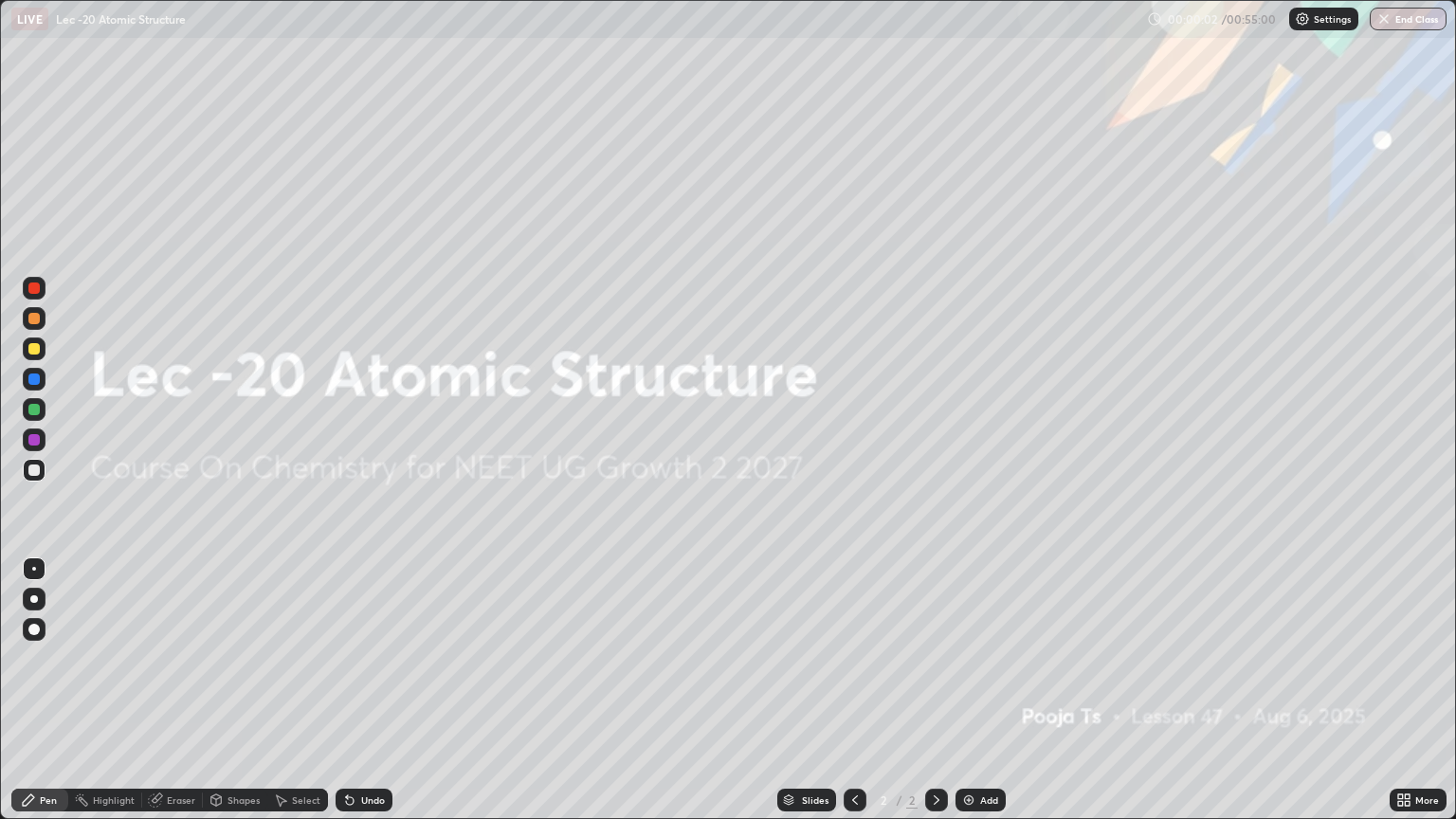 click on "Add" at bounding box center (980, 800) 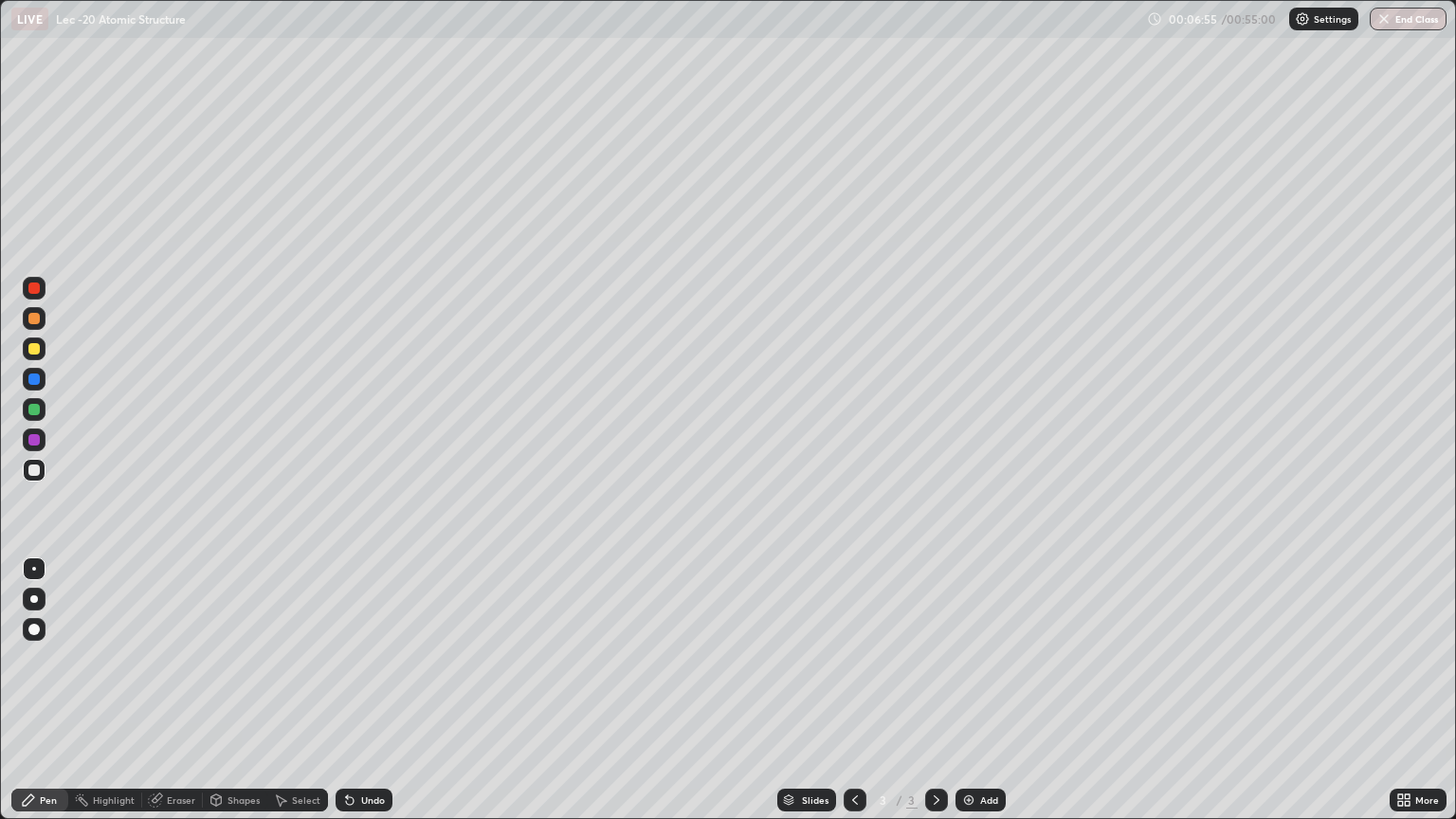 click 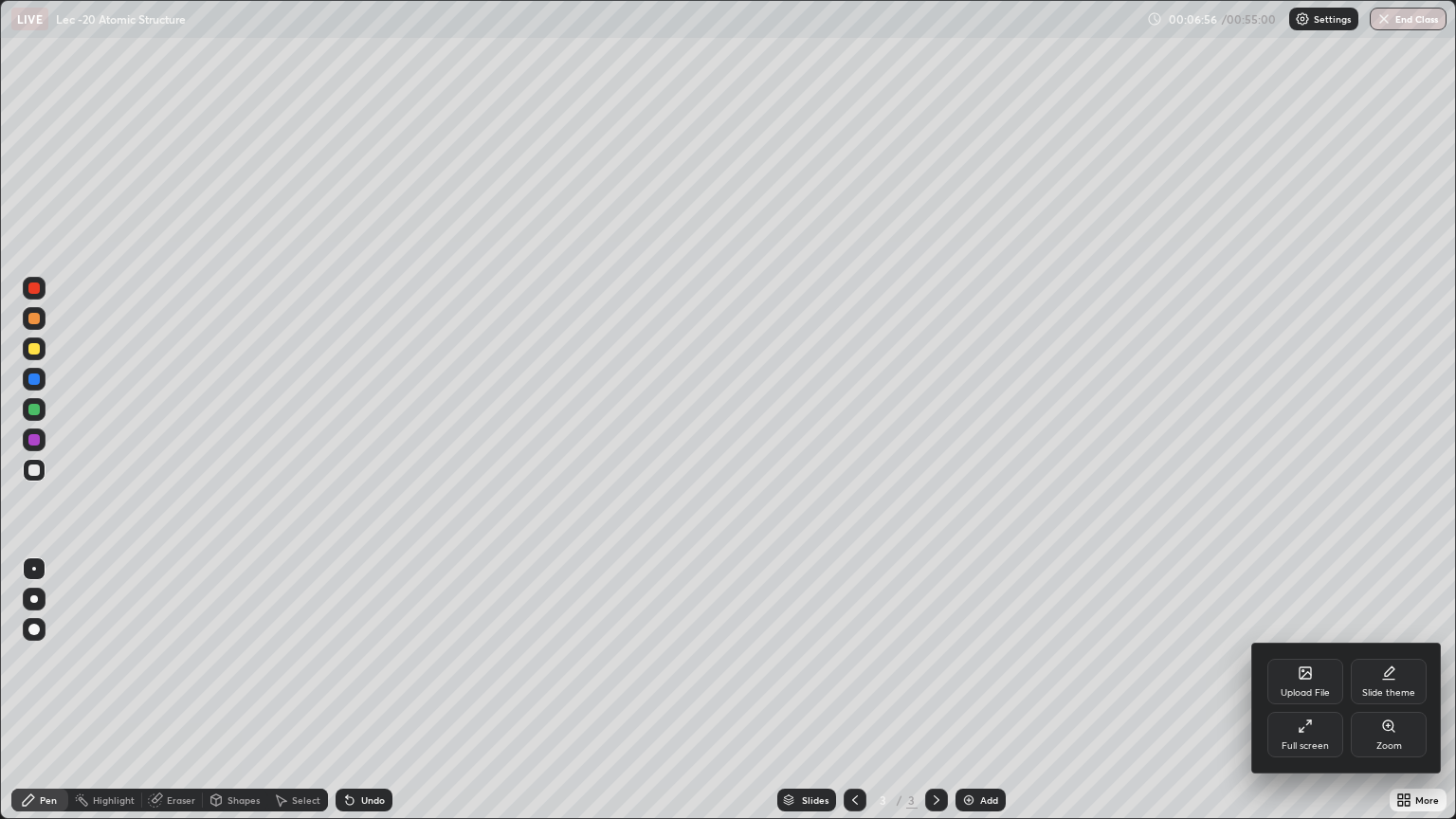 click on "Full screen" at bounding box center [1305, 735] 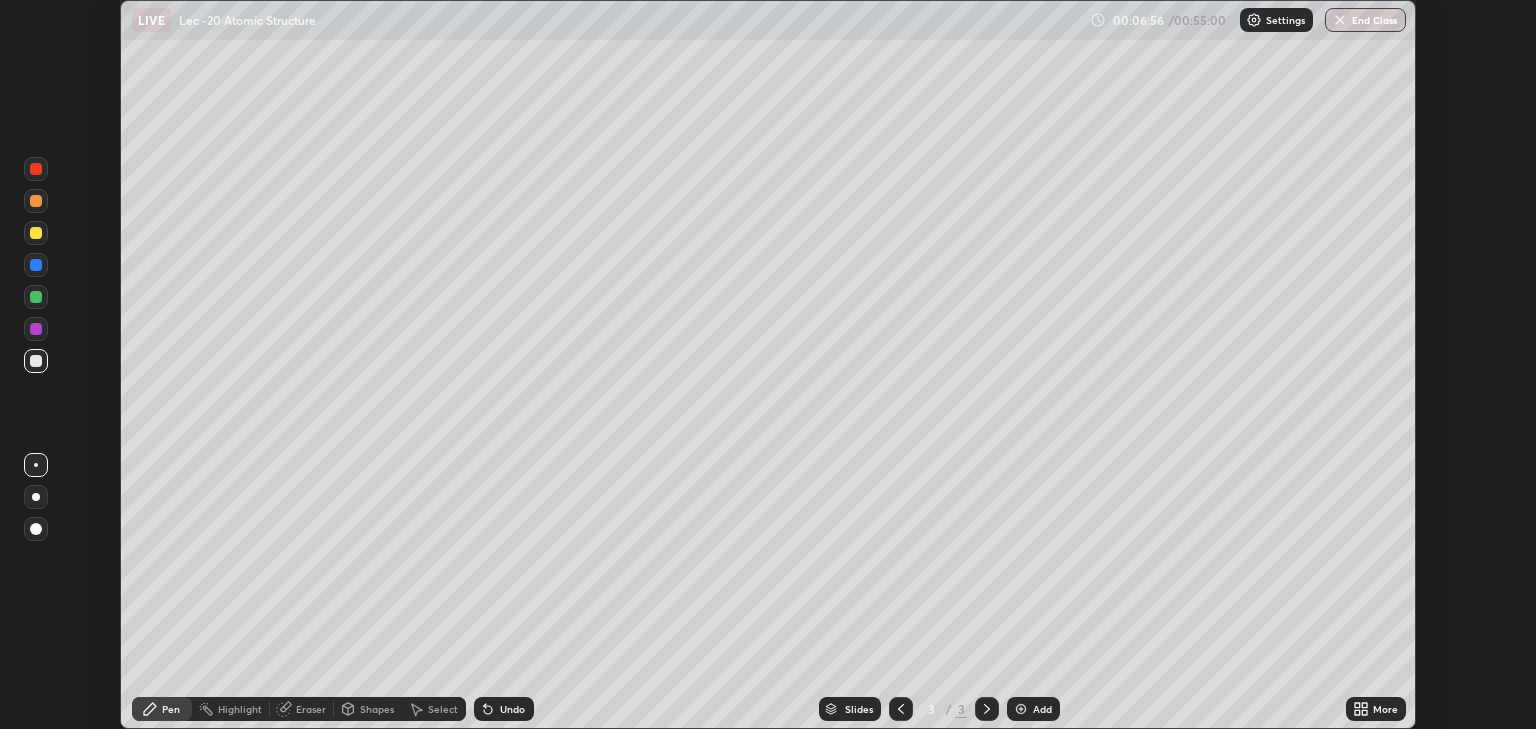 scroll, scrollTop: 729, scrollLeft: 1536, axis: both 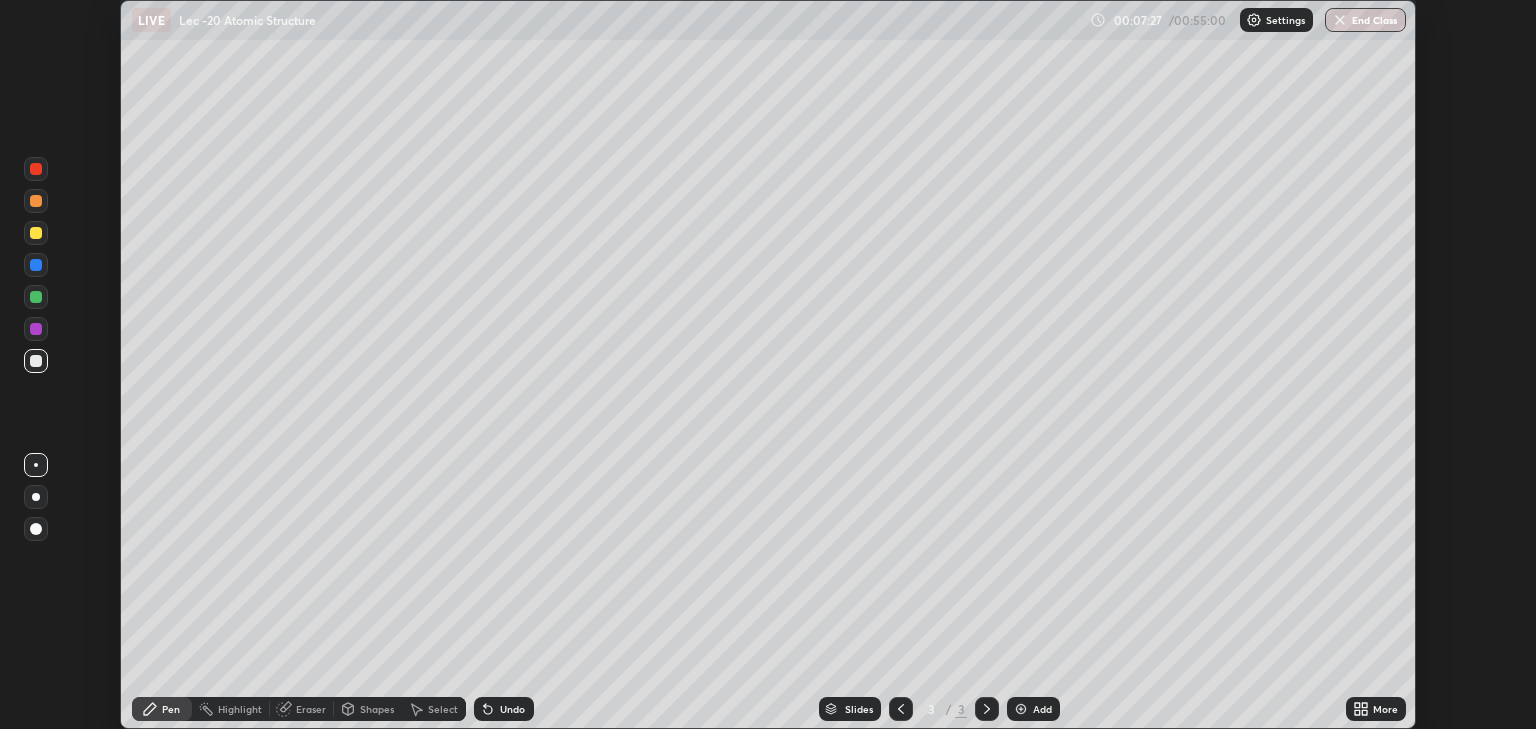 click 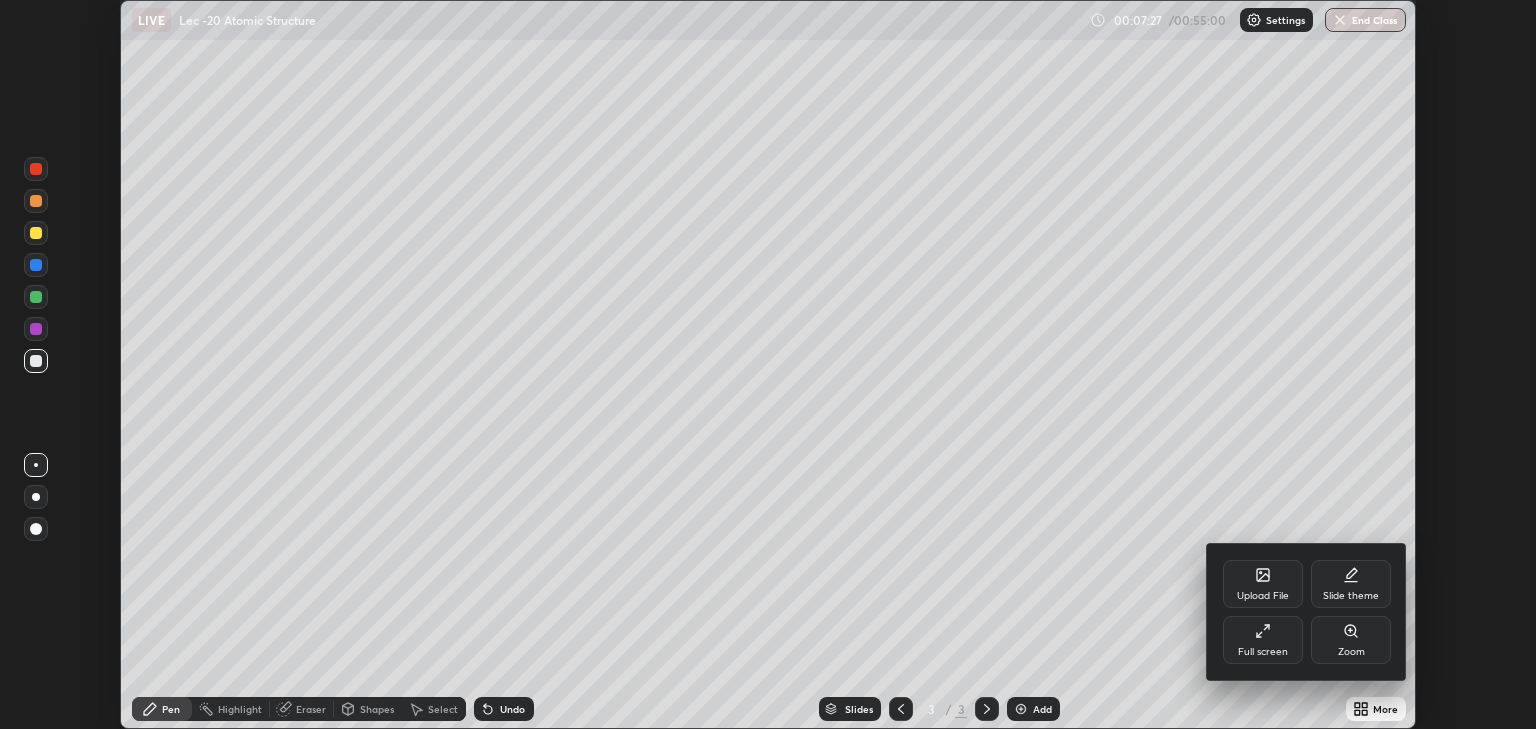 click on "Full screen" at bounding box center (1263, 652) 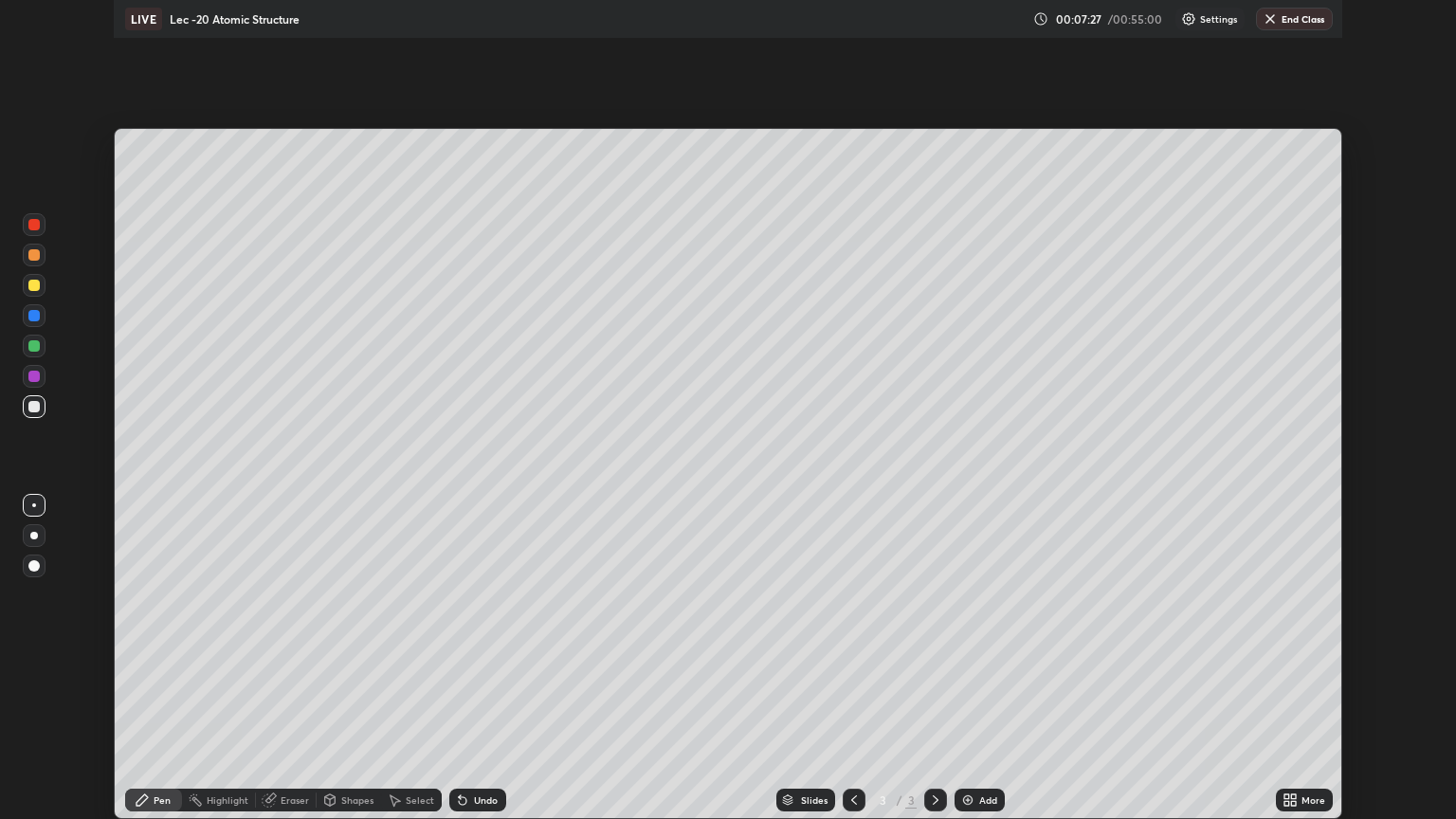 scroll, scrollTop: 93973, scrollLeft: 93336, axis: both 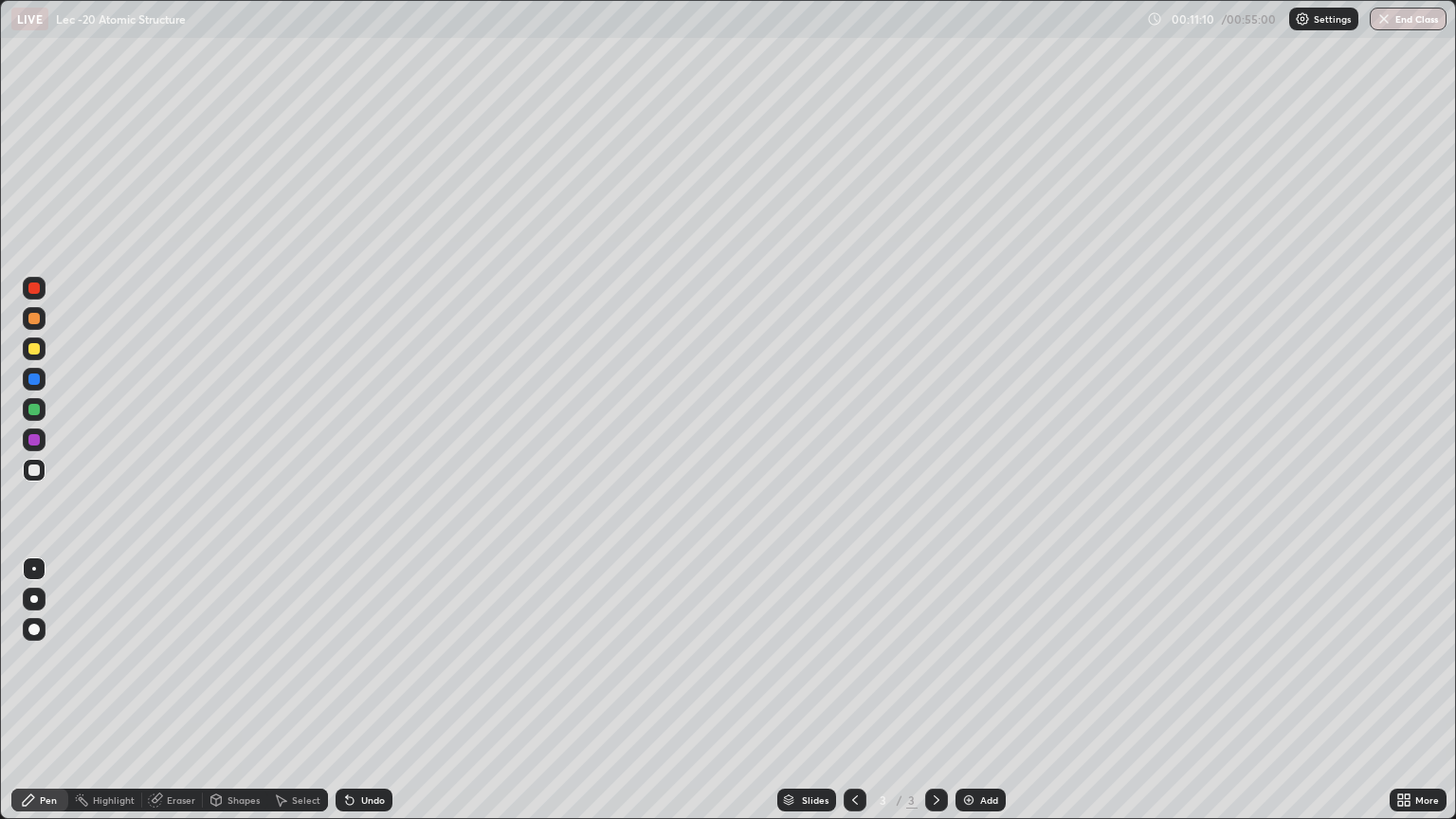 click 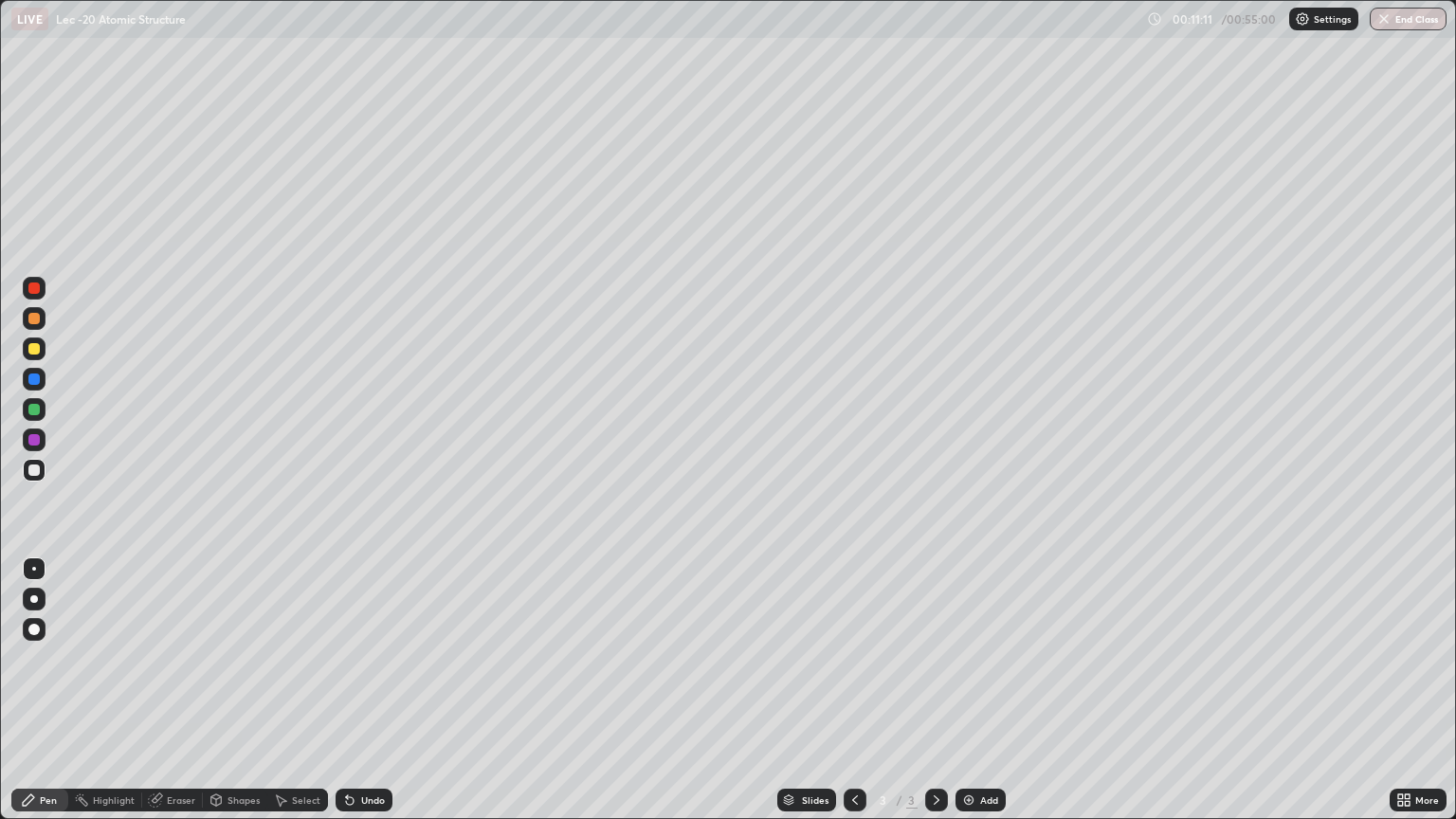 click on "Undo" at bounding box center [373, 800] 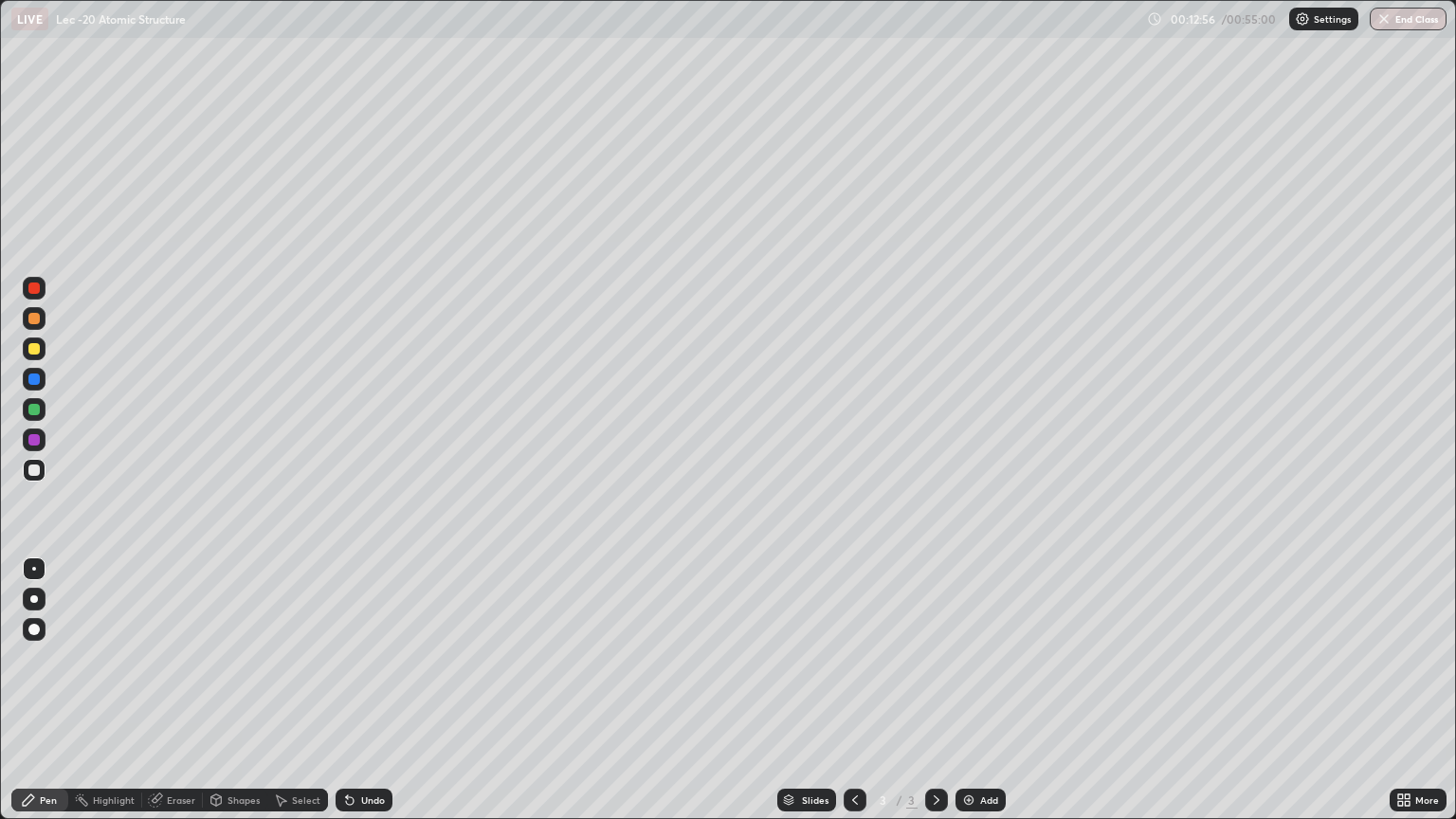 click at bounding box center [969, 800] 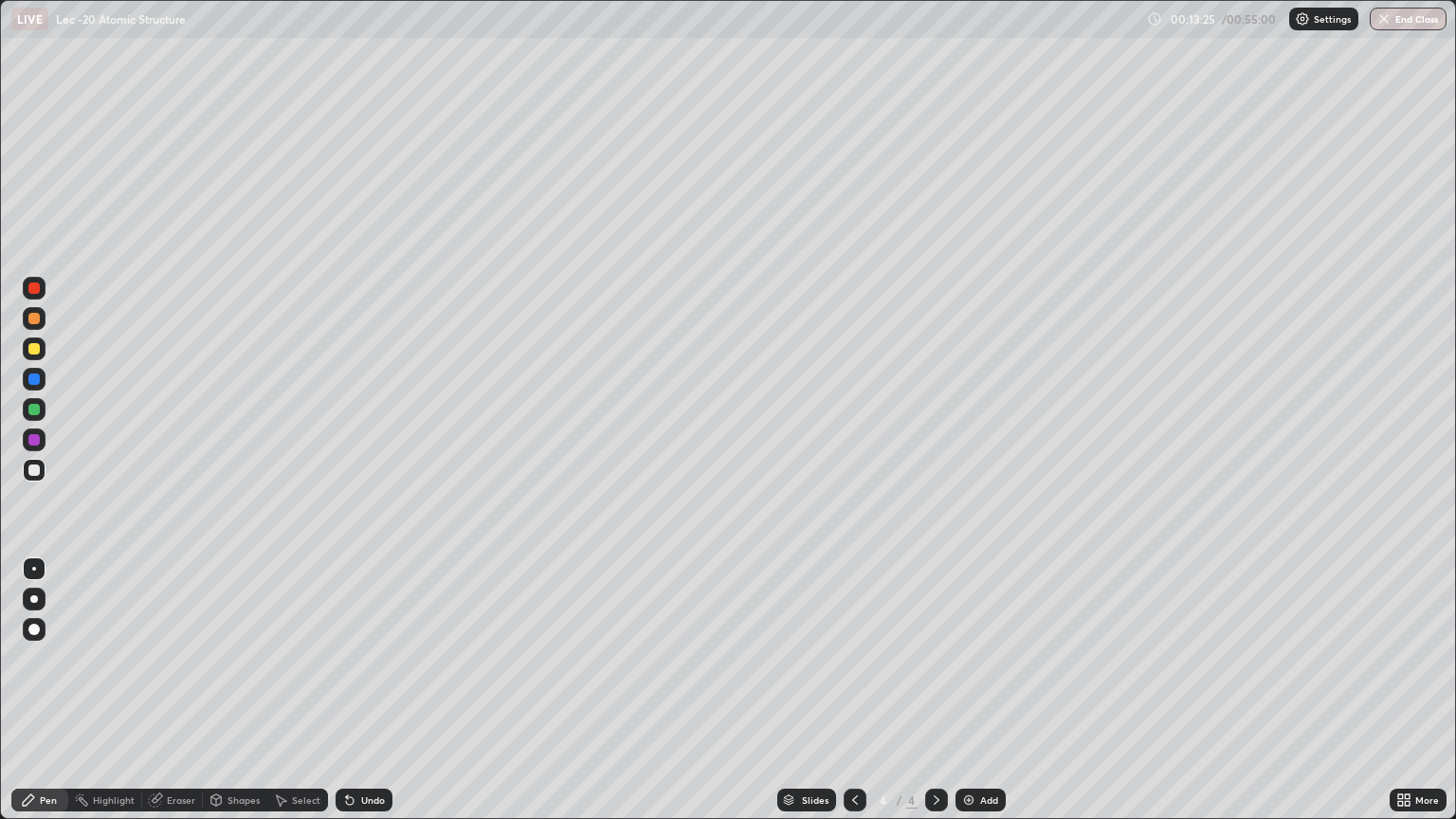 click at bounding box center (34, 349) 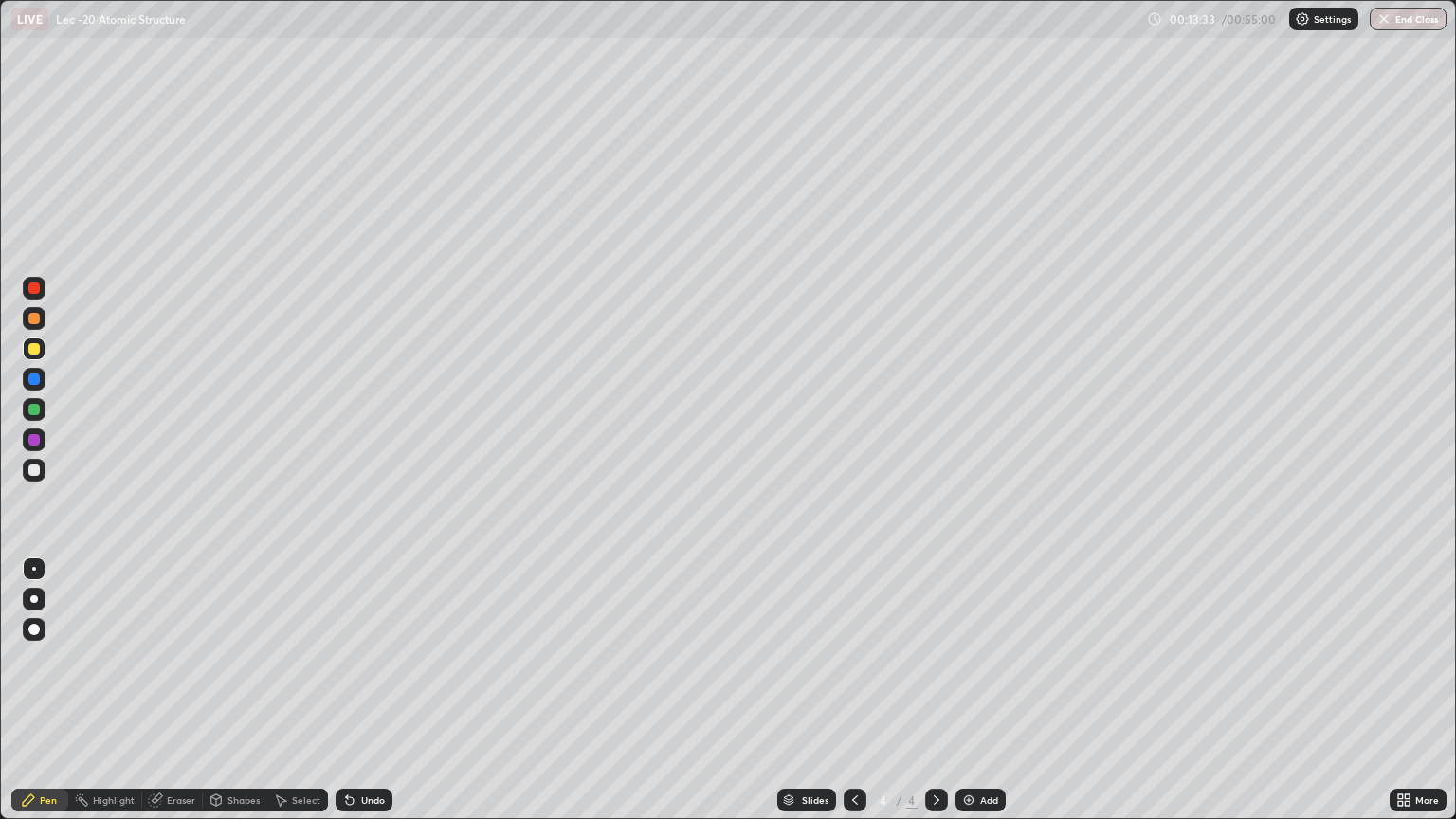 click at bounding box center (34, 318) 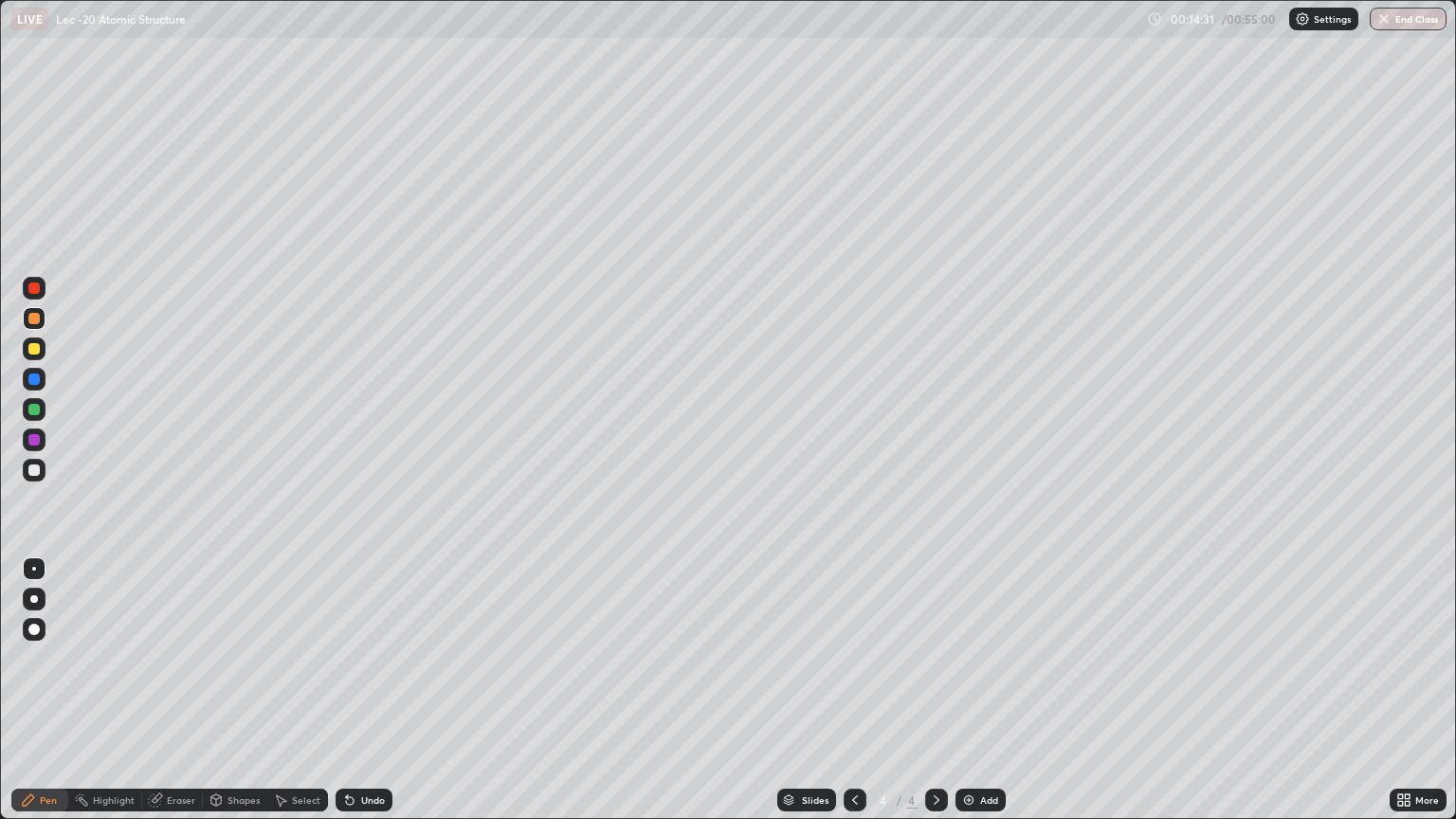 click on "Eraser" at bounding box center (173, 800) 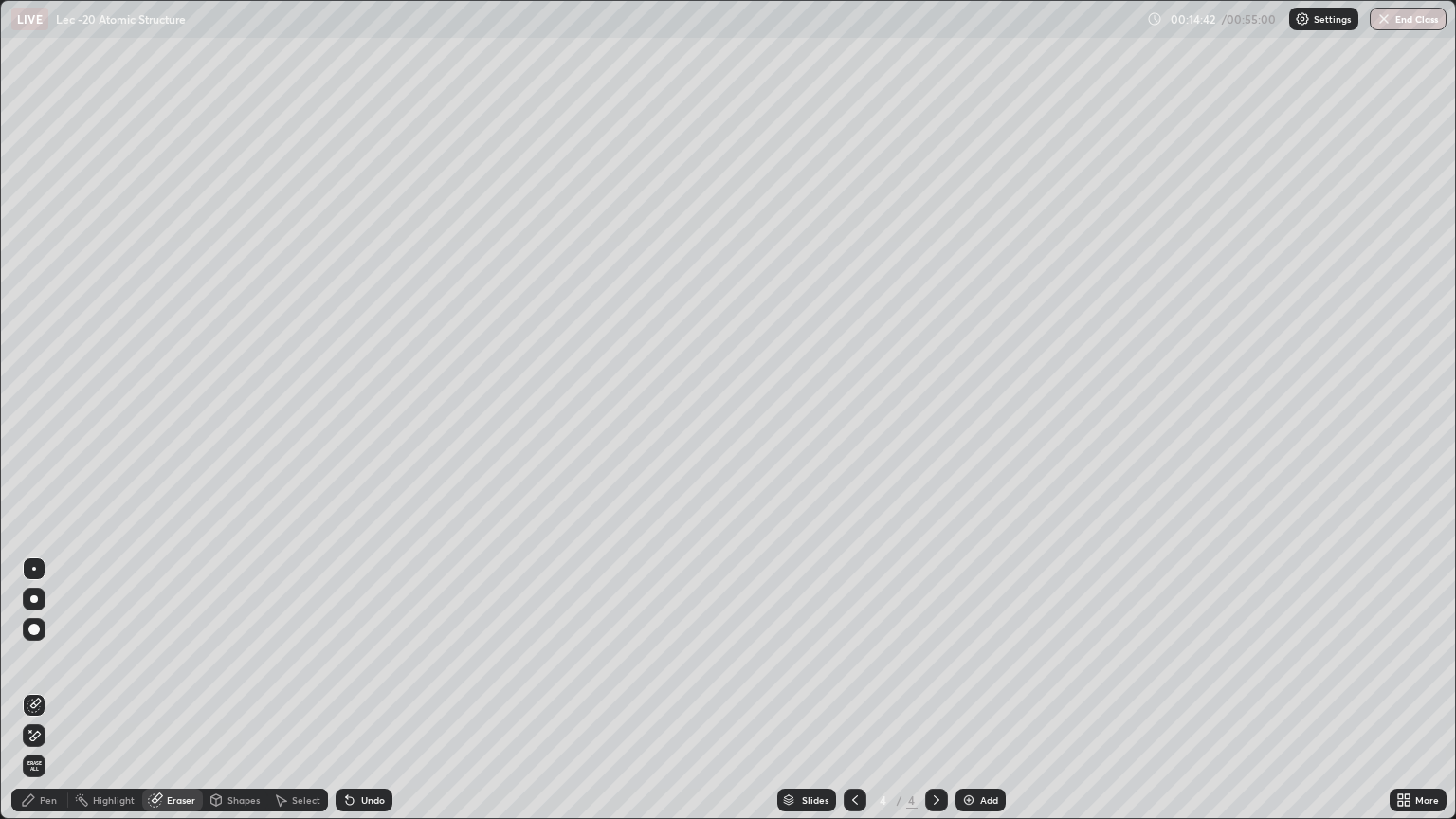 click on "Pen" at bounding box center (48, 800) 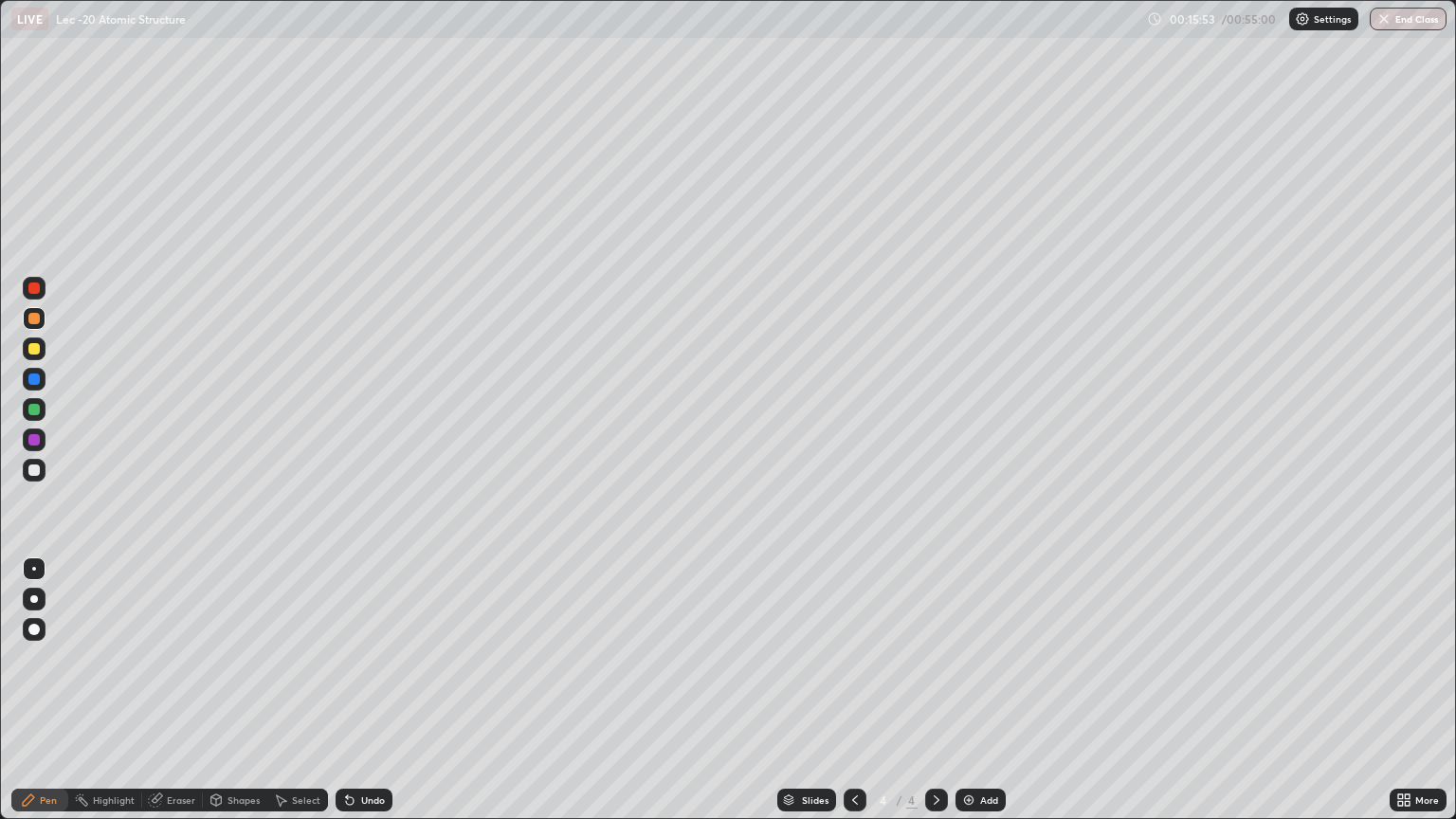 click on "Undo" at bounding box center (364, 800) 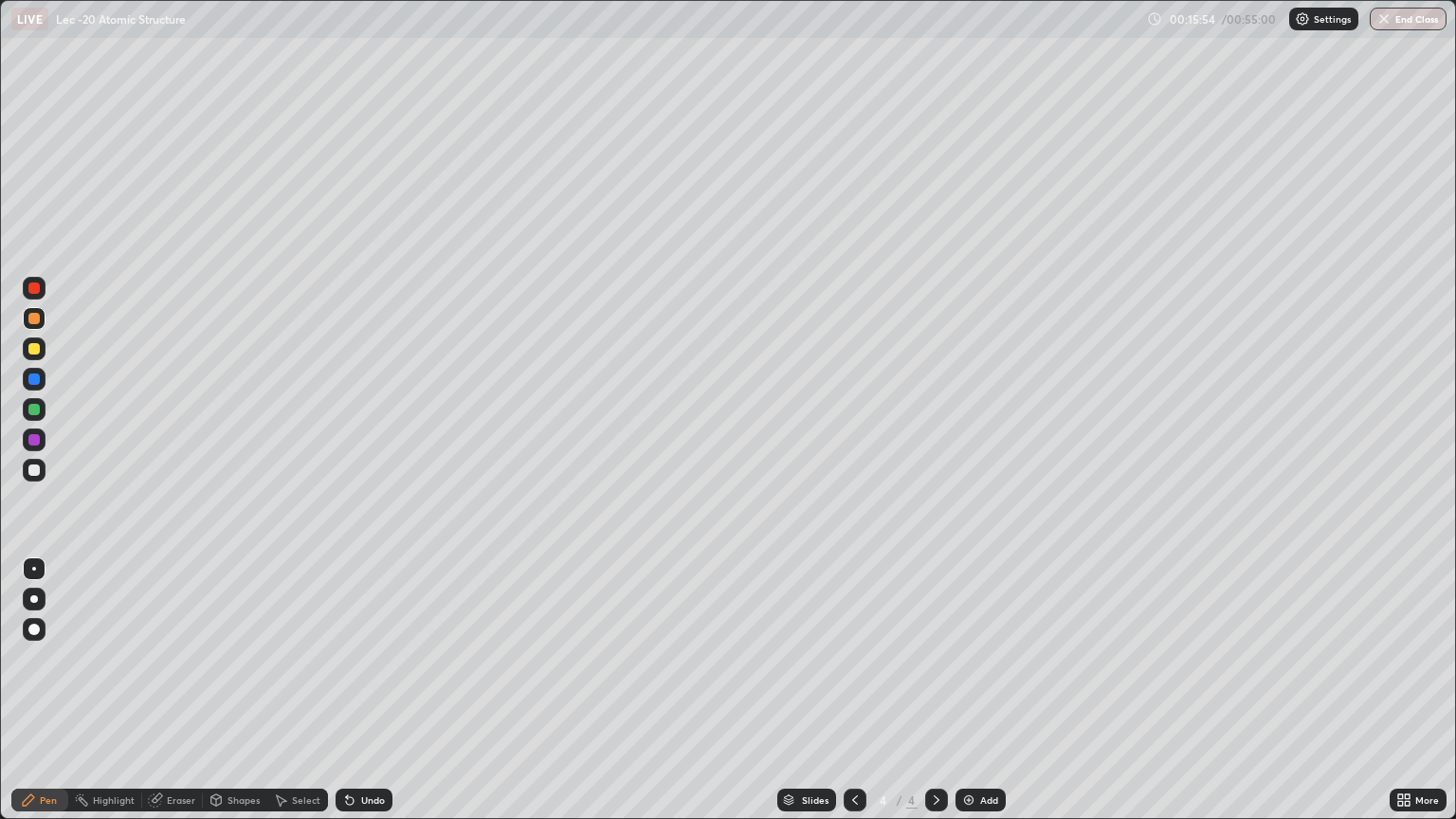 click on "Undo" at bounding box center [373, 800] 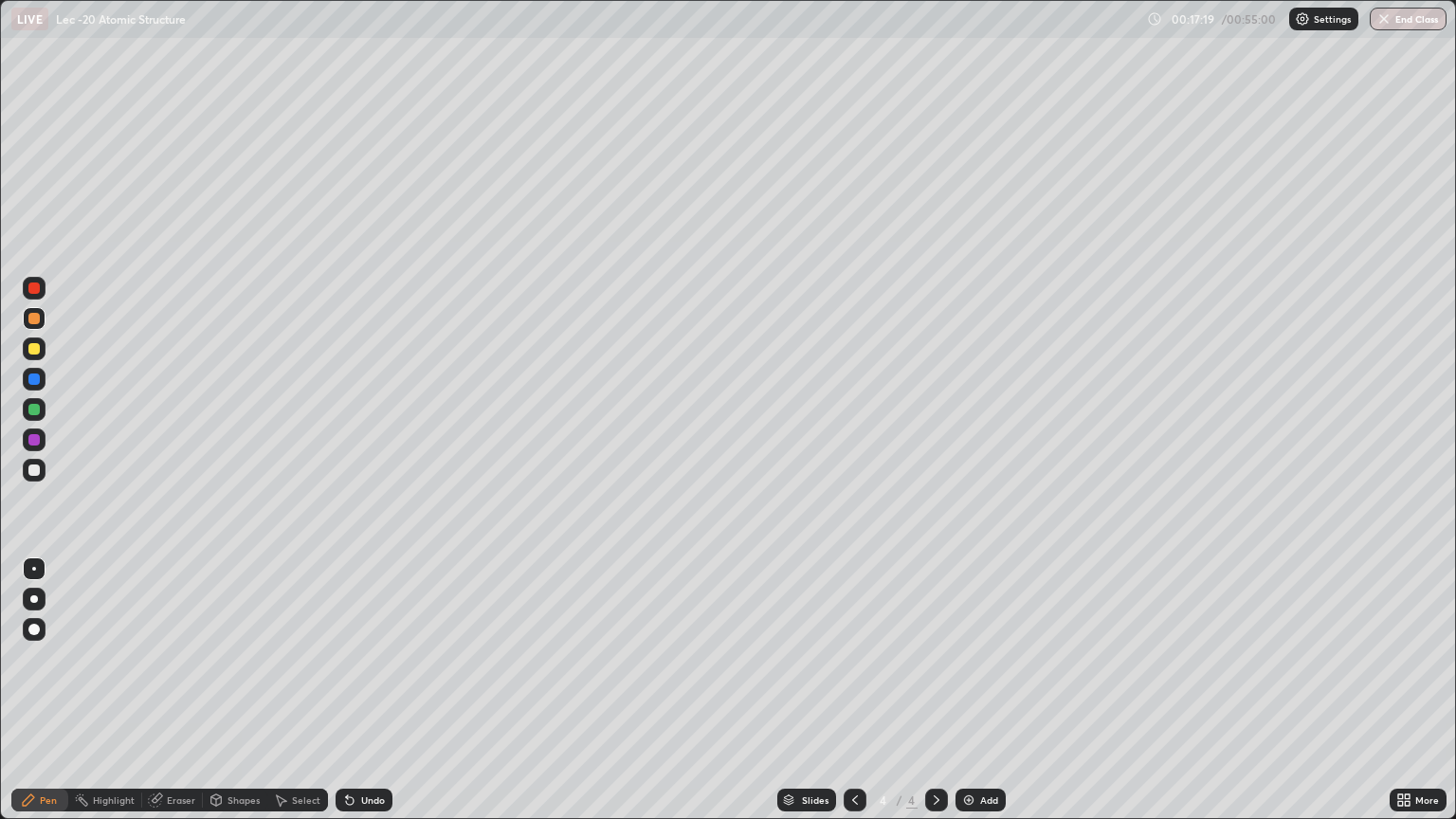 click on "Eraser" at bounding box center [173, 800] 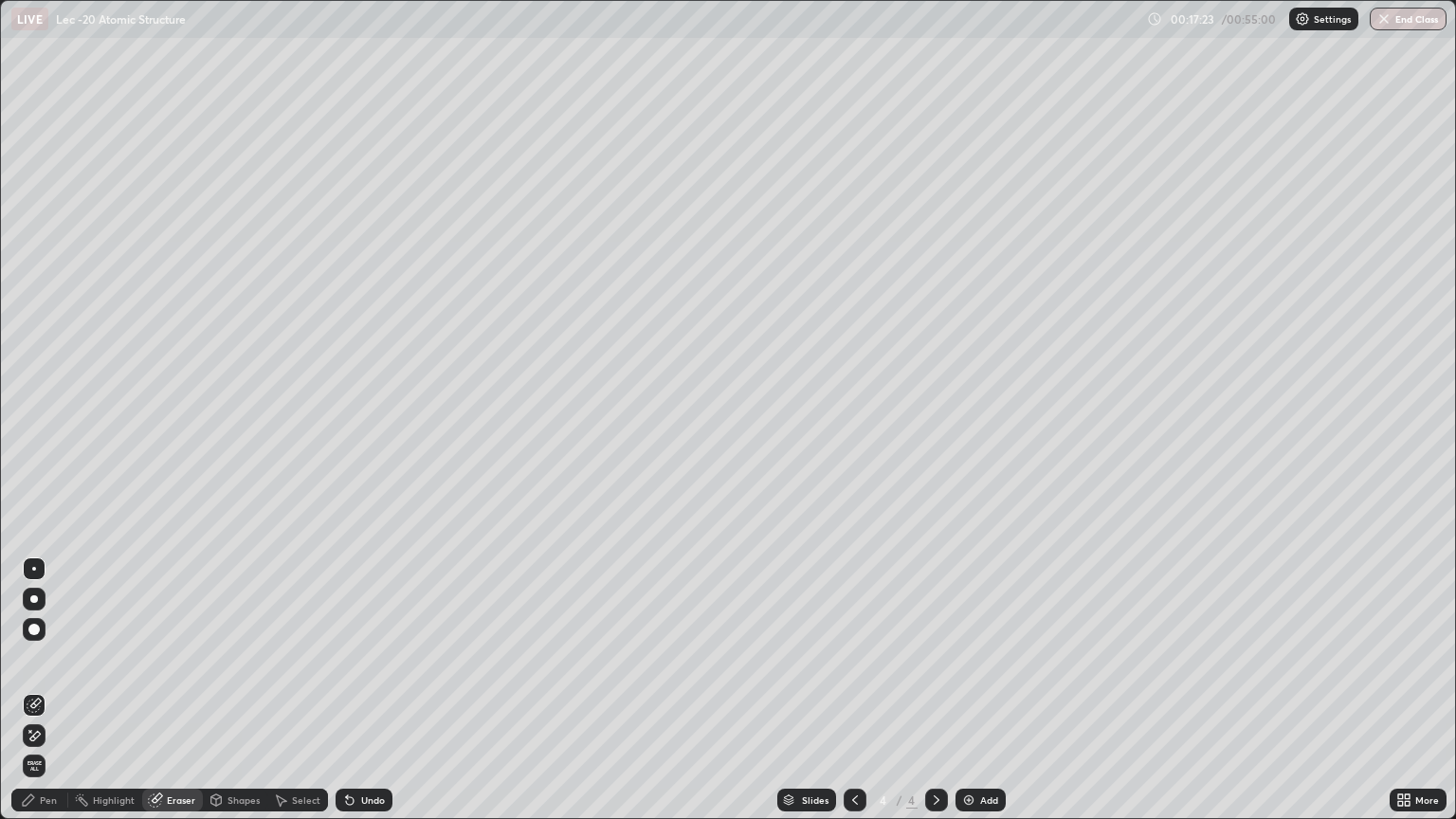 click on "Pen" at bounding box center [40, 800] 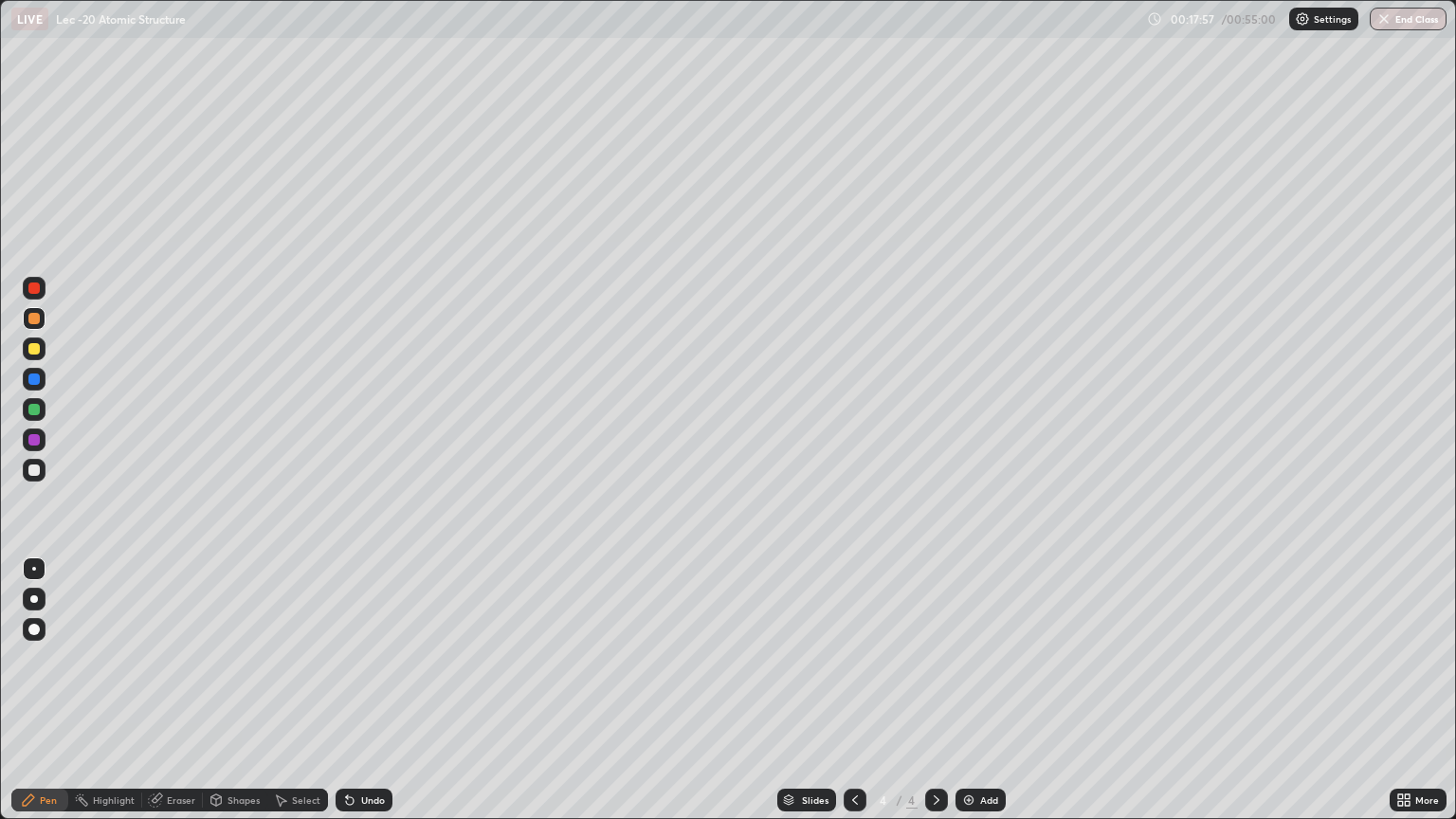 click at bounding box center (34, 470) 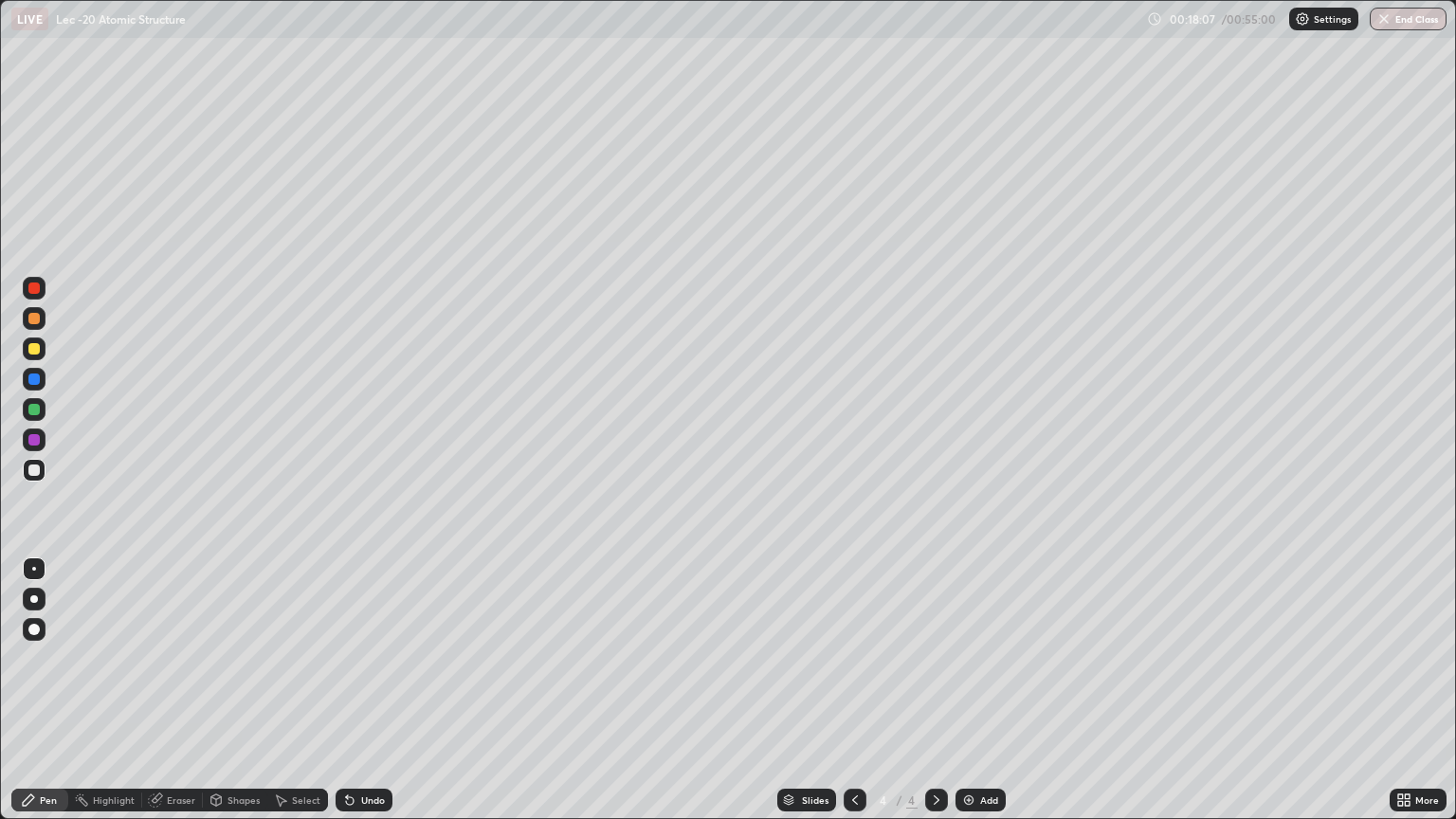click at bounding box center (969, 800) 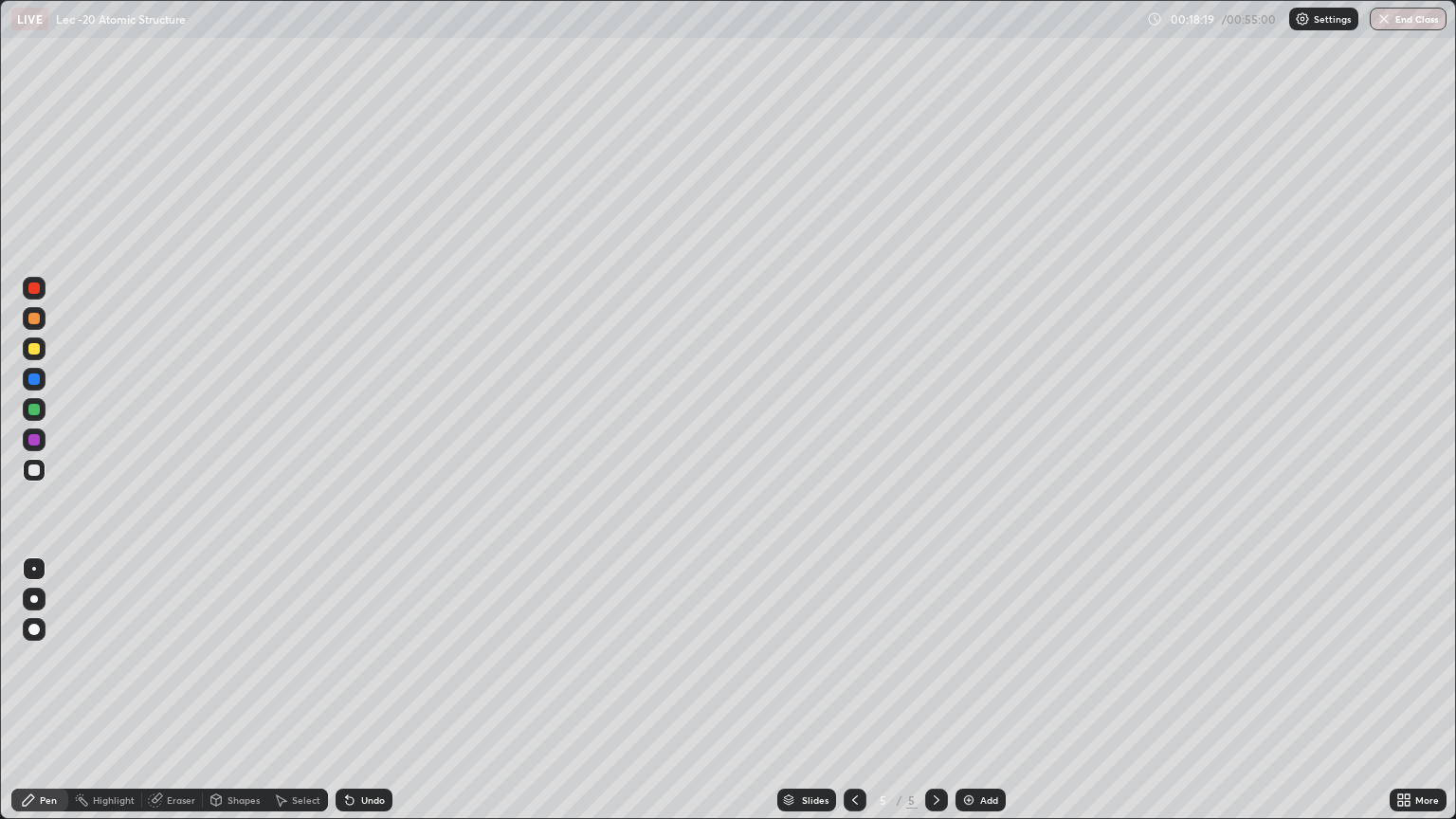 click at bounding box center (34, 349) 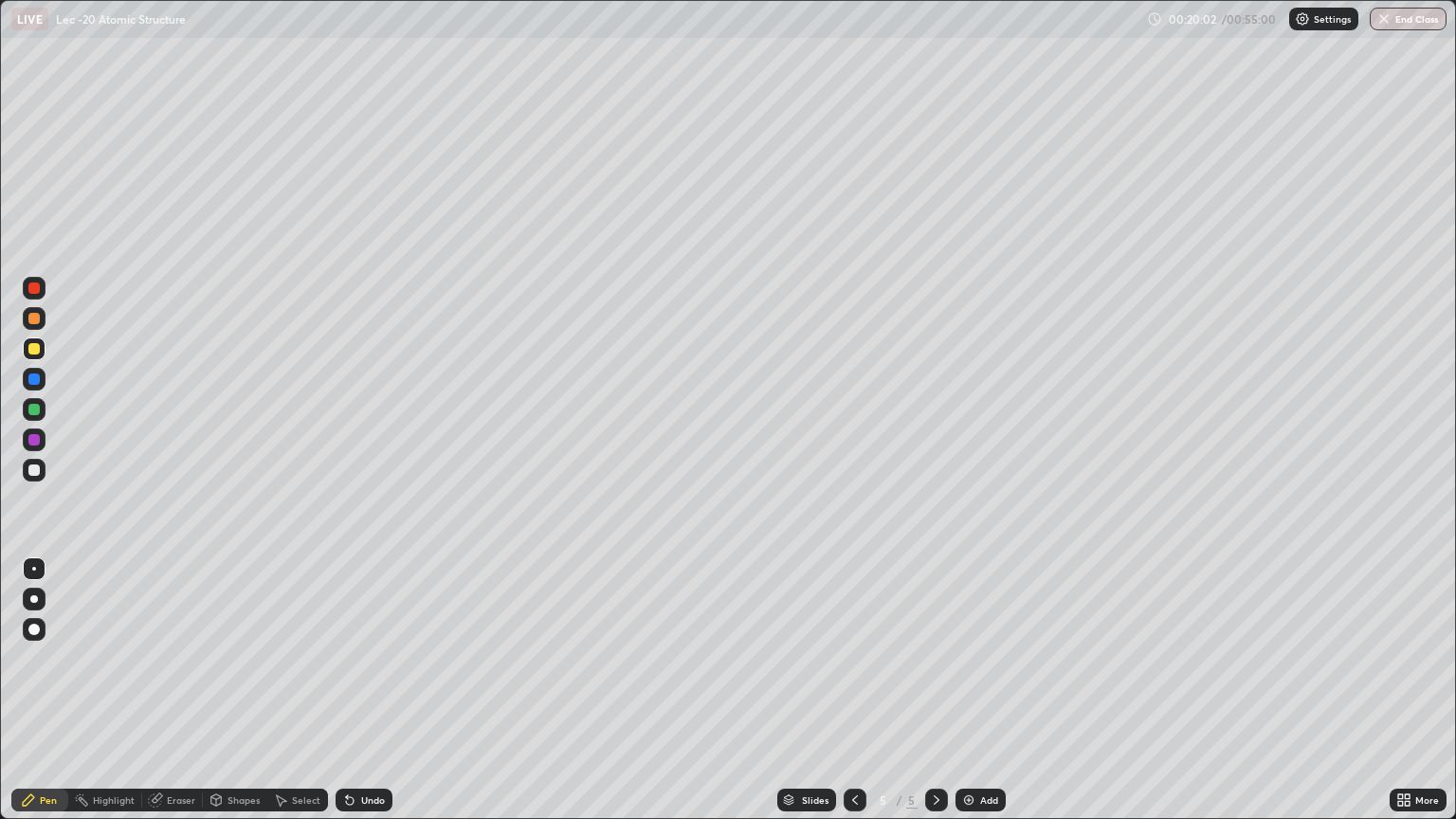 click on "Undo" at bounding box center [364, 800] 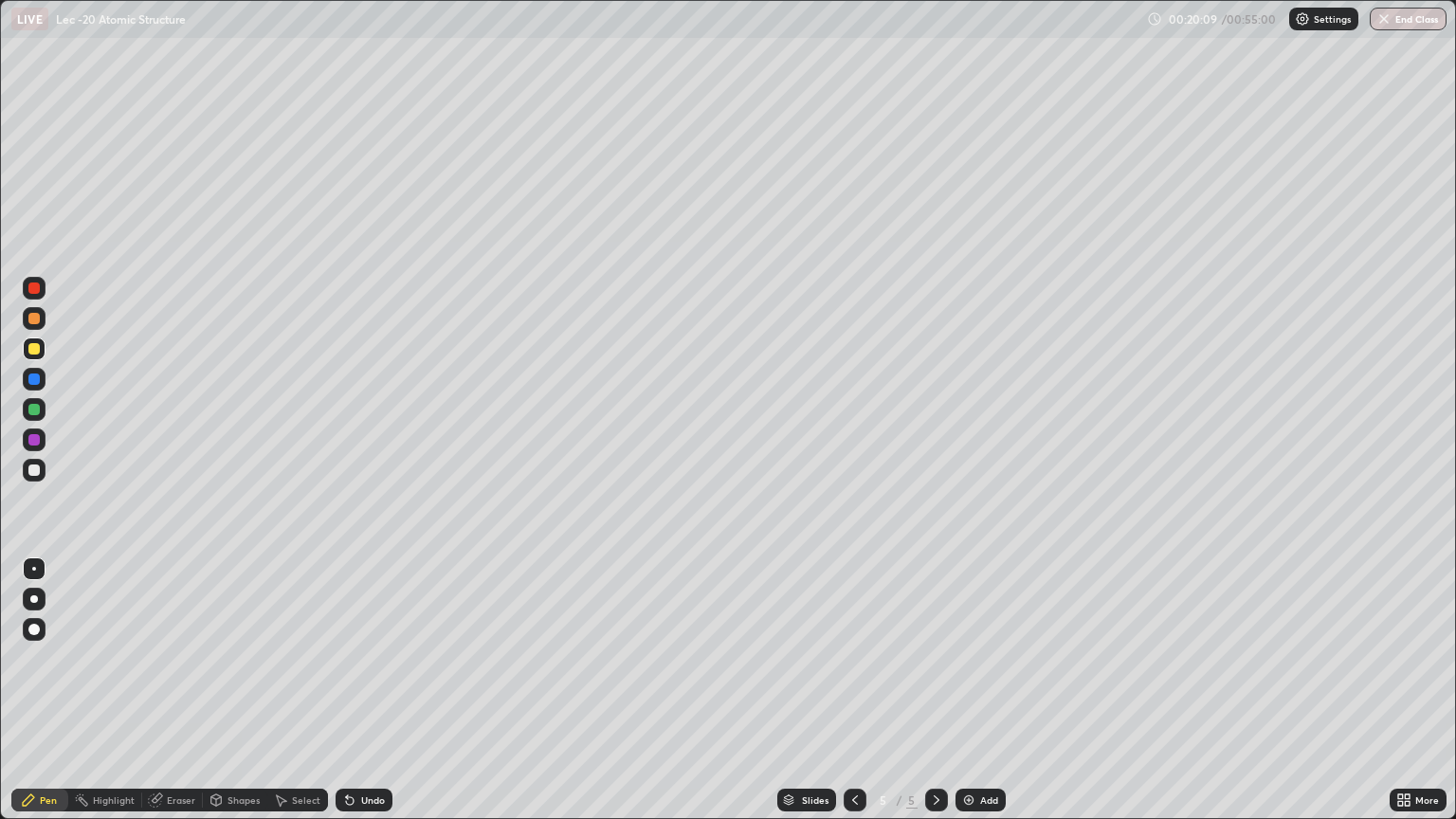 click on "Select" at bounding box center (306, 800) 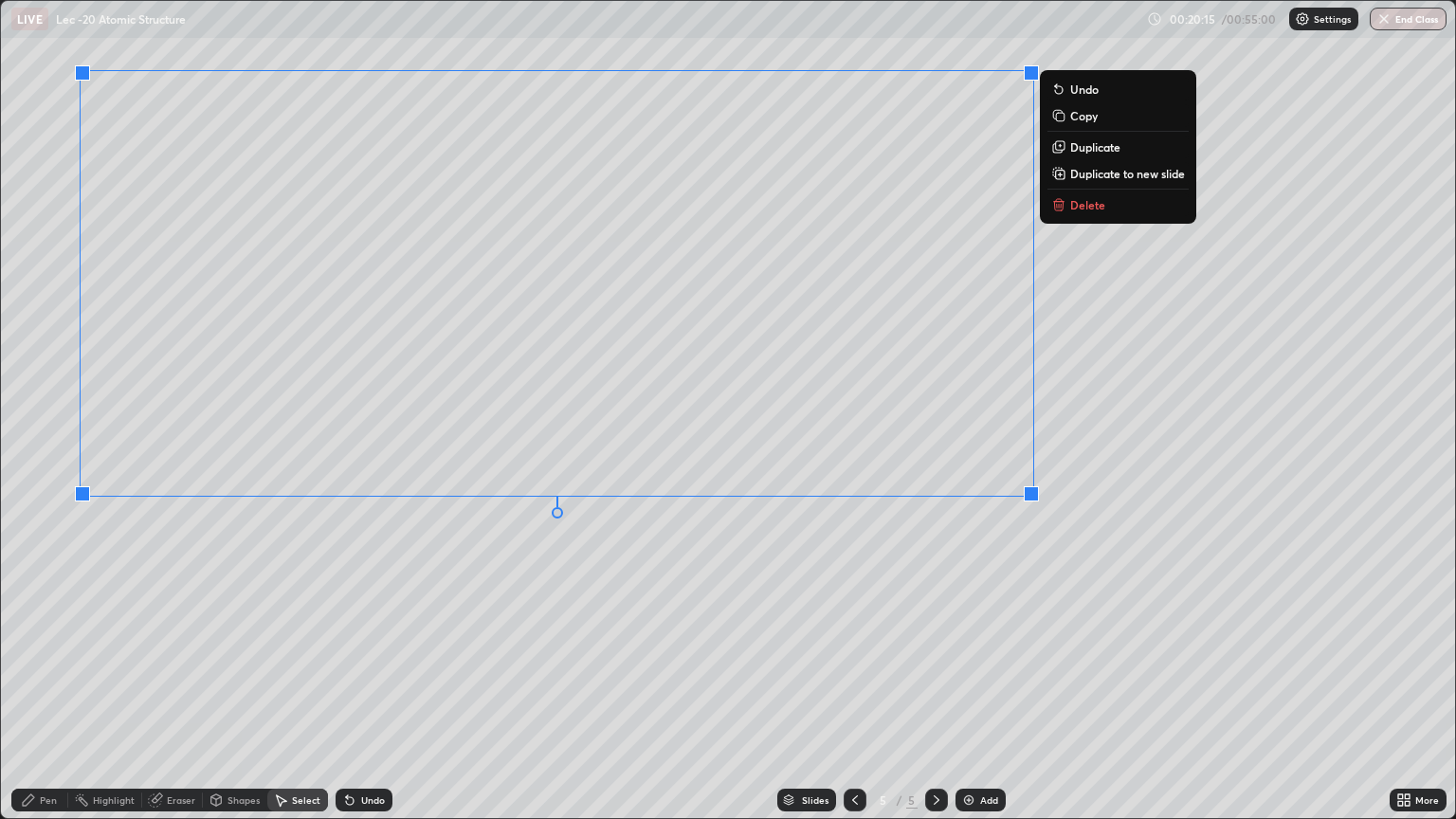 click on "Pen" at bounding box center (48, 800) 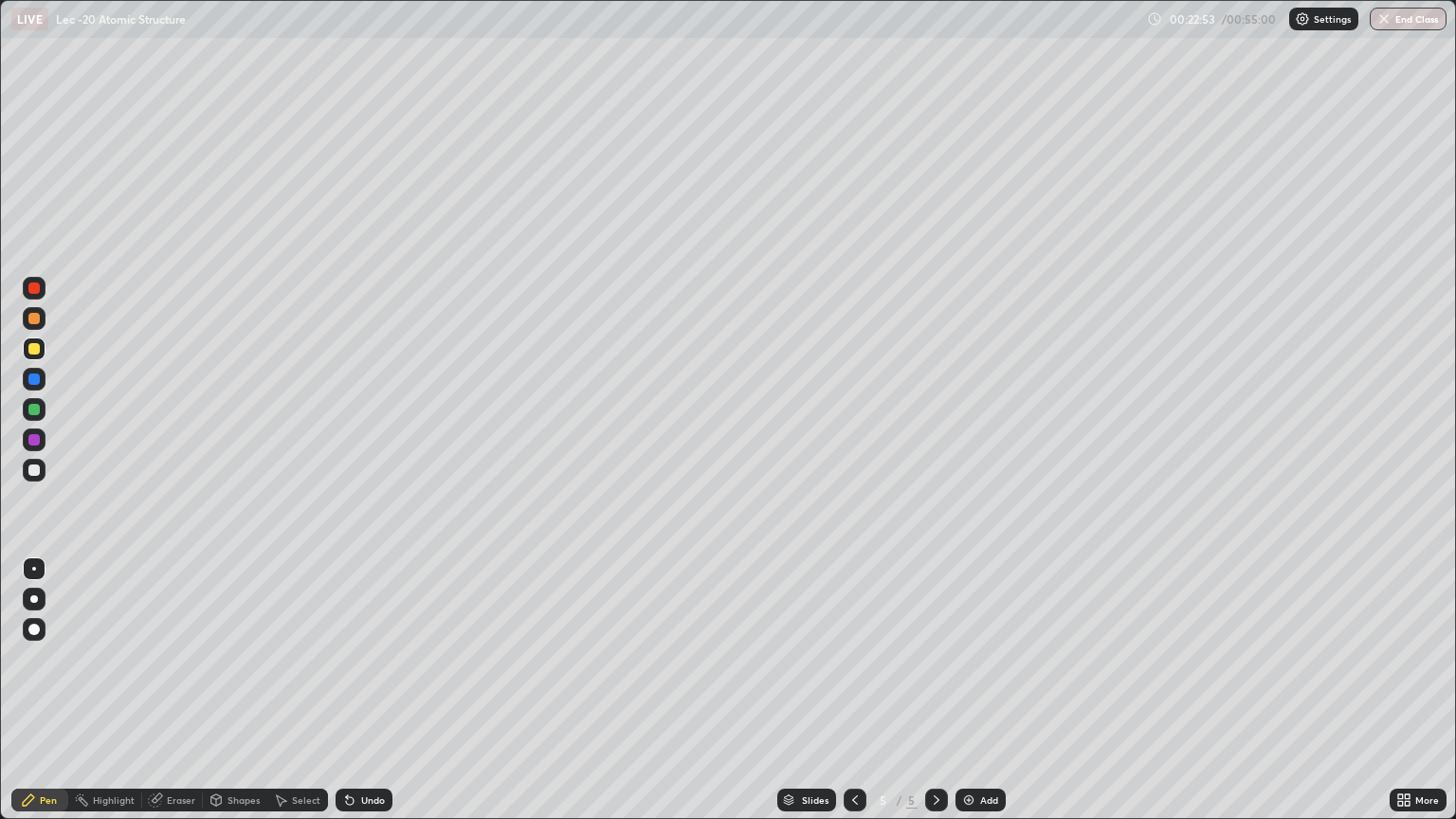 click at bounding box center (34, 470) 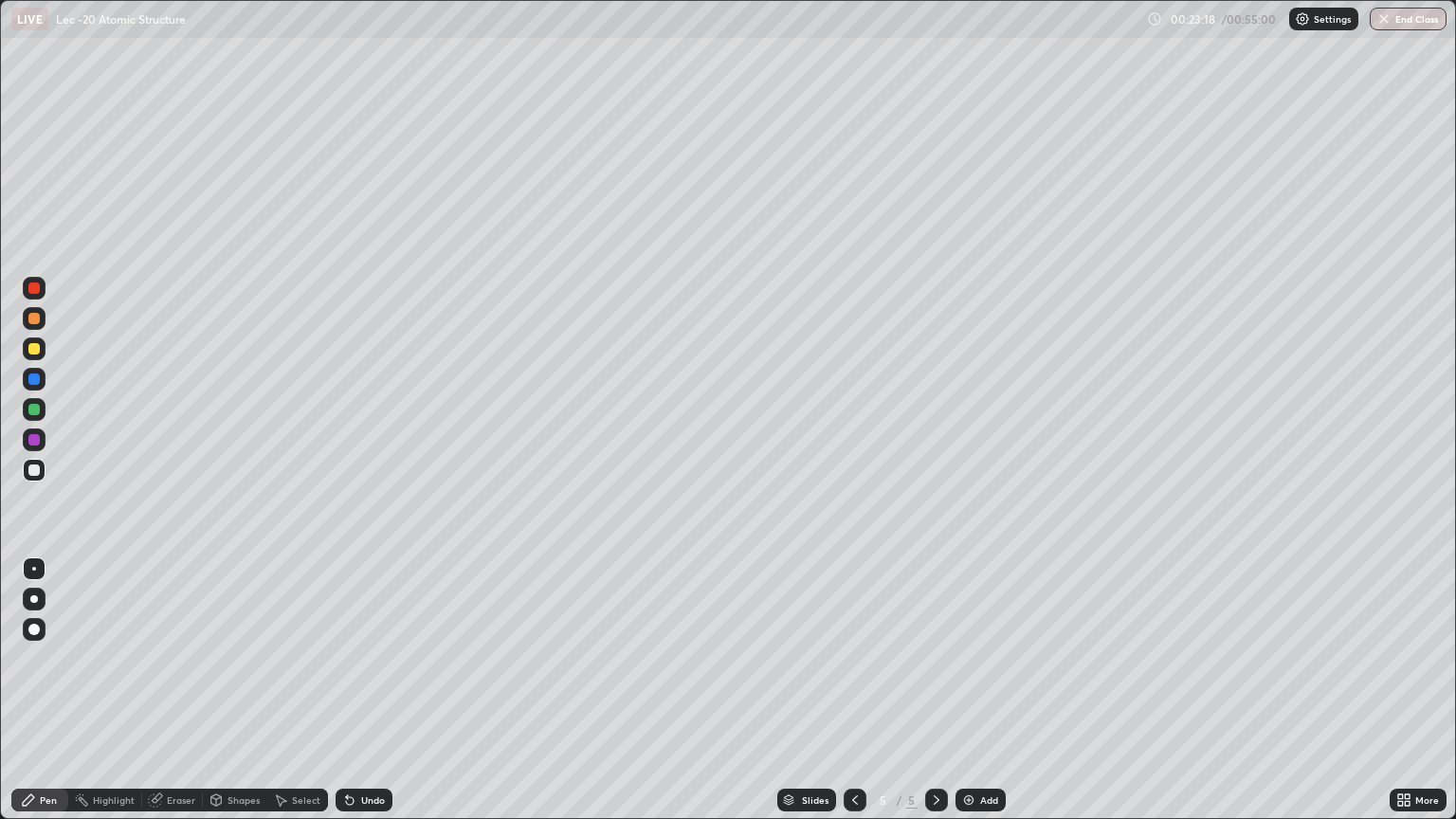 click on "Eraser" at bounding box center (173, 800) 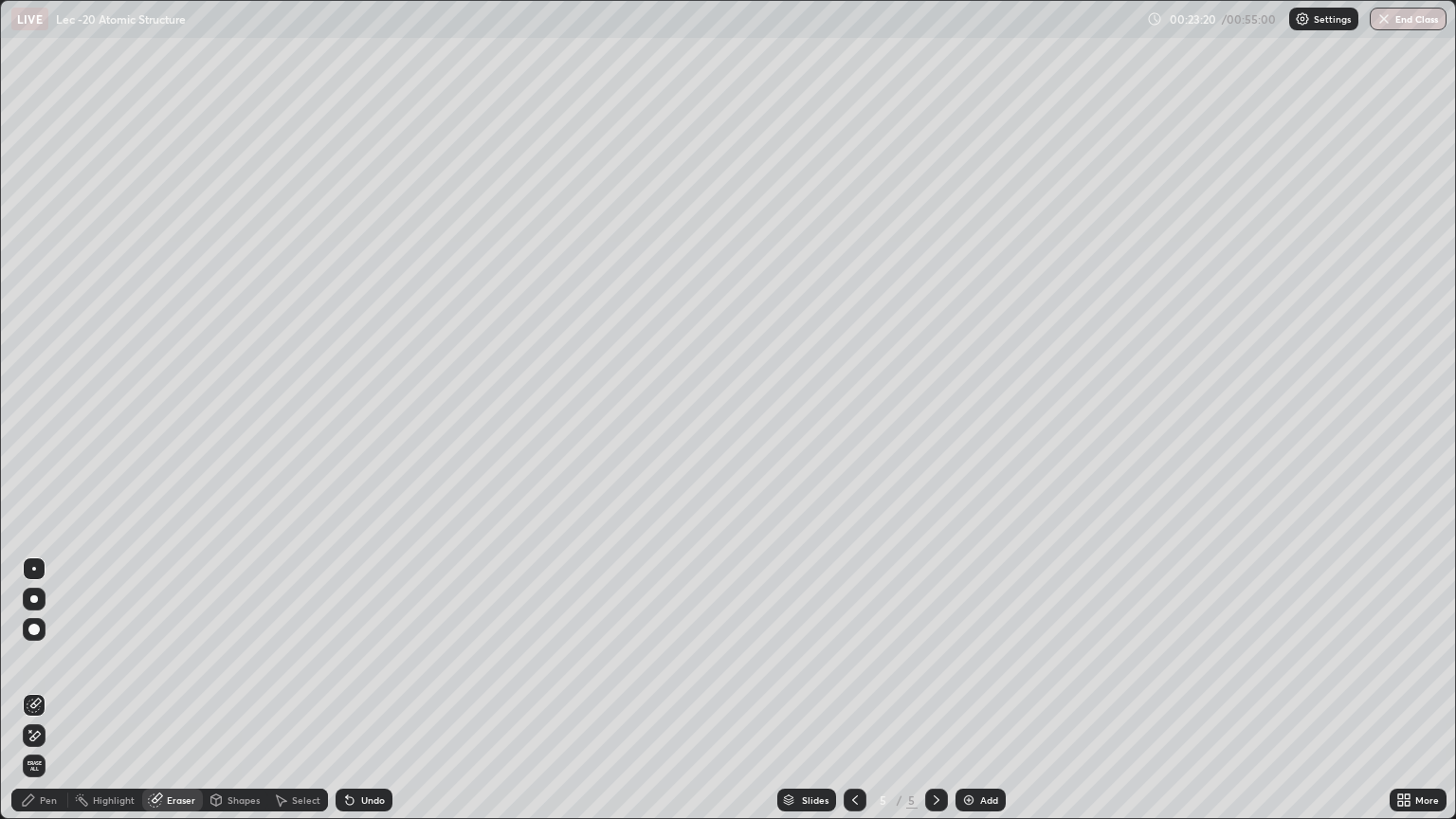 click on "Pen" at bounding box center [48, 800] 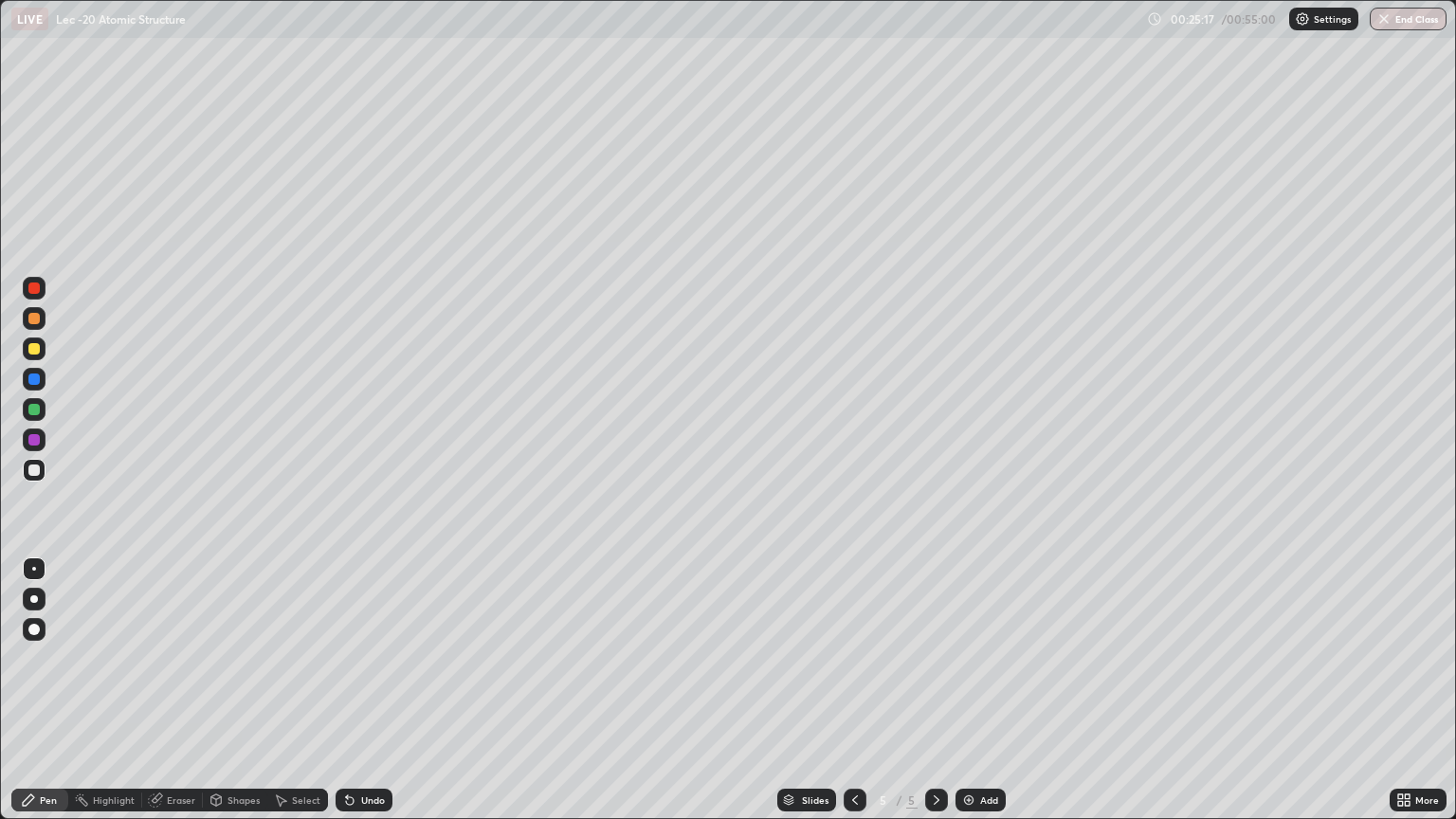 click on "Add" at bounding box center (989, 800) 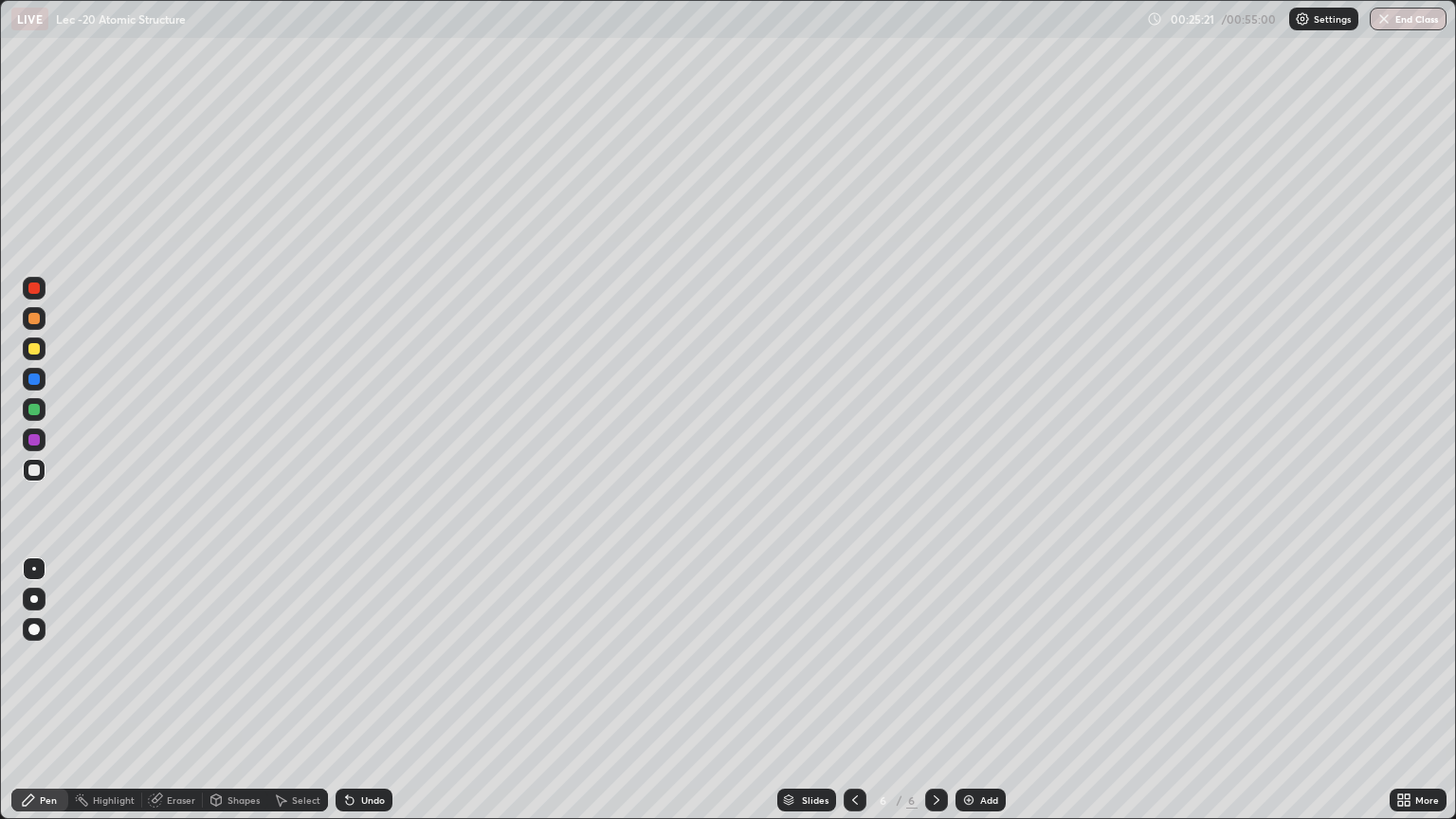 click at bounding box center [34, 349] 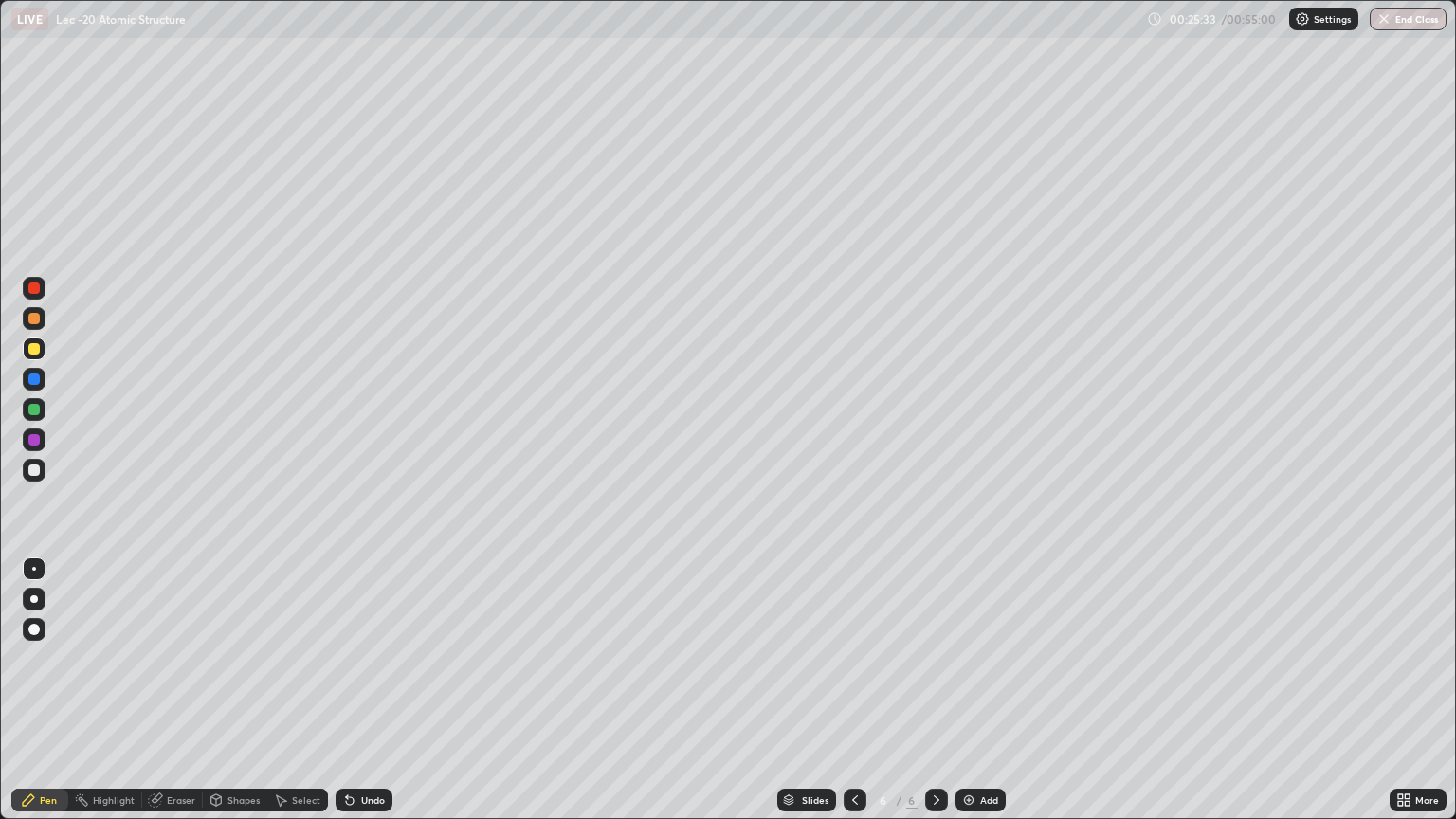 click on "Undo" at bounding box center [373, 800] 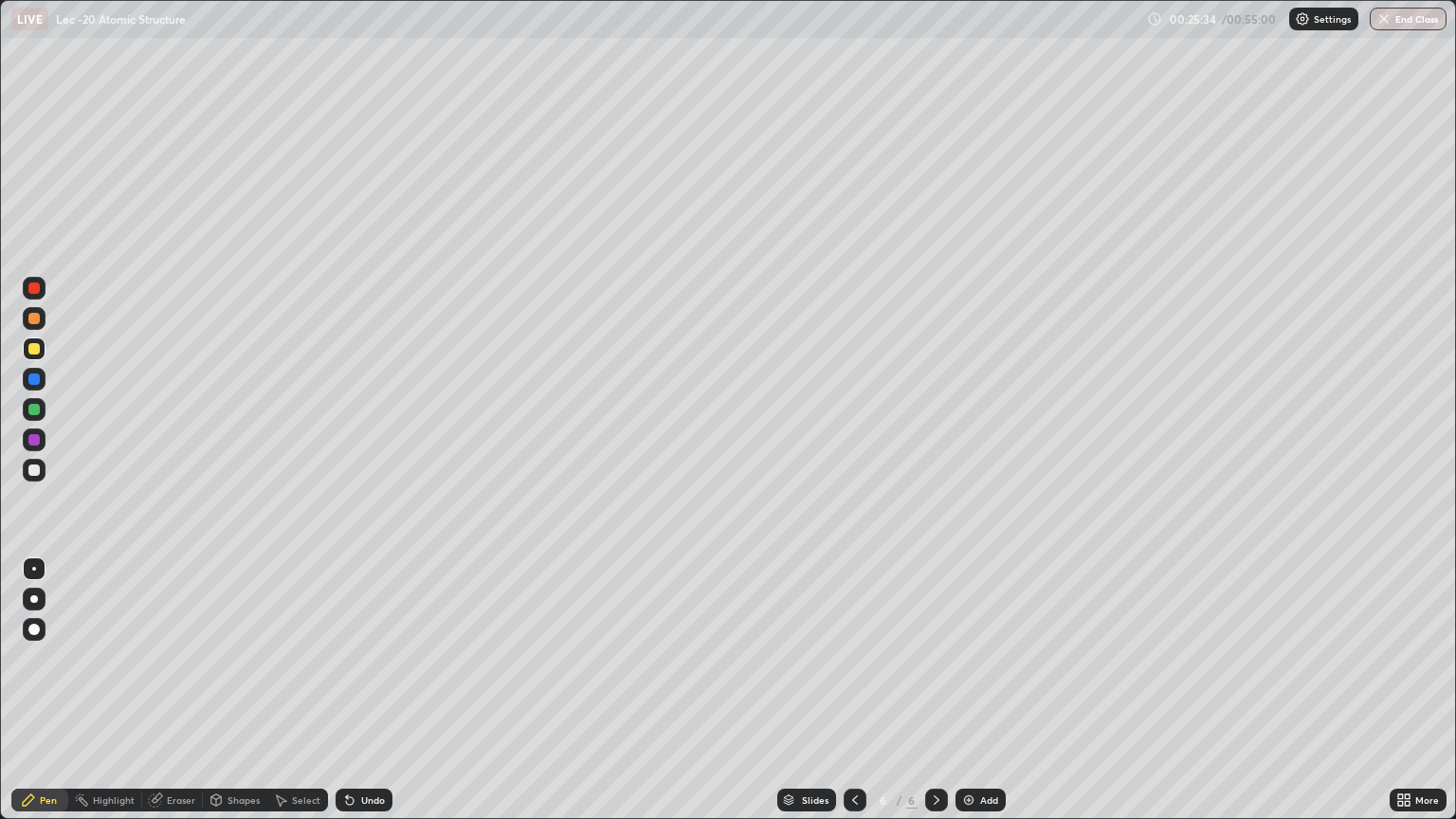 click 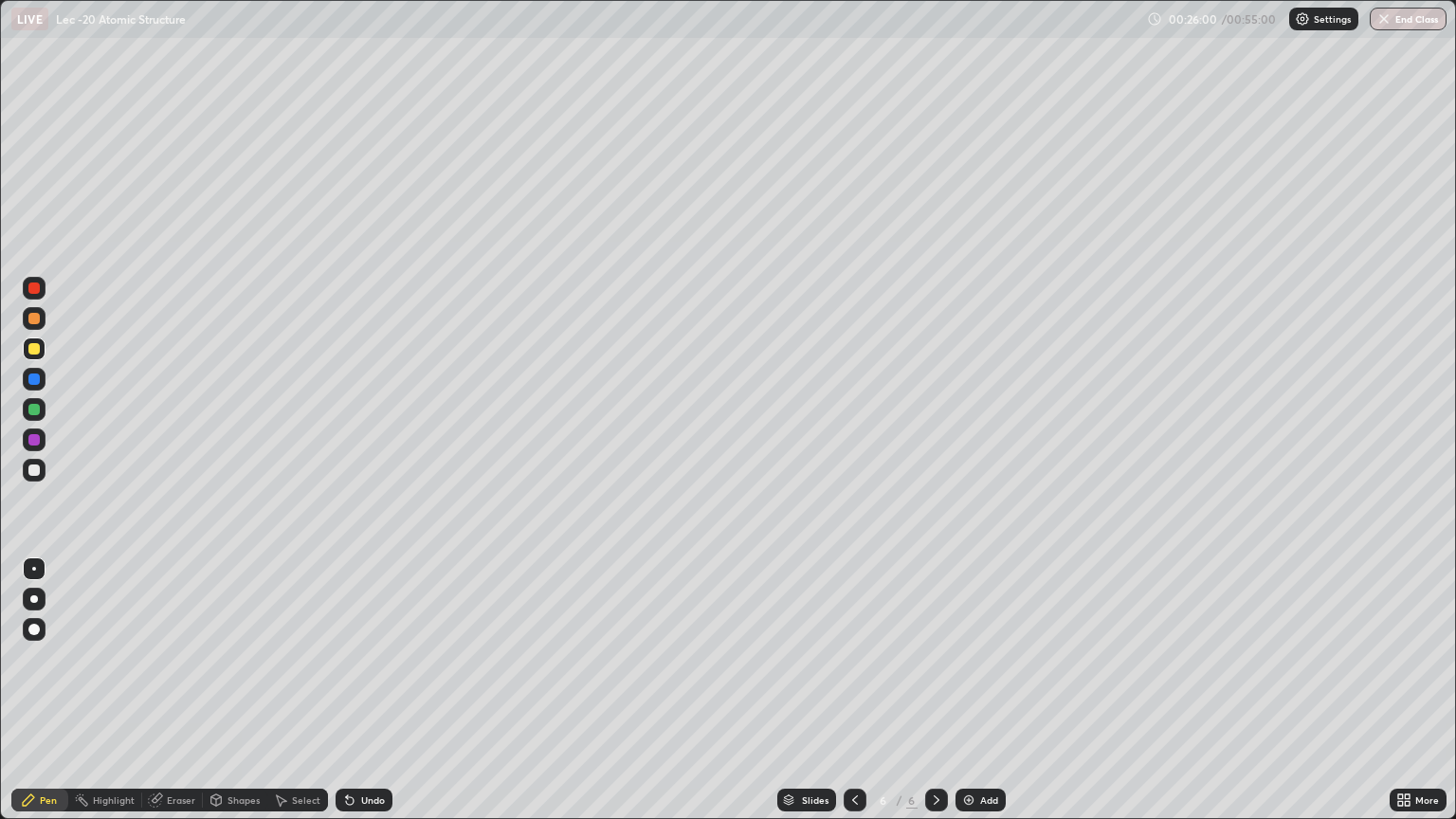 click at bounding box center (34, 349) 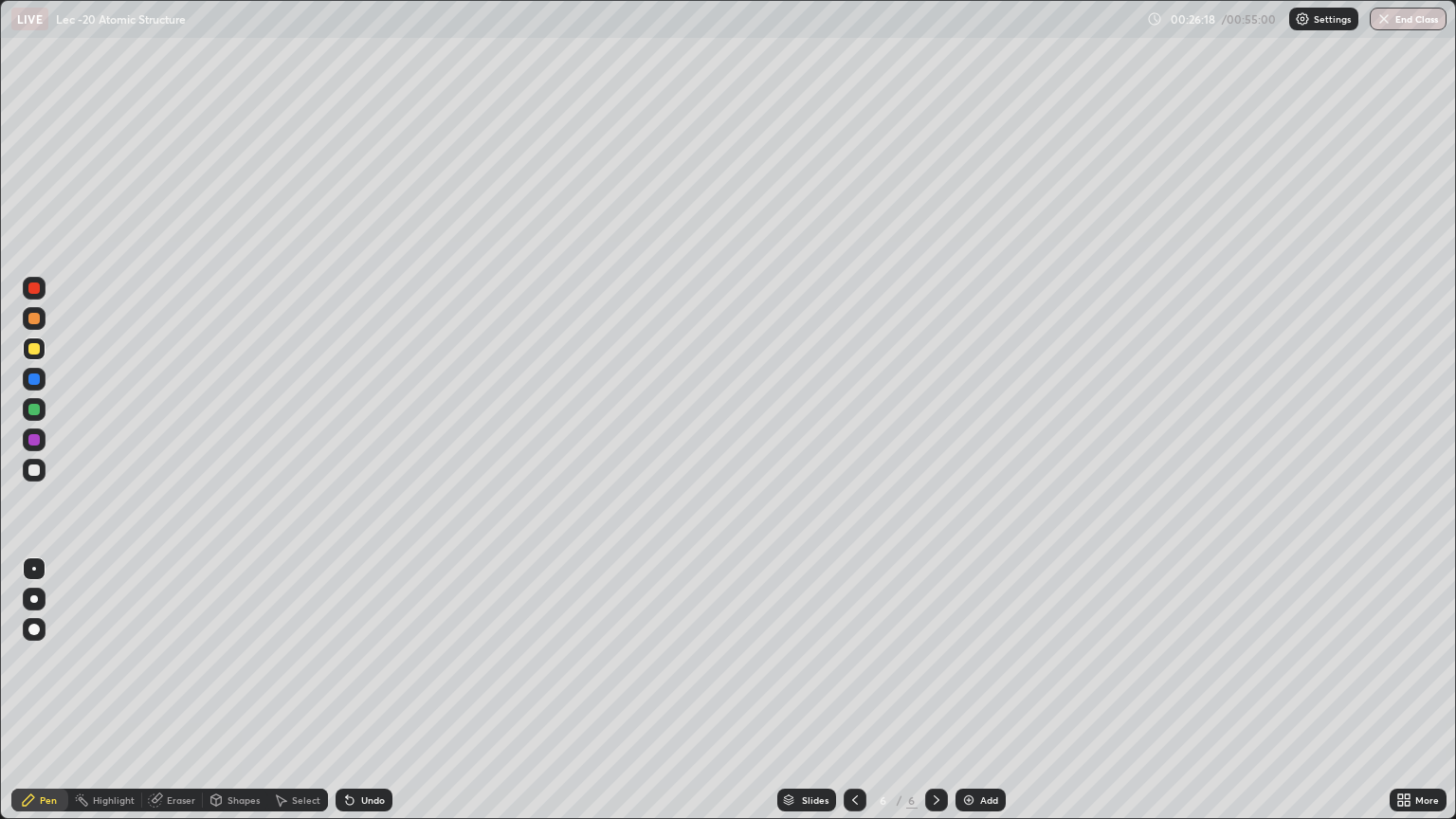 click at bounding box center [34, 470] 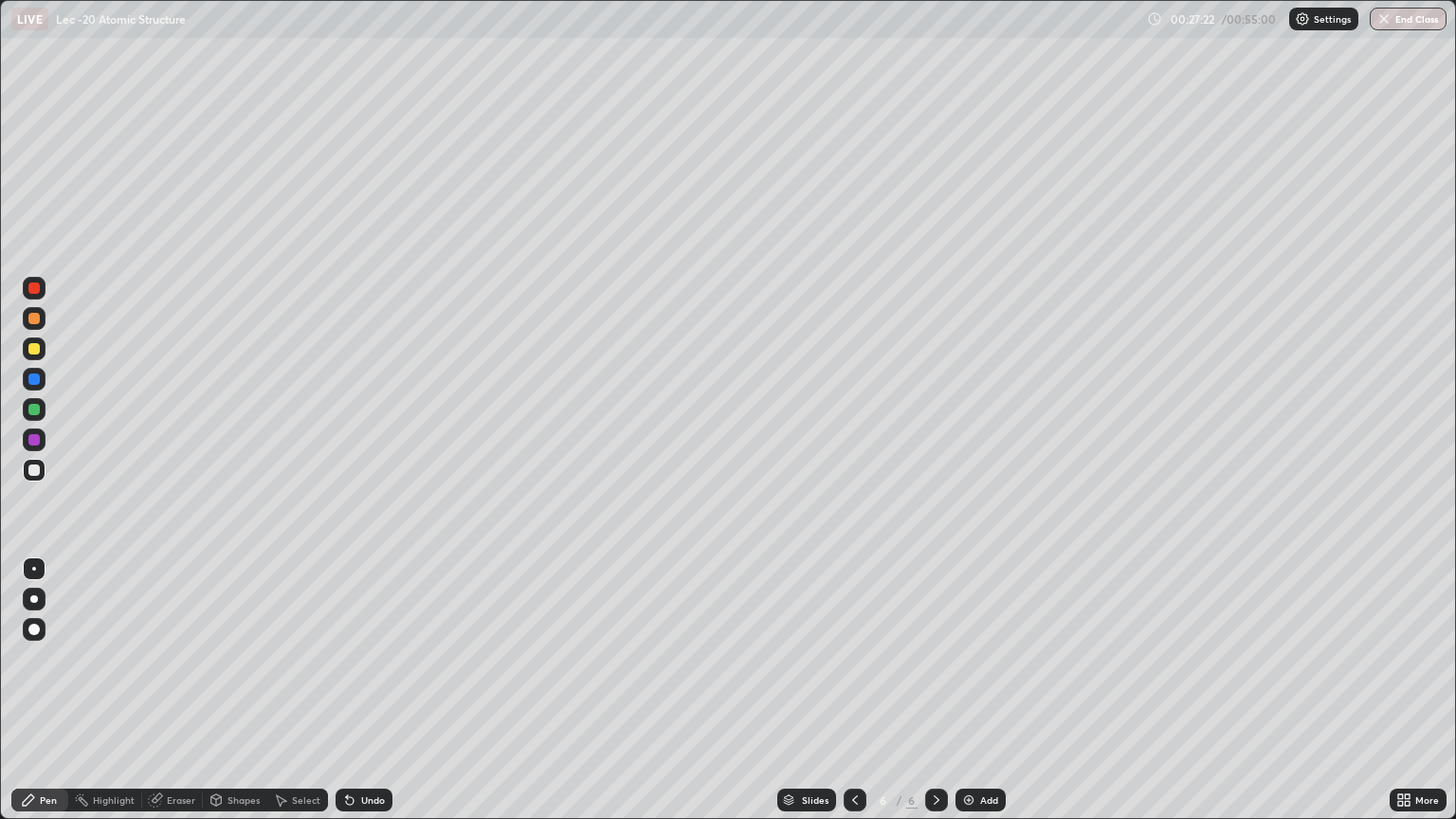 click on "Select" at bounding box center [306, 800] 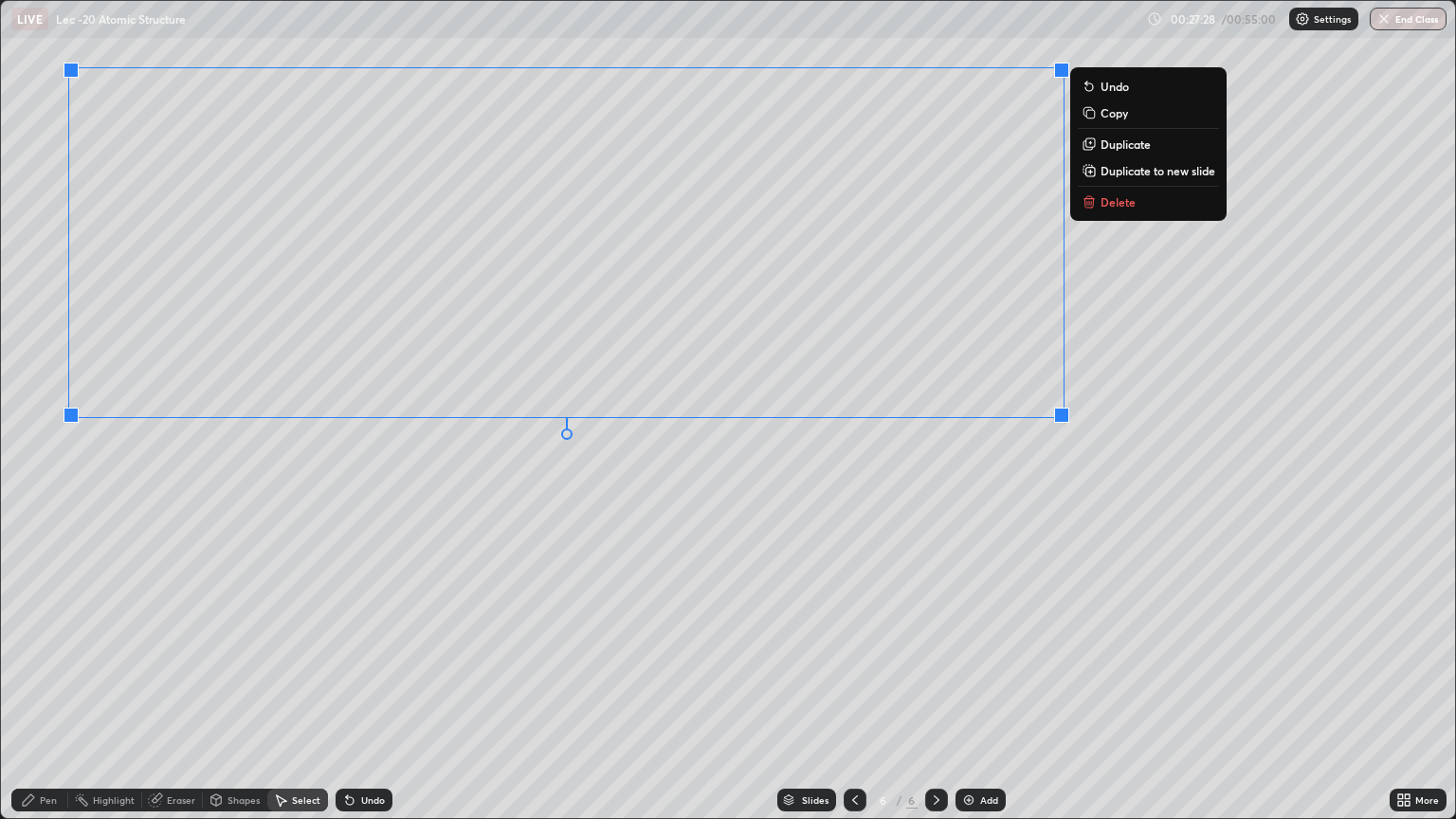 click on "Pen" at bounding box center [40, 800] 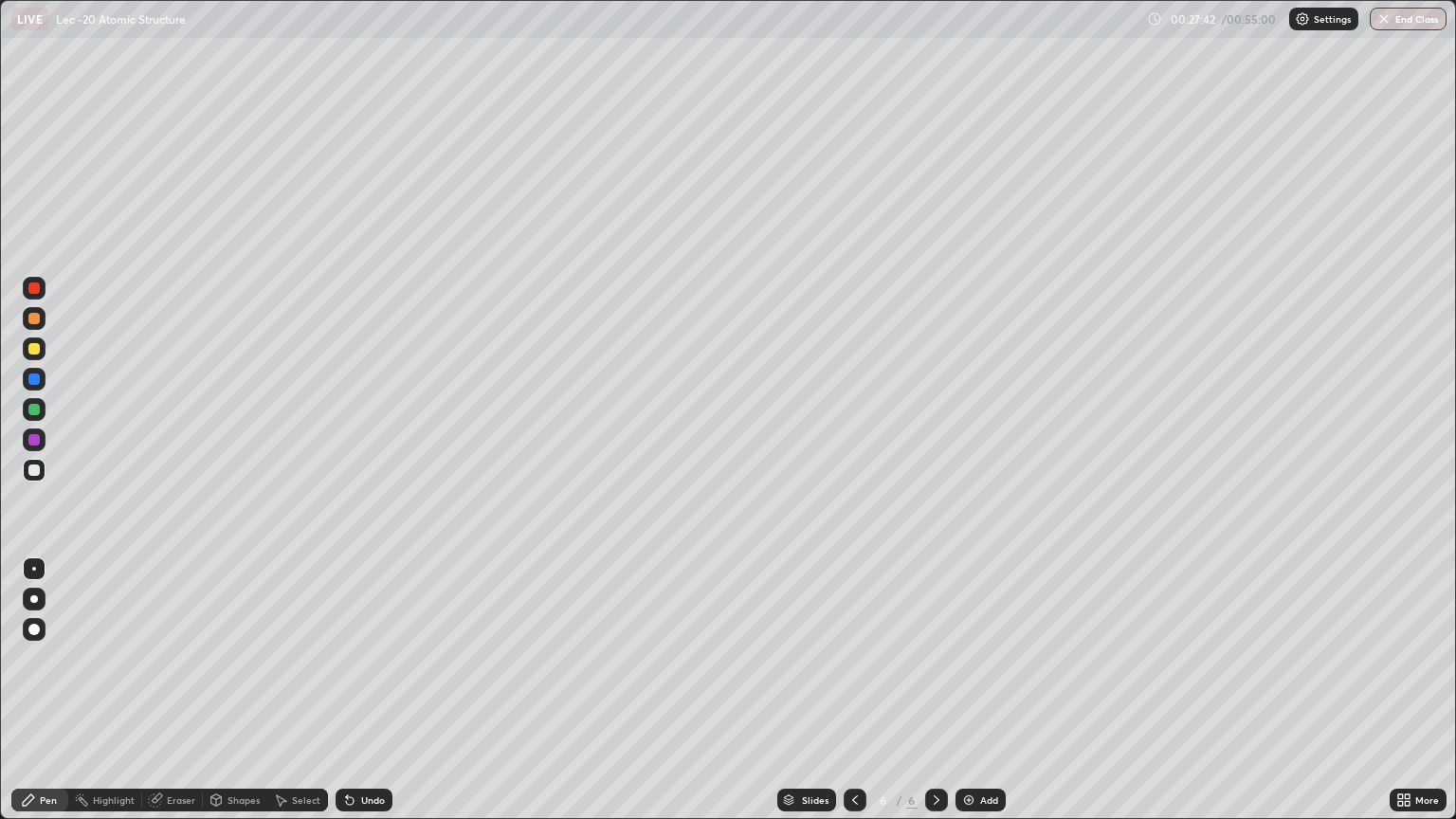 click 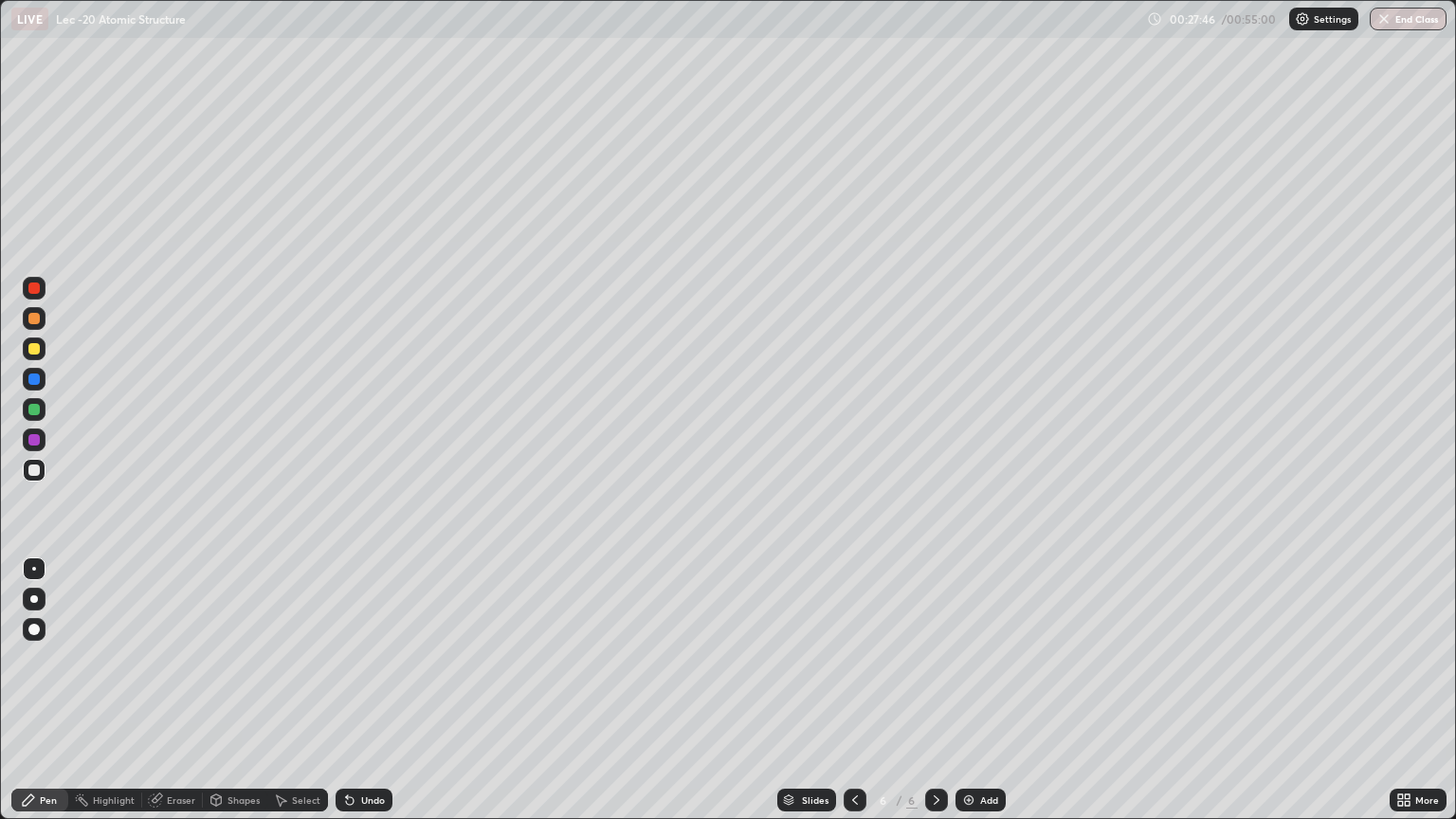 click at bounding box center (34, 410) 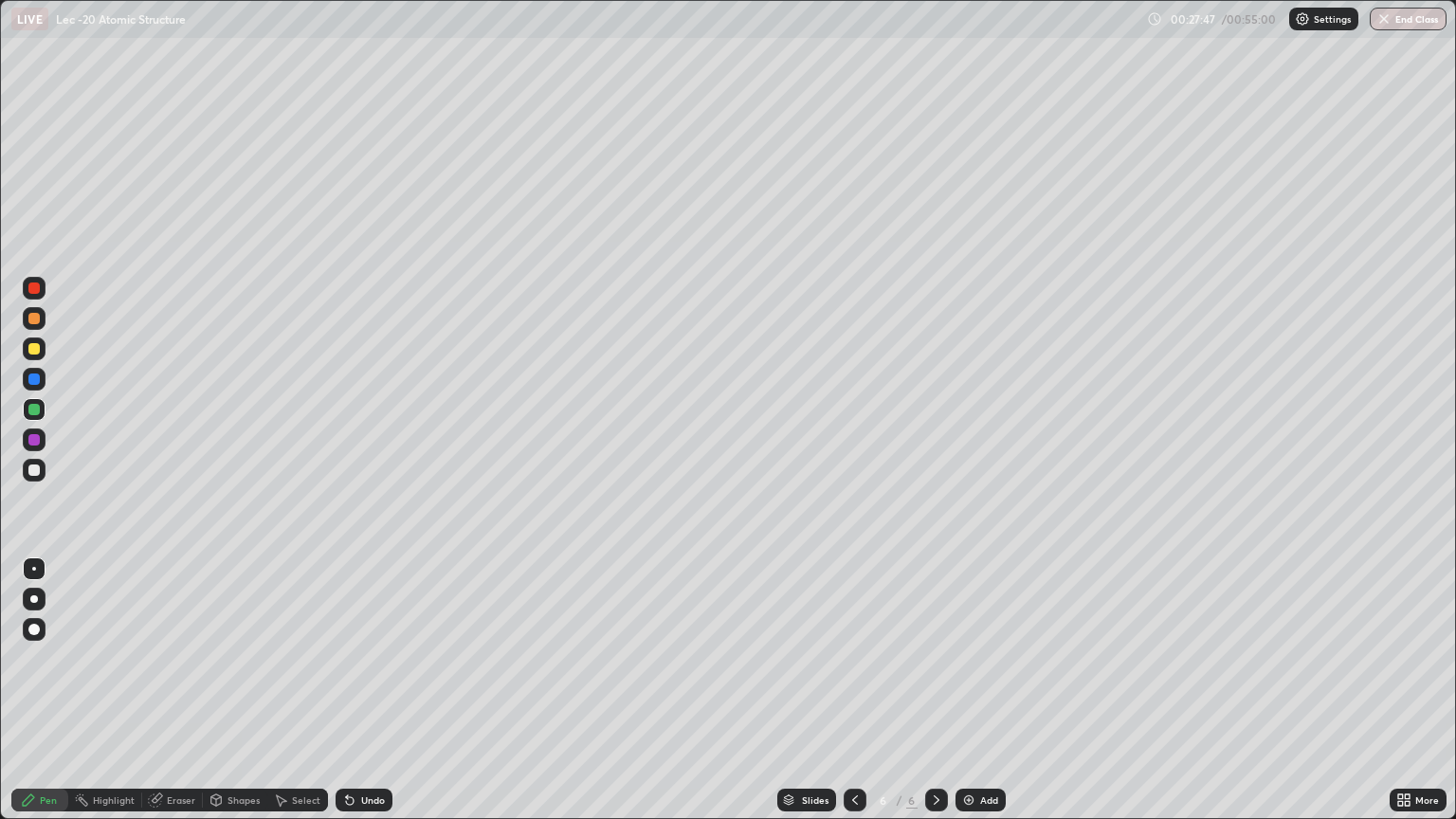 click 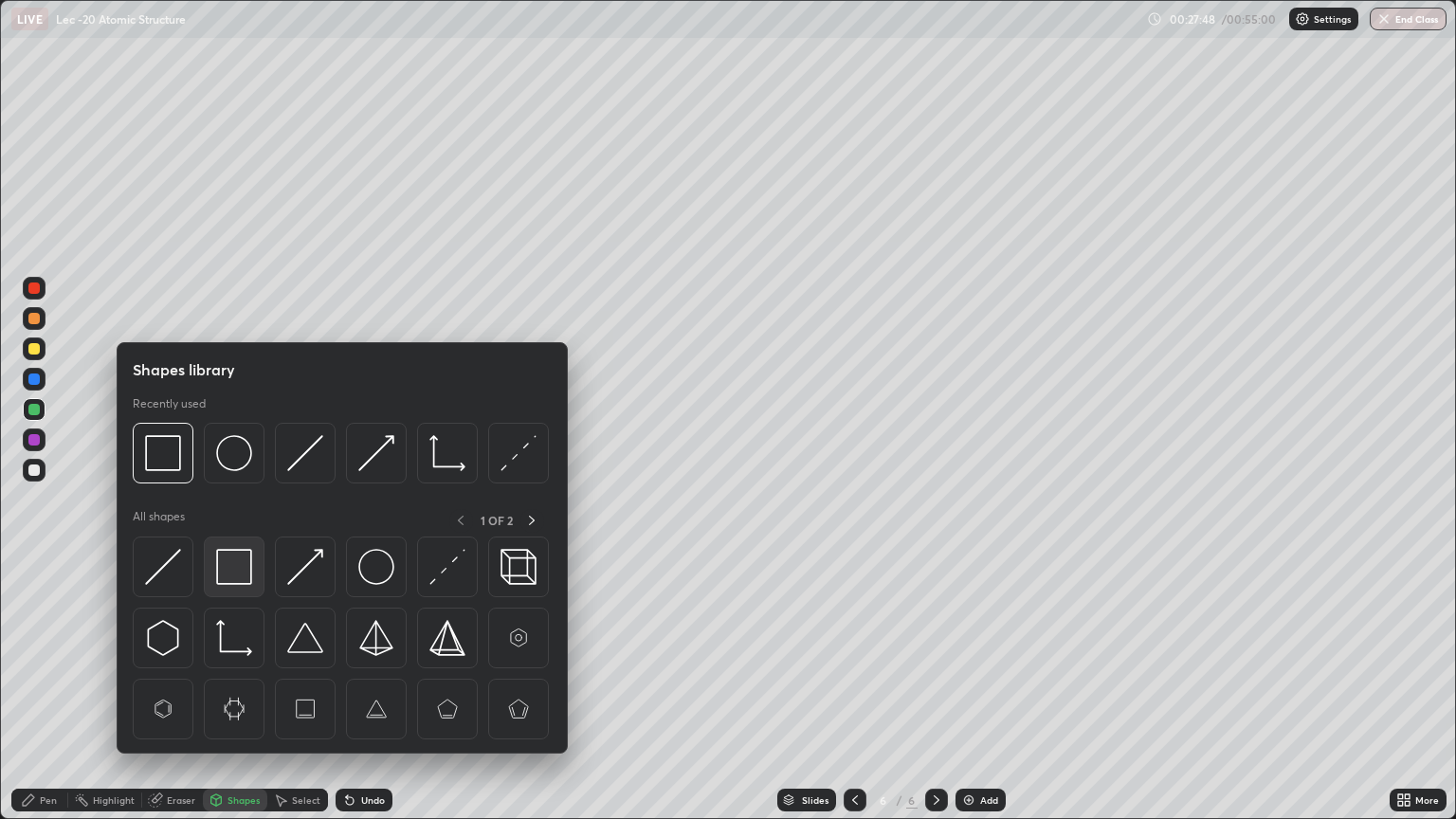 click at bounding box center (234, 567) 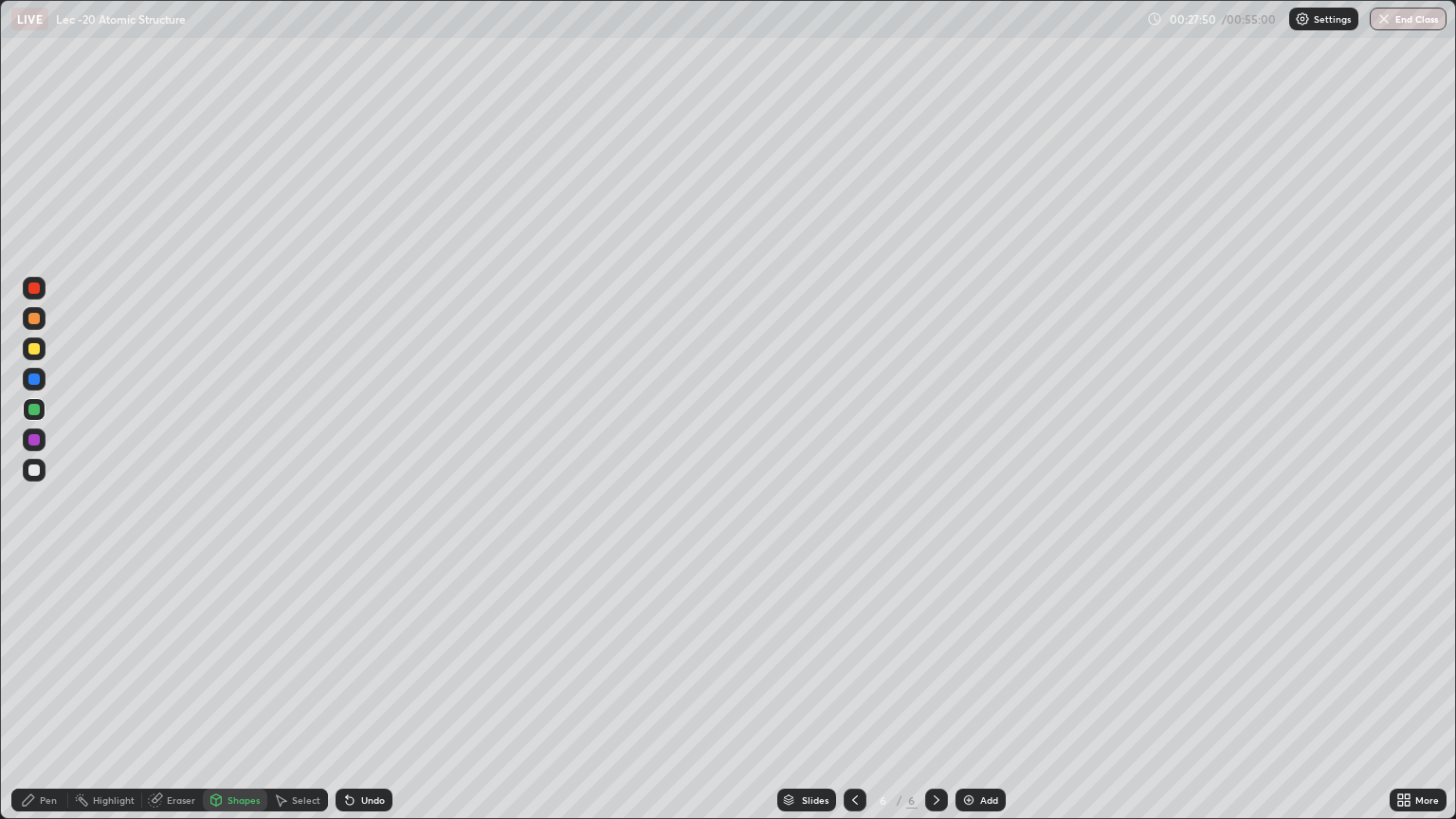click on "Pen" at bounding box center [40, 800] 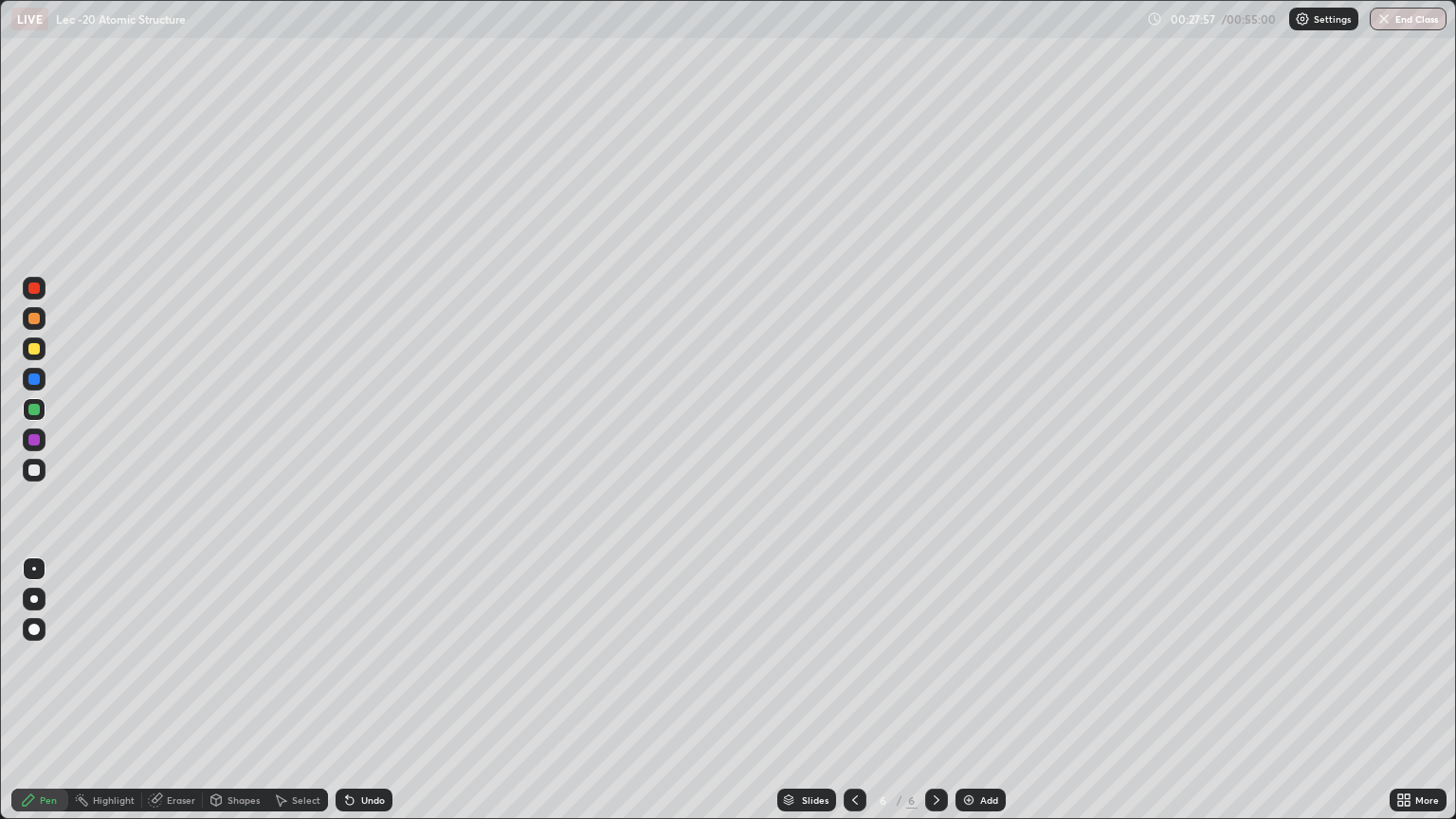 click 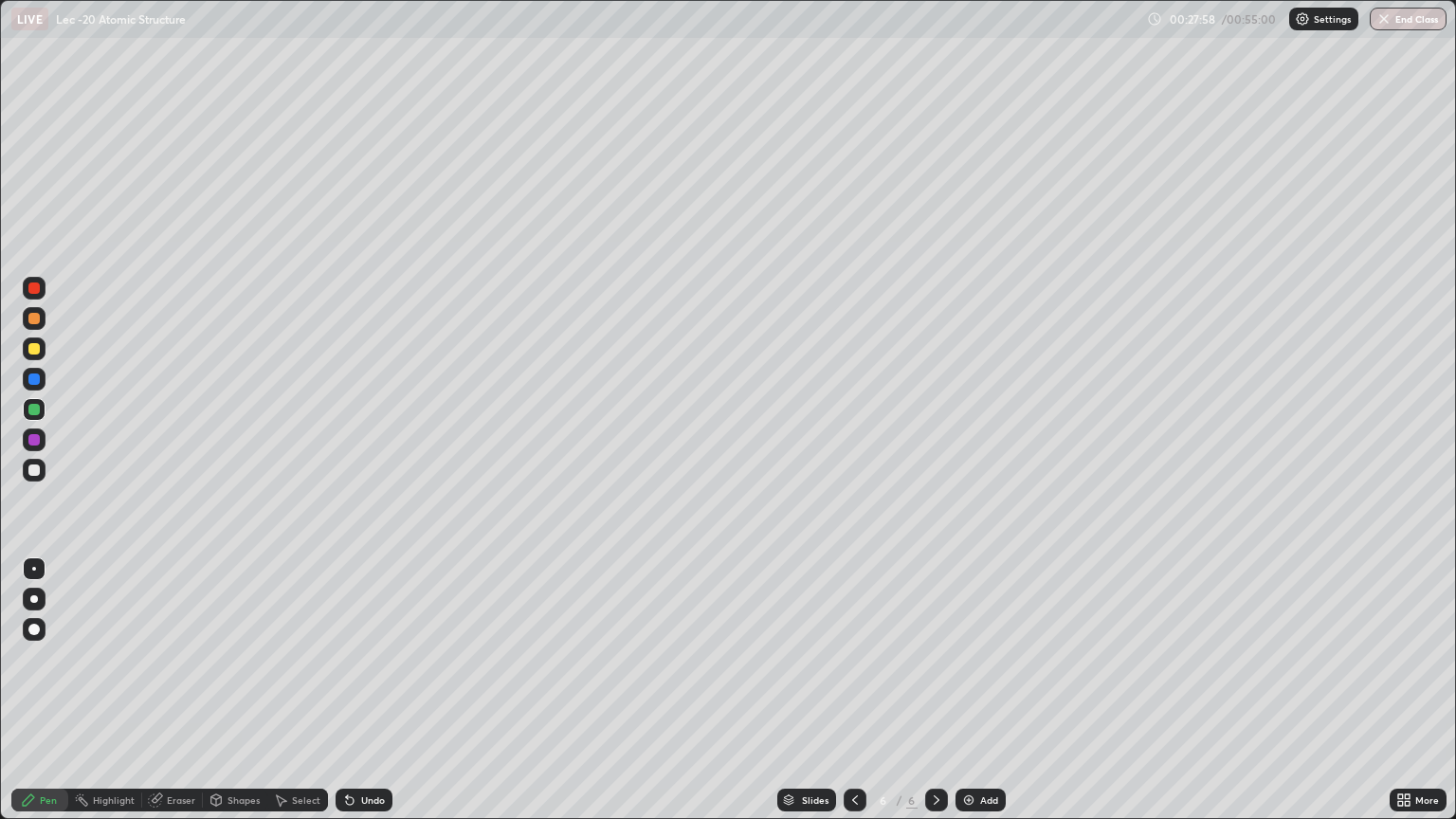 click 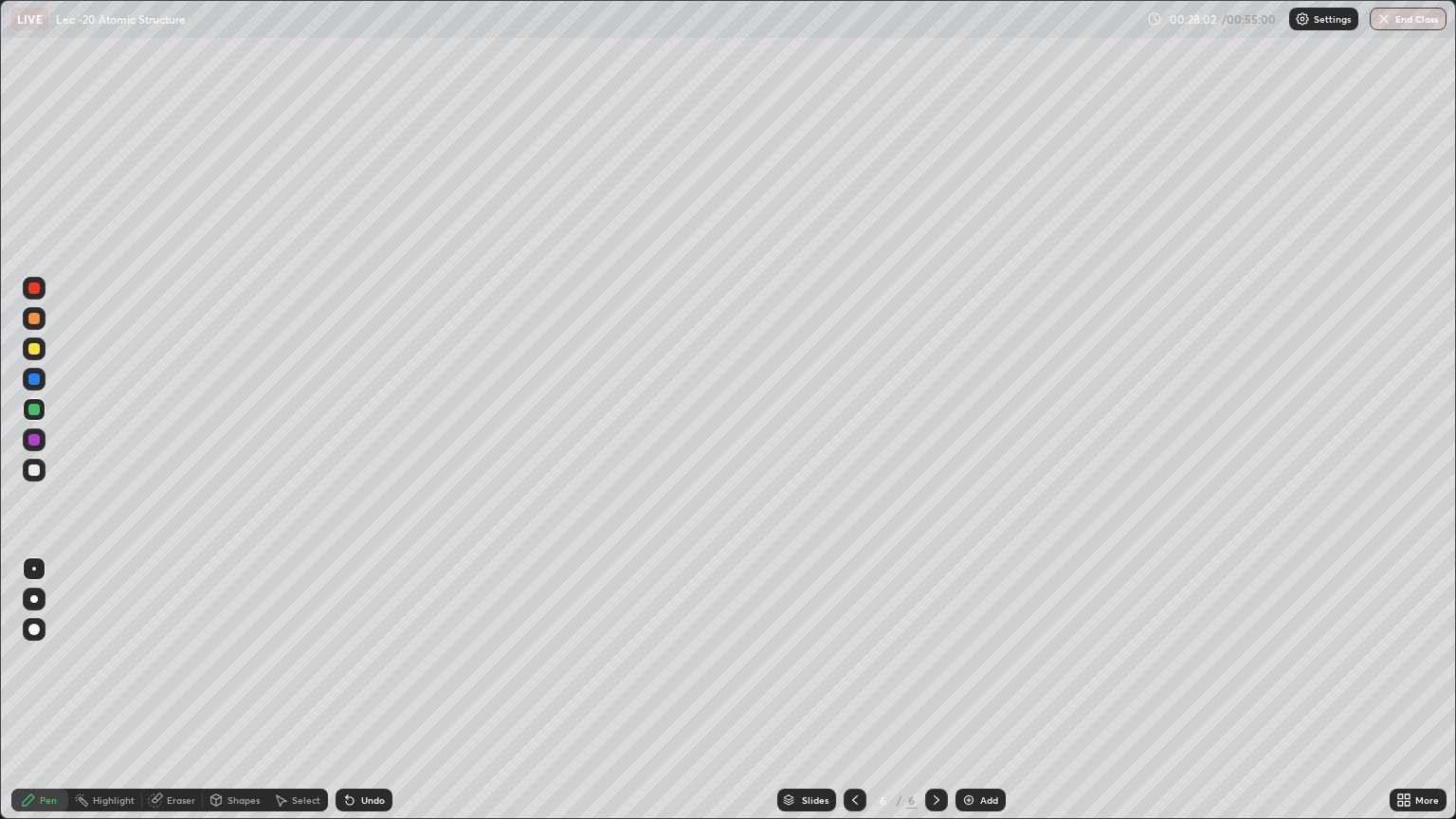 click at bounding box center (34, 318) 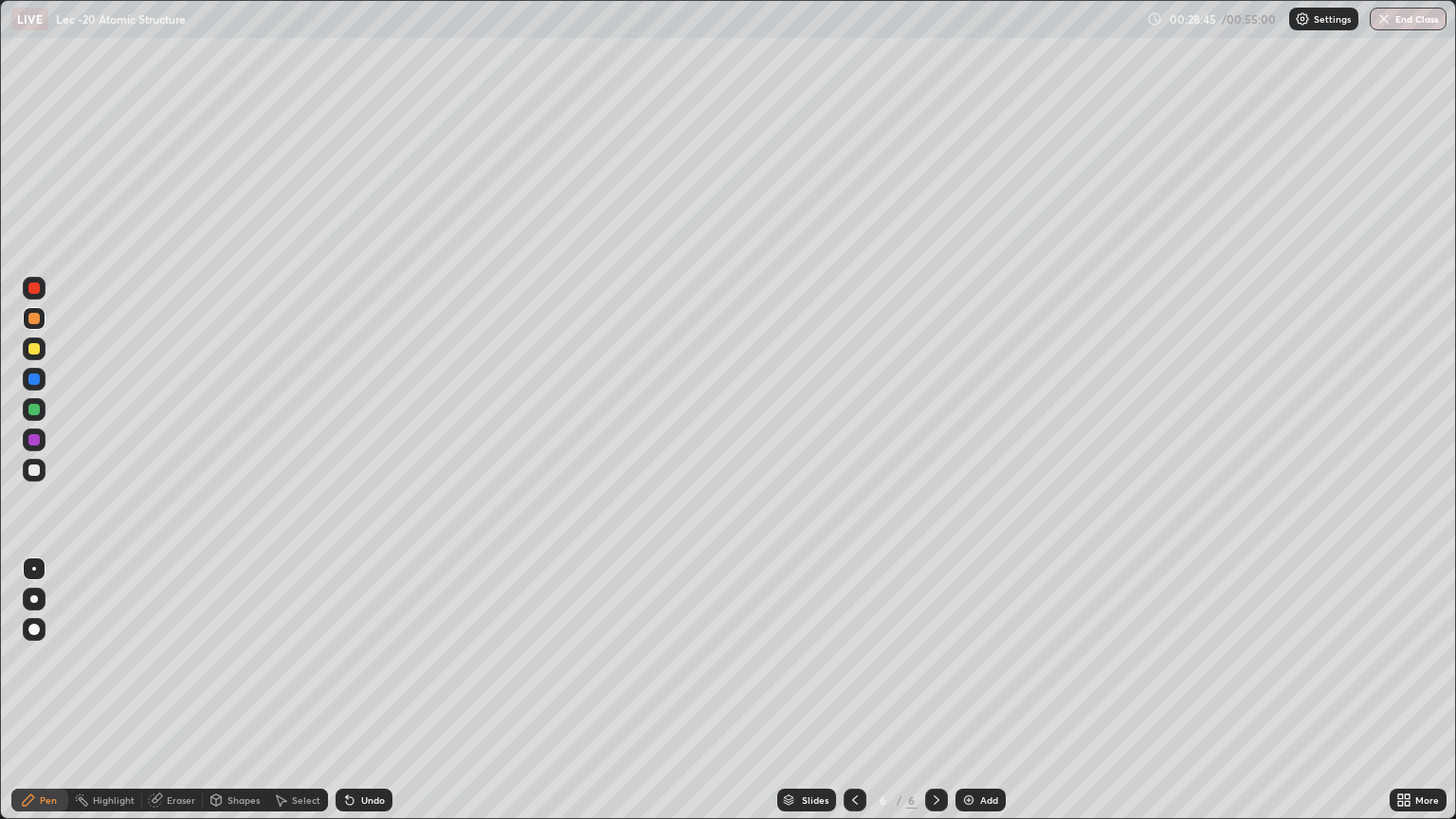click at bounding box center [34, 470] 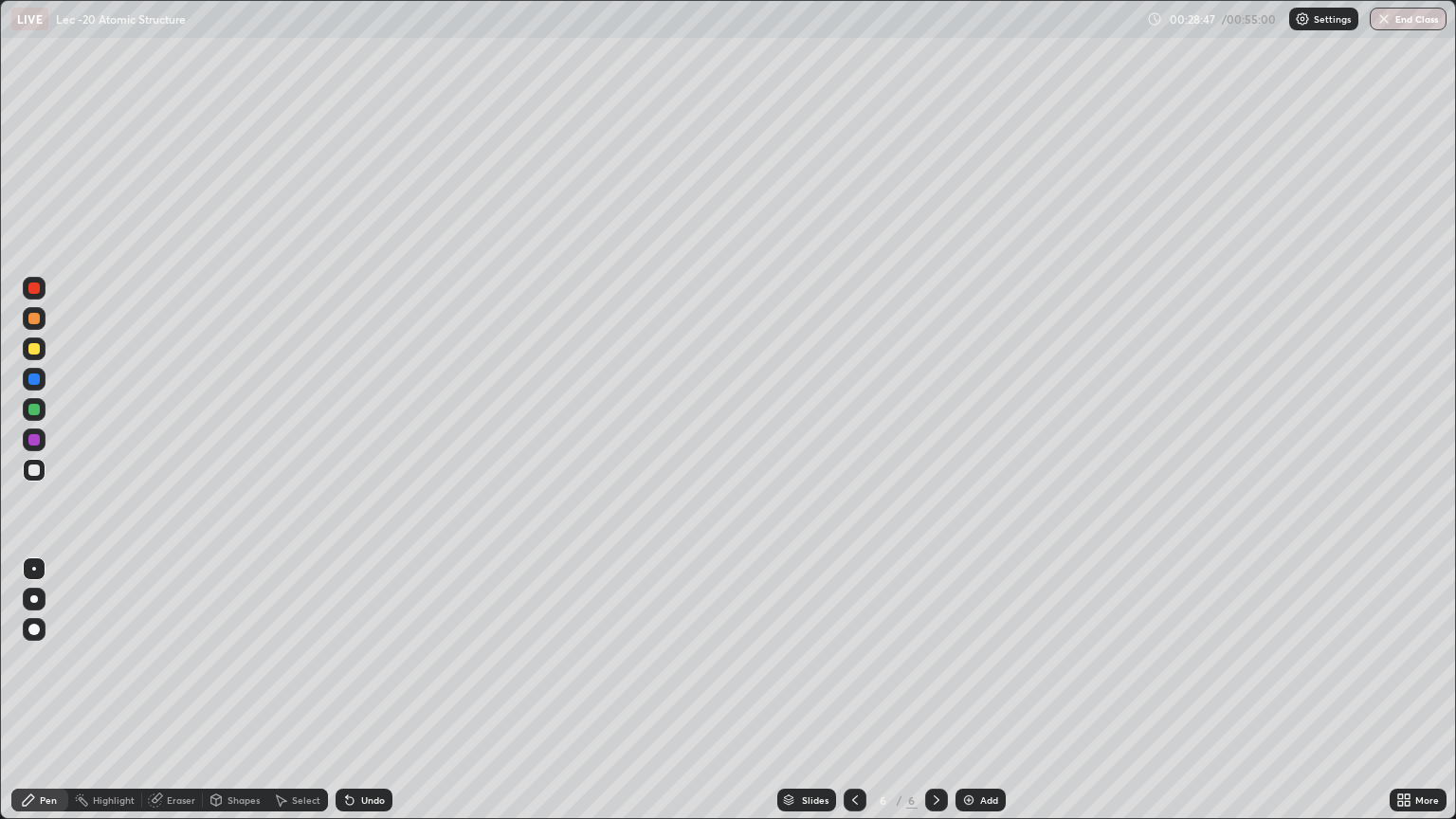 click 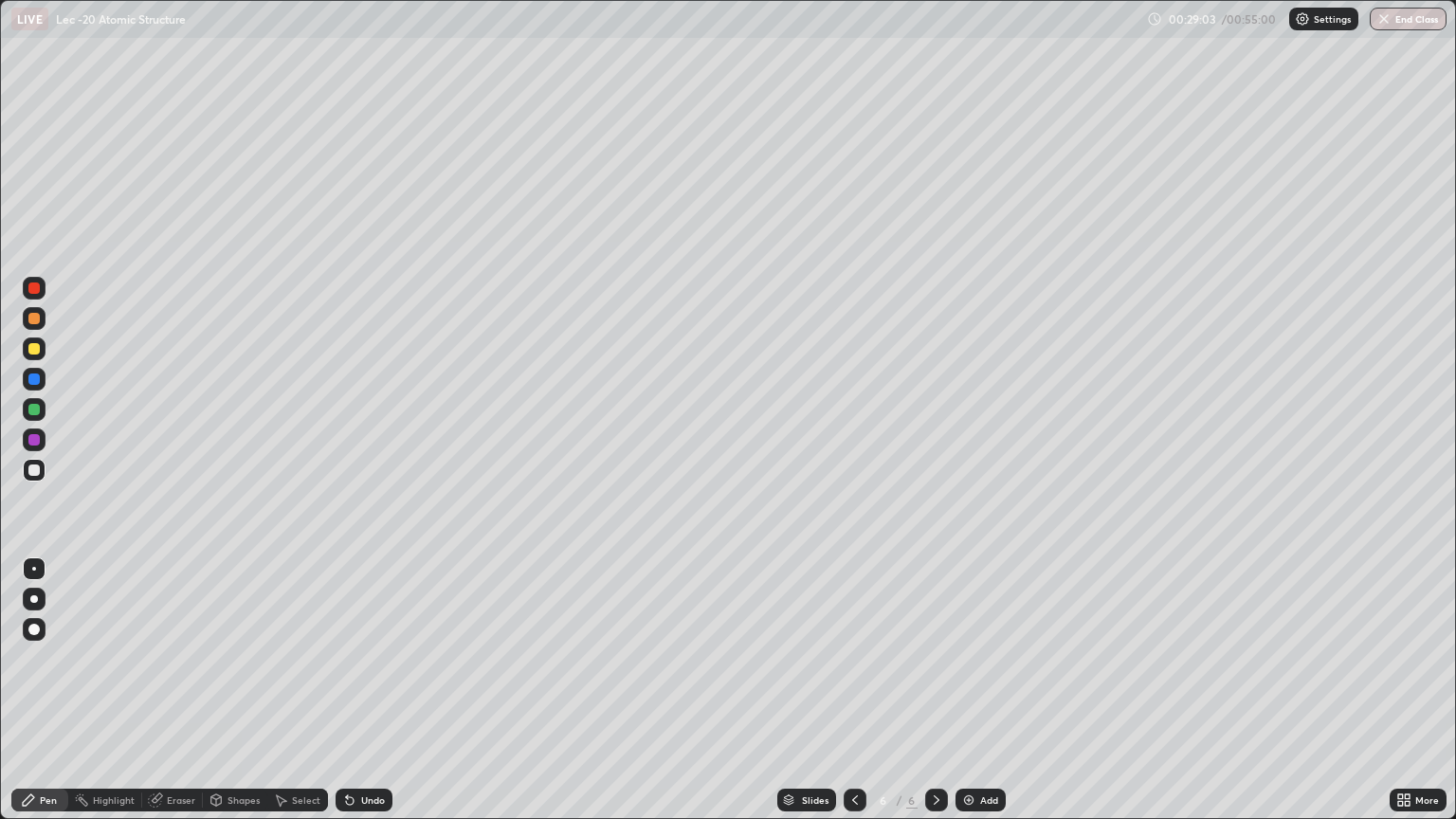 click 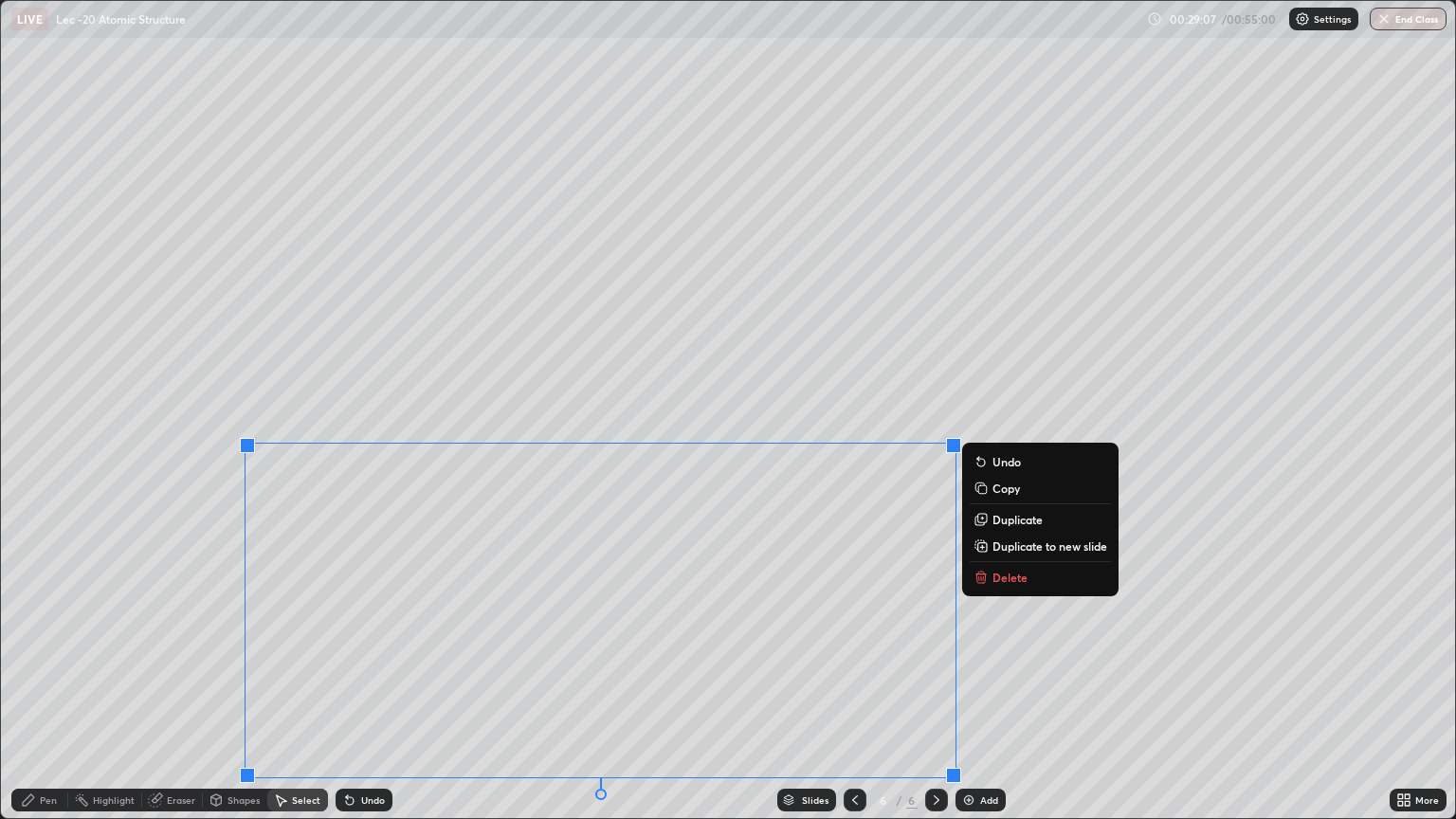 click on "0 ° Undo Copy Duplicate Duplicate to new slide Delete" at bounding box center (728, 410) 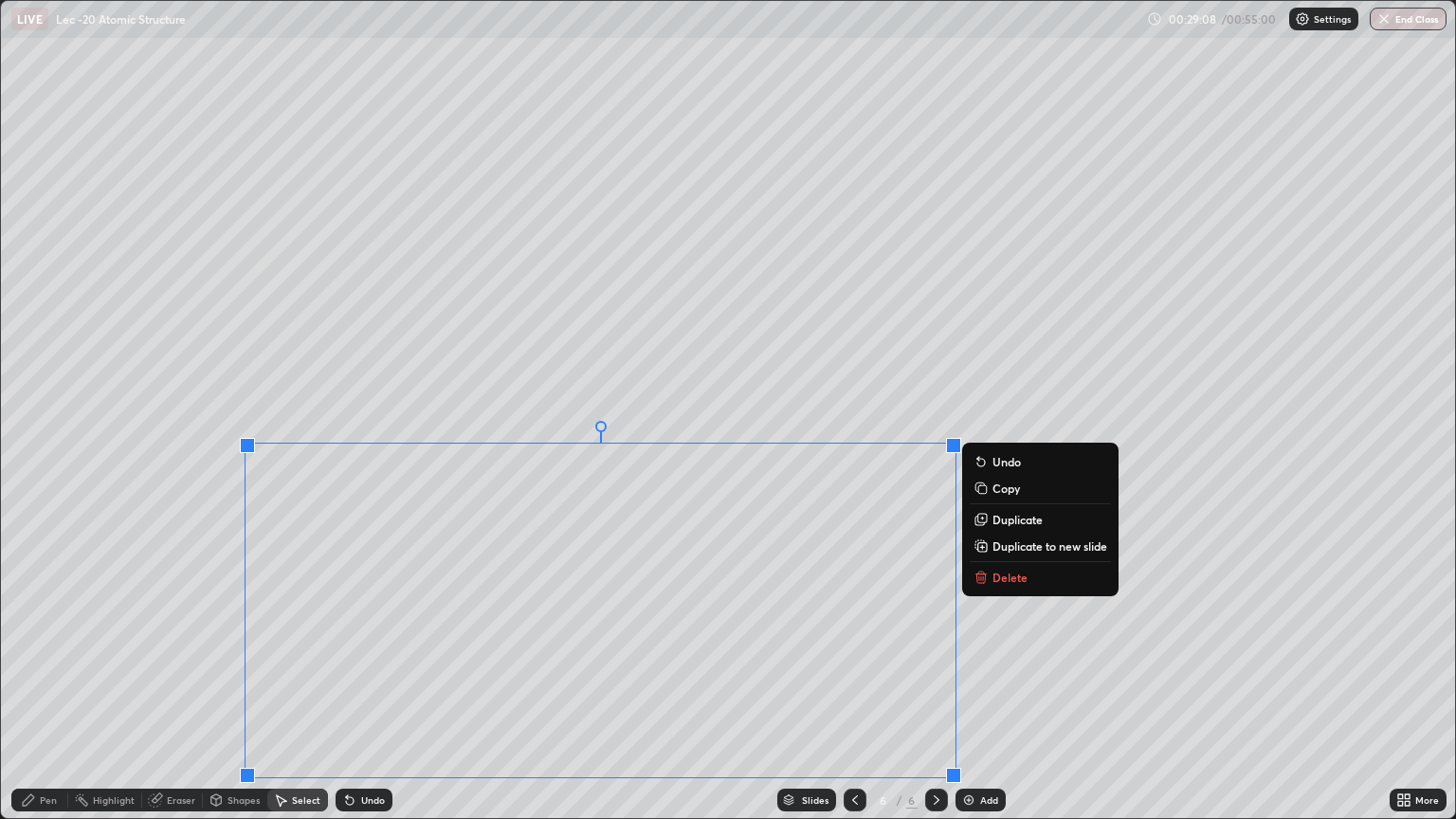 click on "0 ° Undo Copy Duplicate Duplicate to new slide Delete" at bounding box center (728, 410) 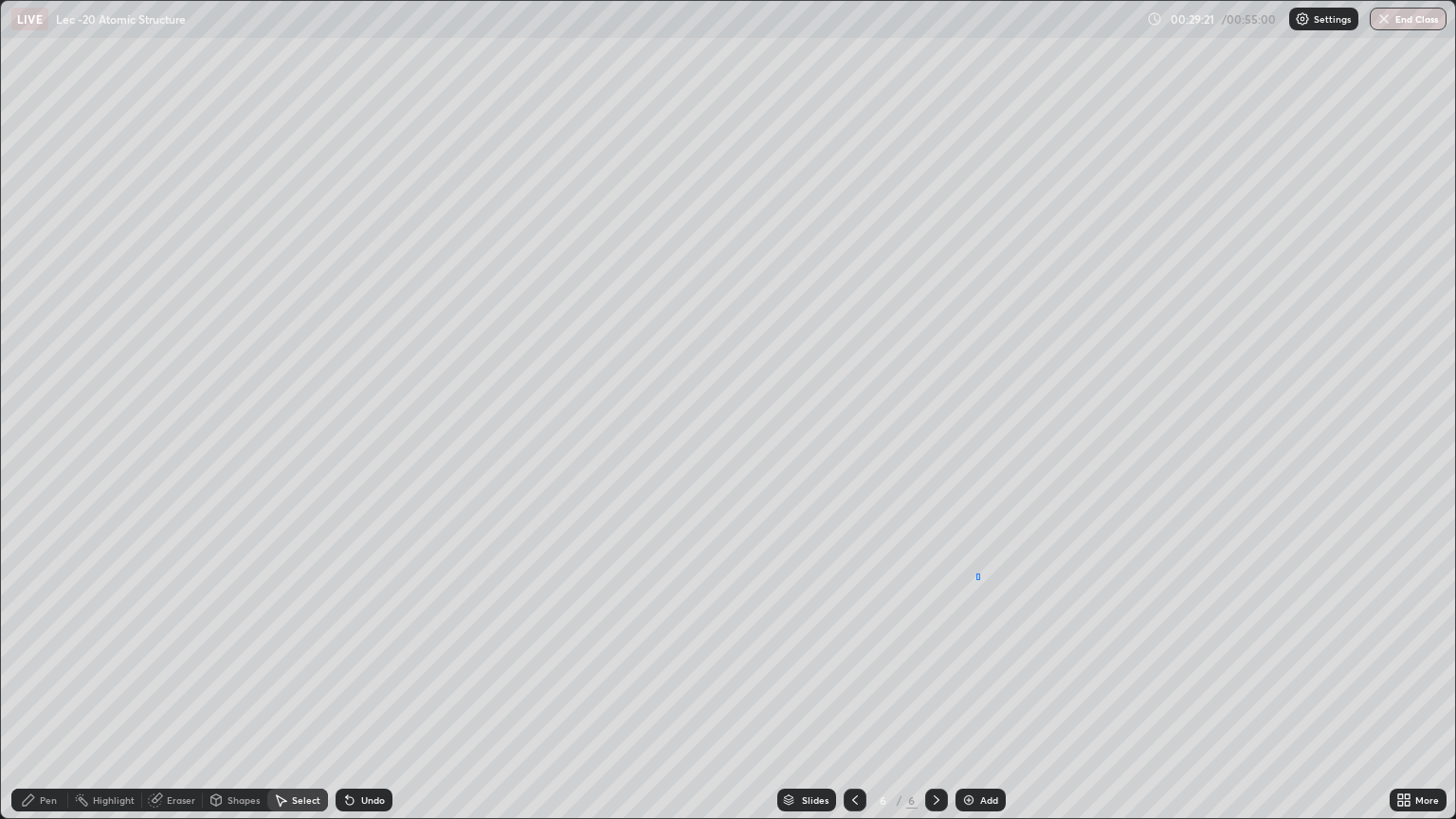 click on "0 ° Undo Copy Duplicate Duplicate to new slide Delete" at bounding box center [728, 410] 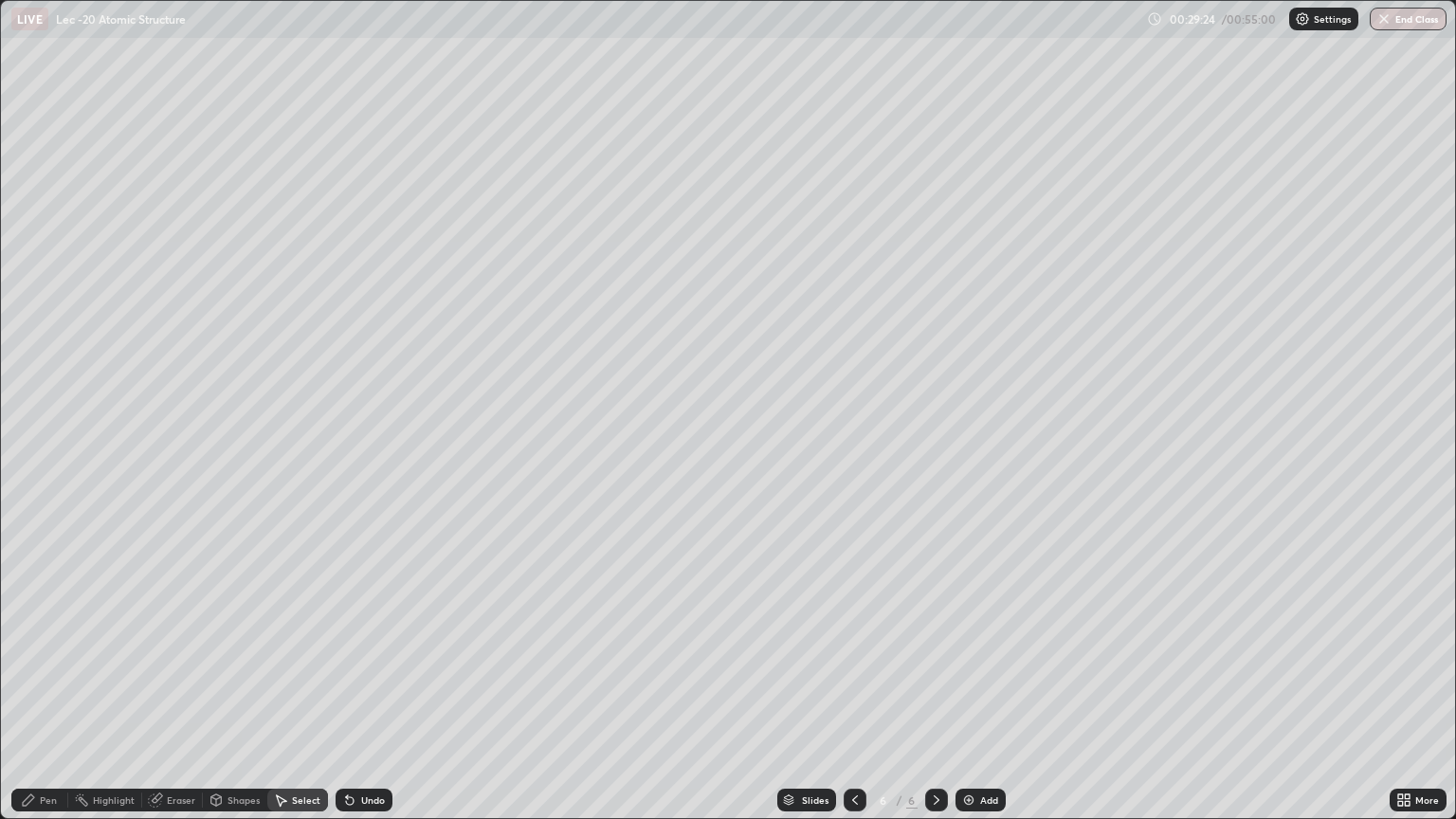 click on "Shapes" at bounding box center [235, 800] 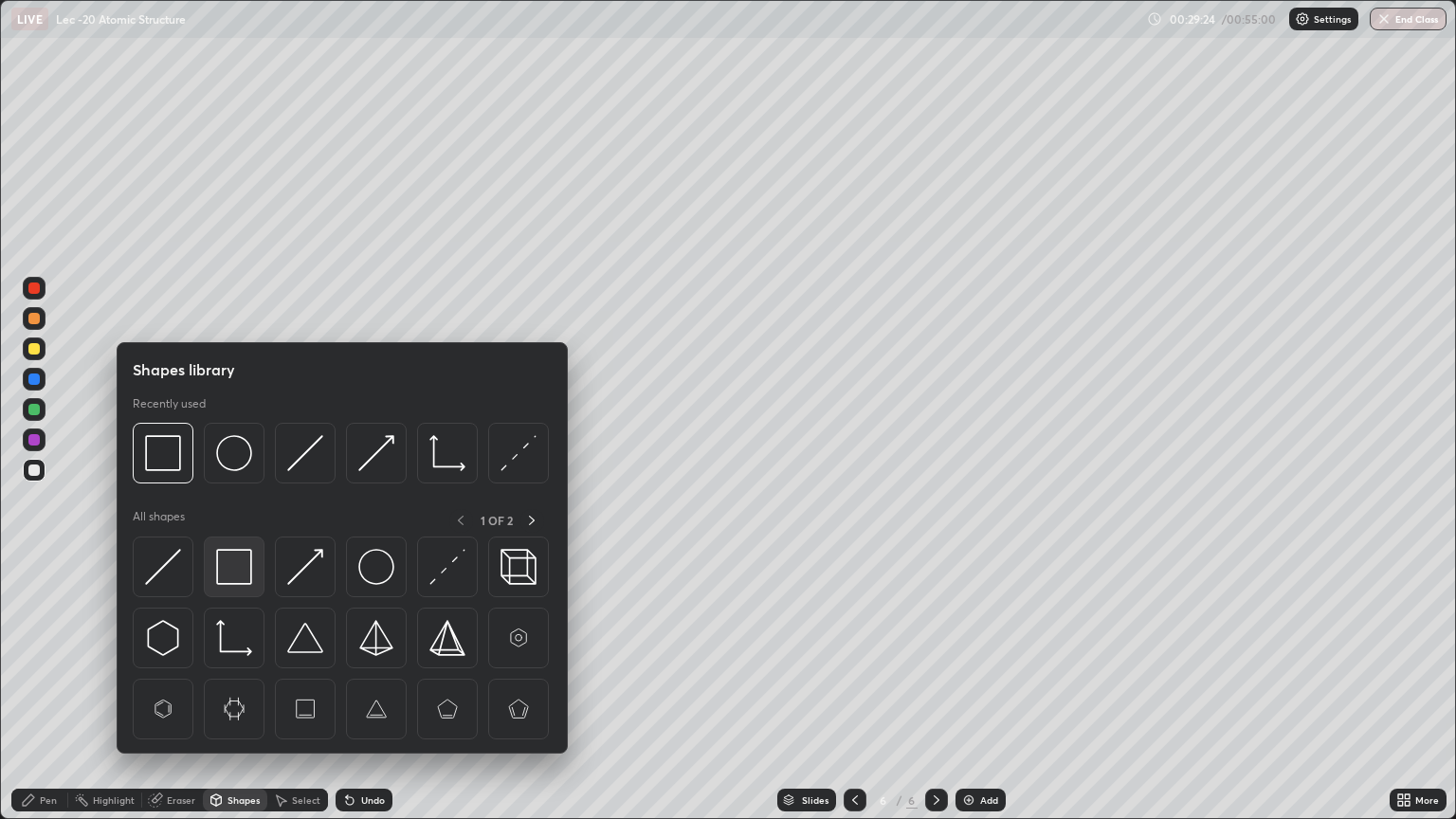 click at bounding box center [234, 567] 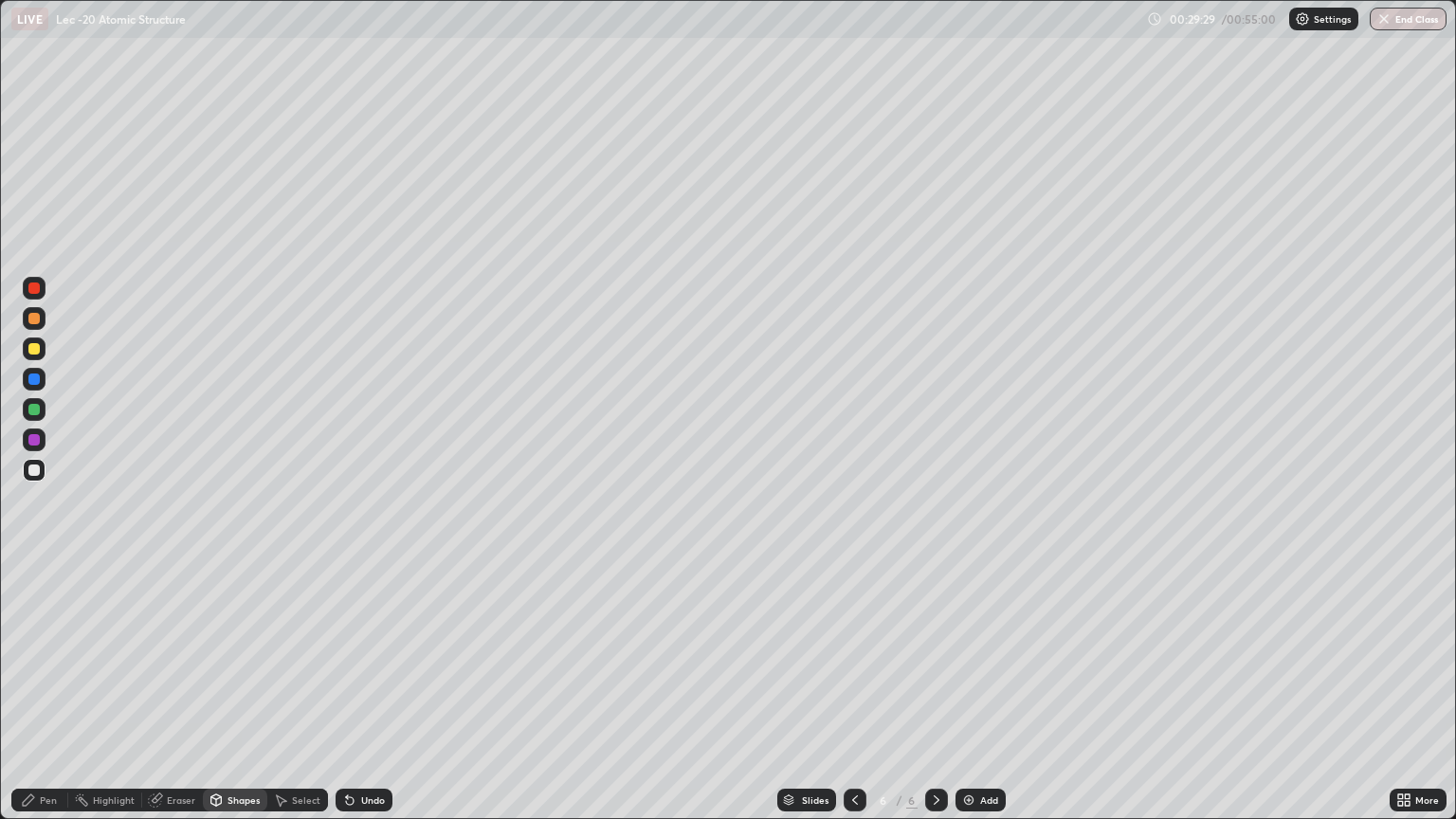 click on "Pen" at bounding box center (48, 800) 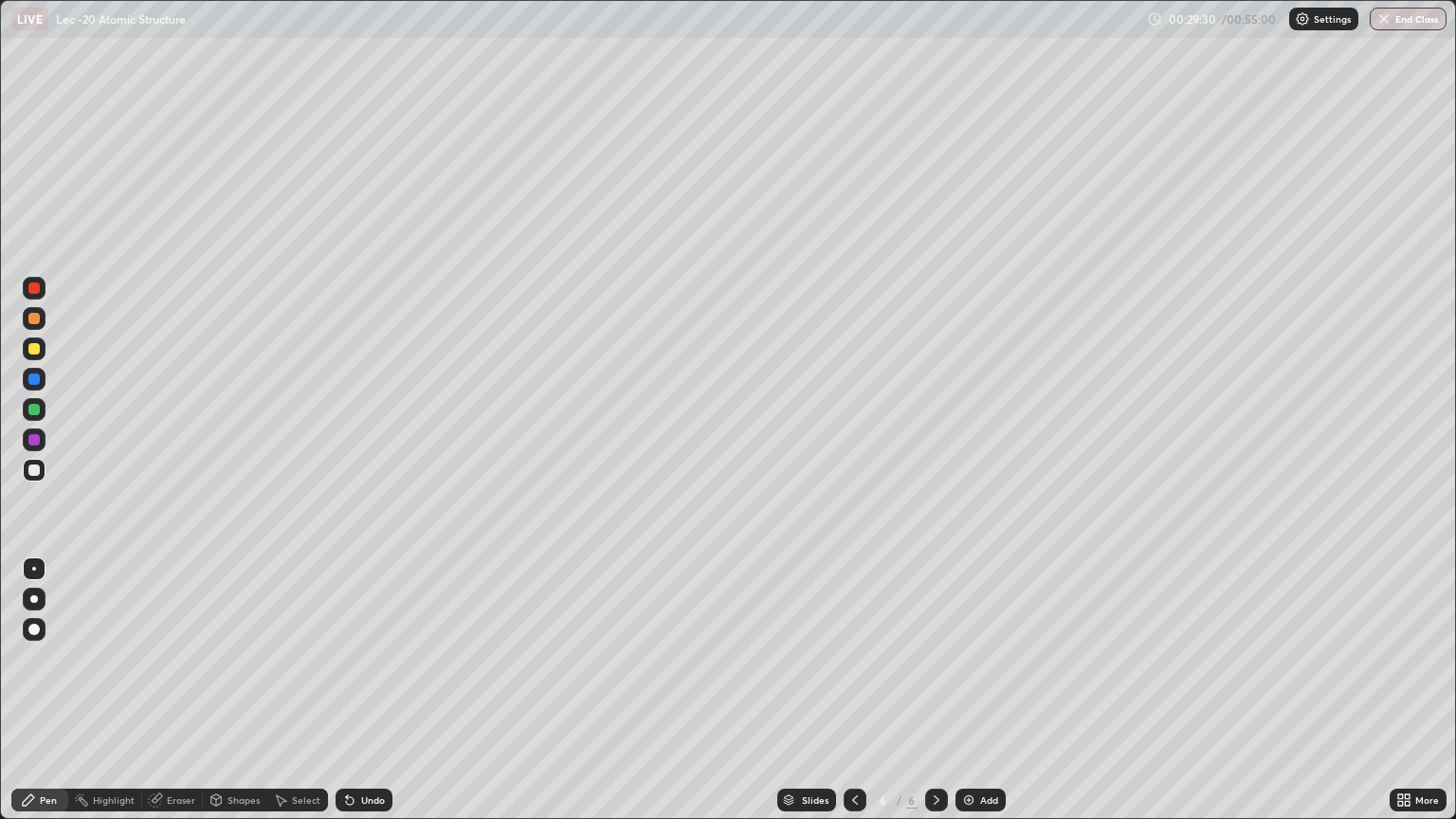 click at bounding box center (34, 318) 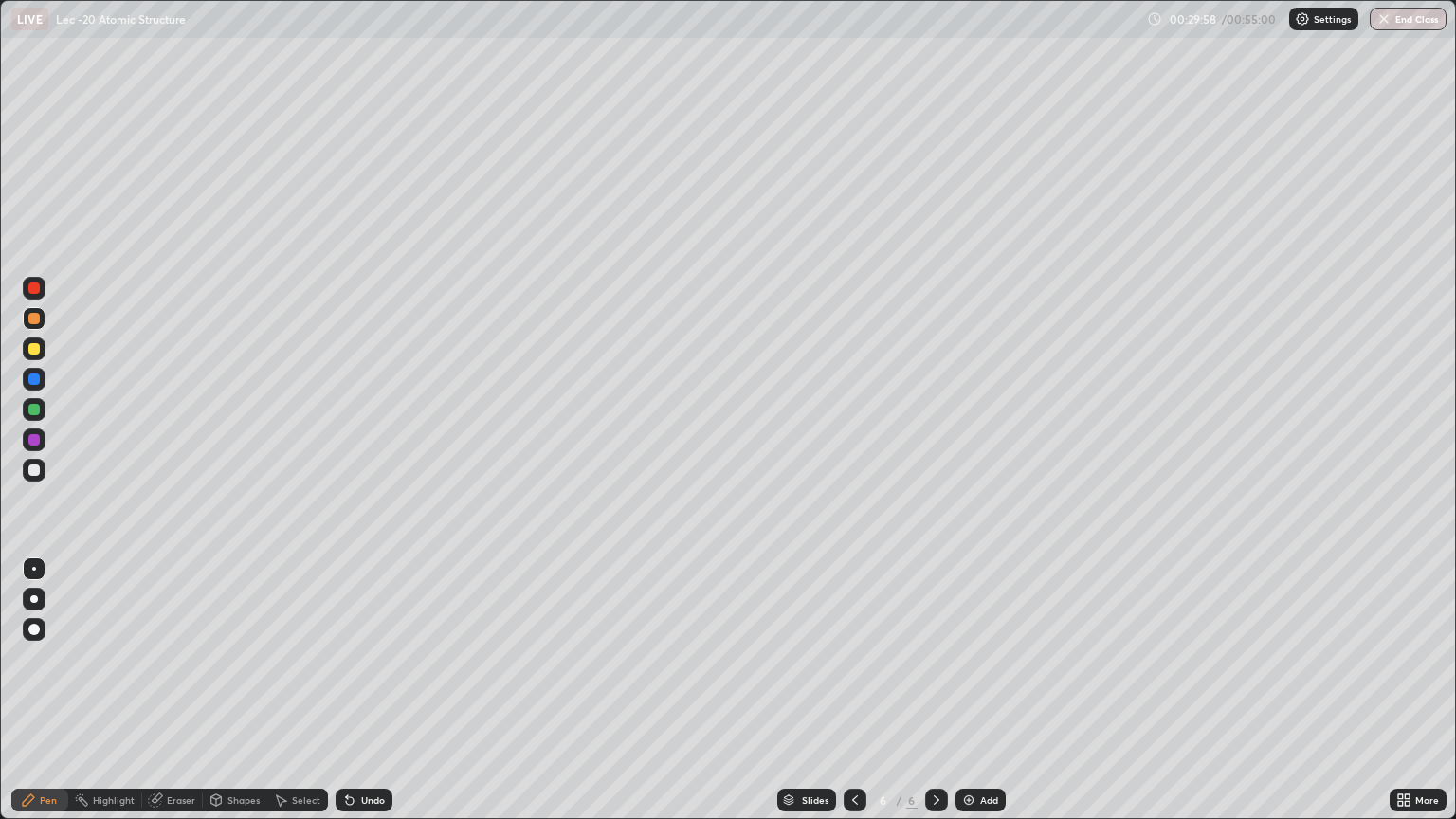click at bounding box center [34, 470] 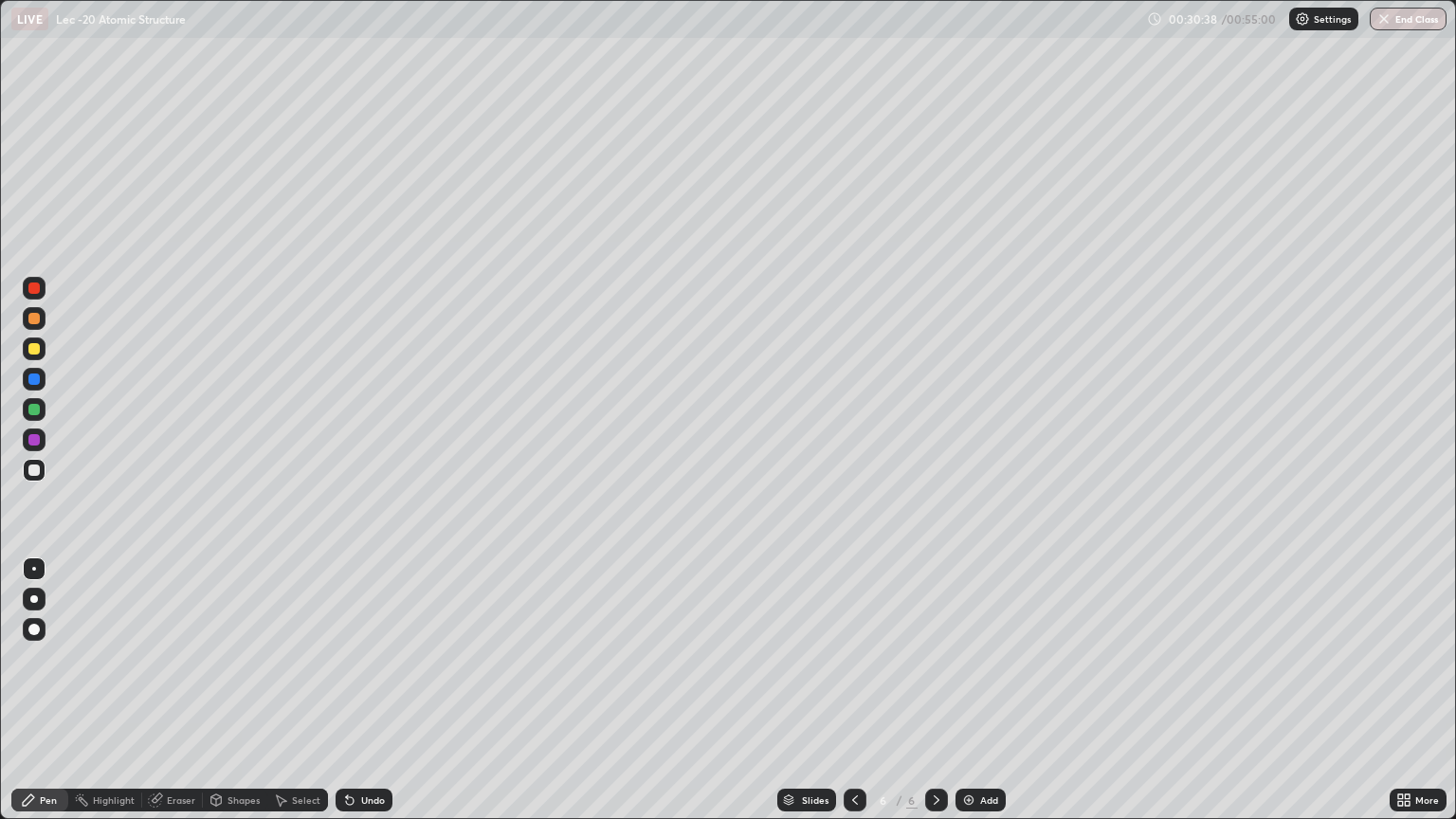 click 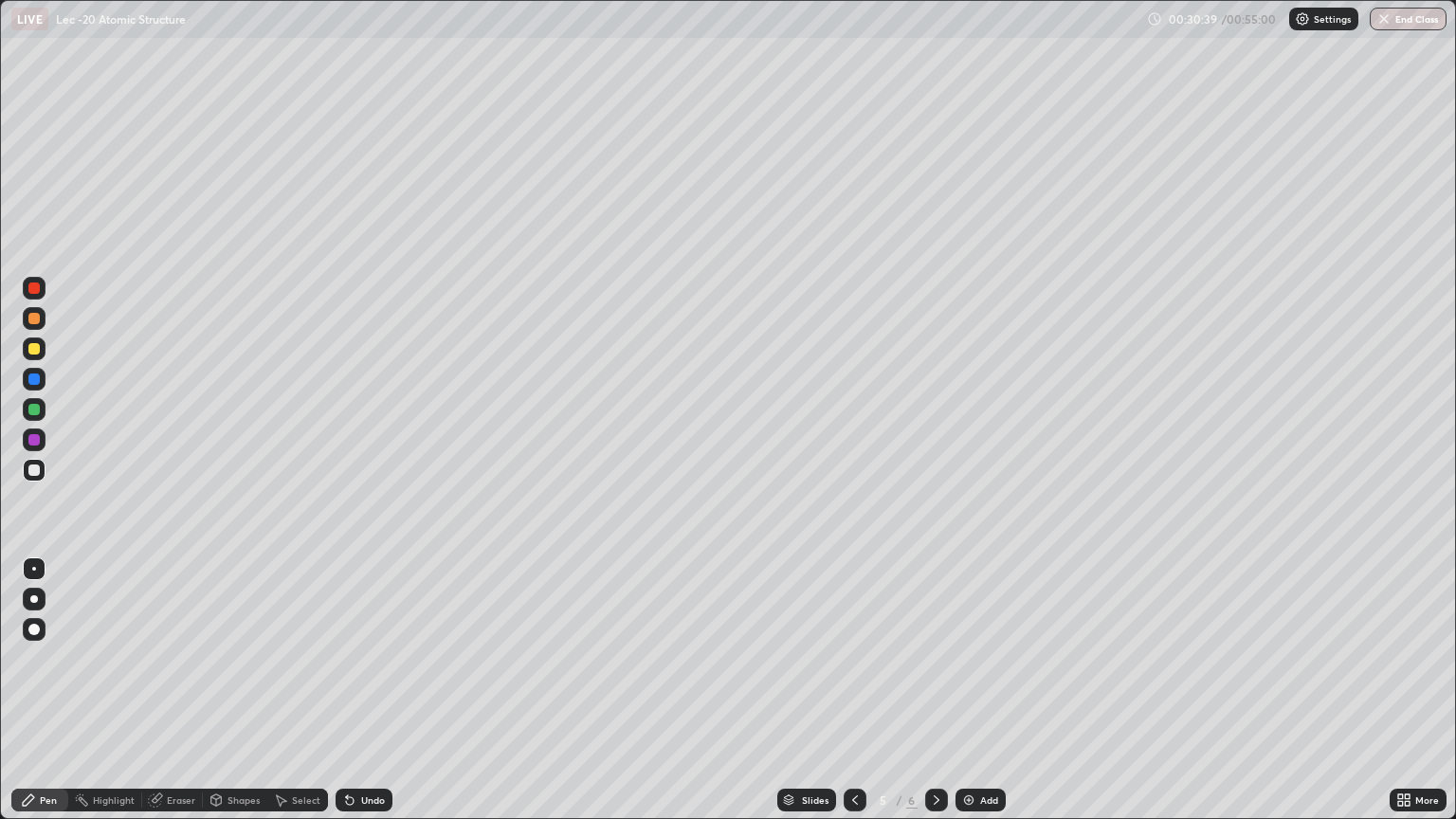 click 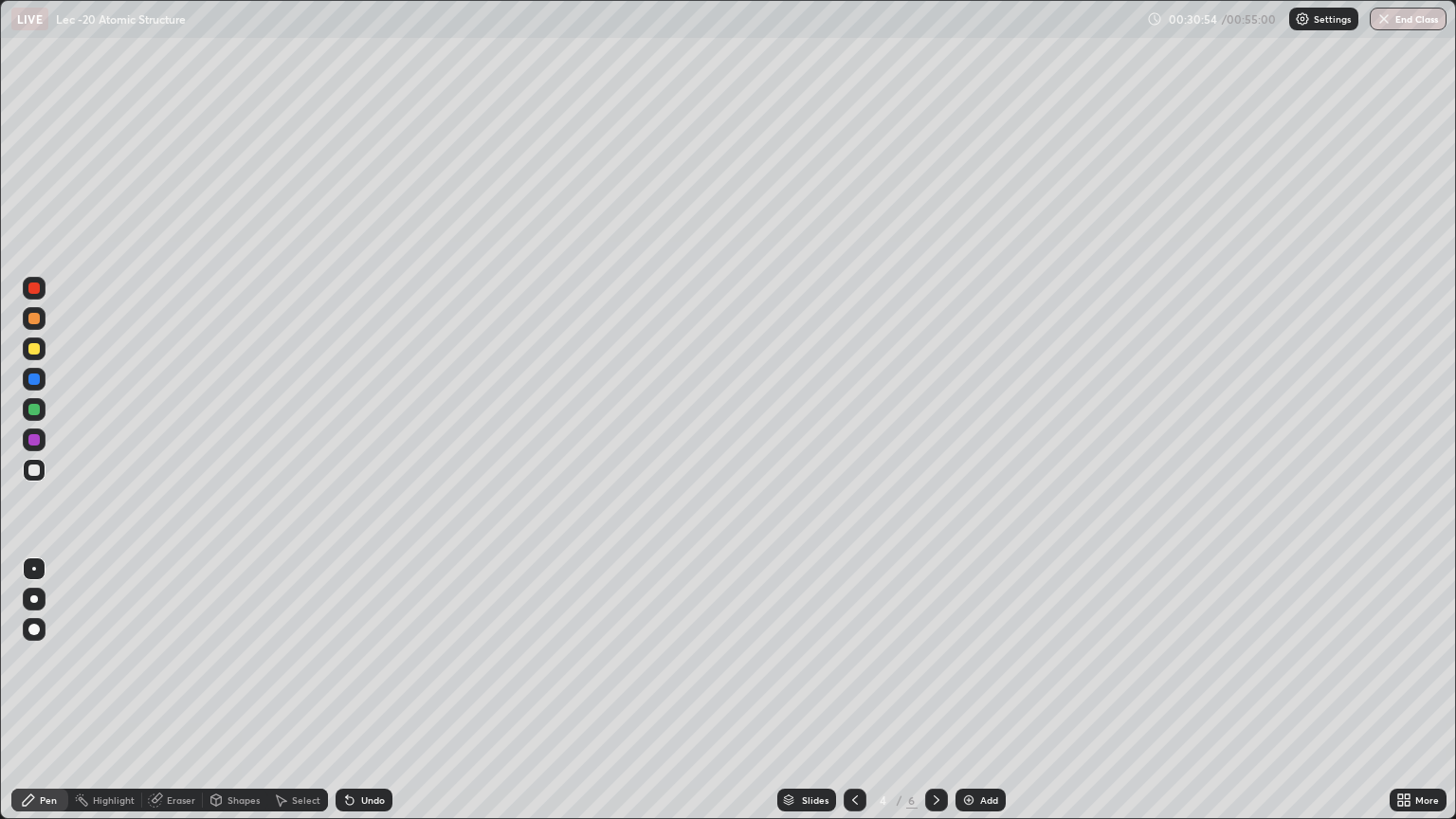 click 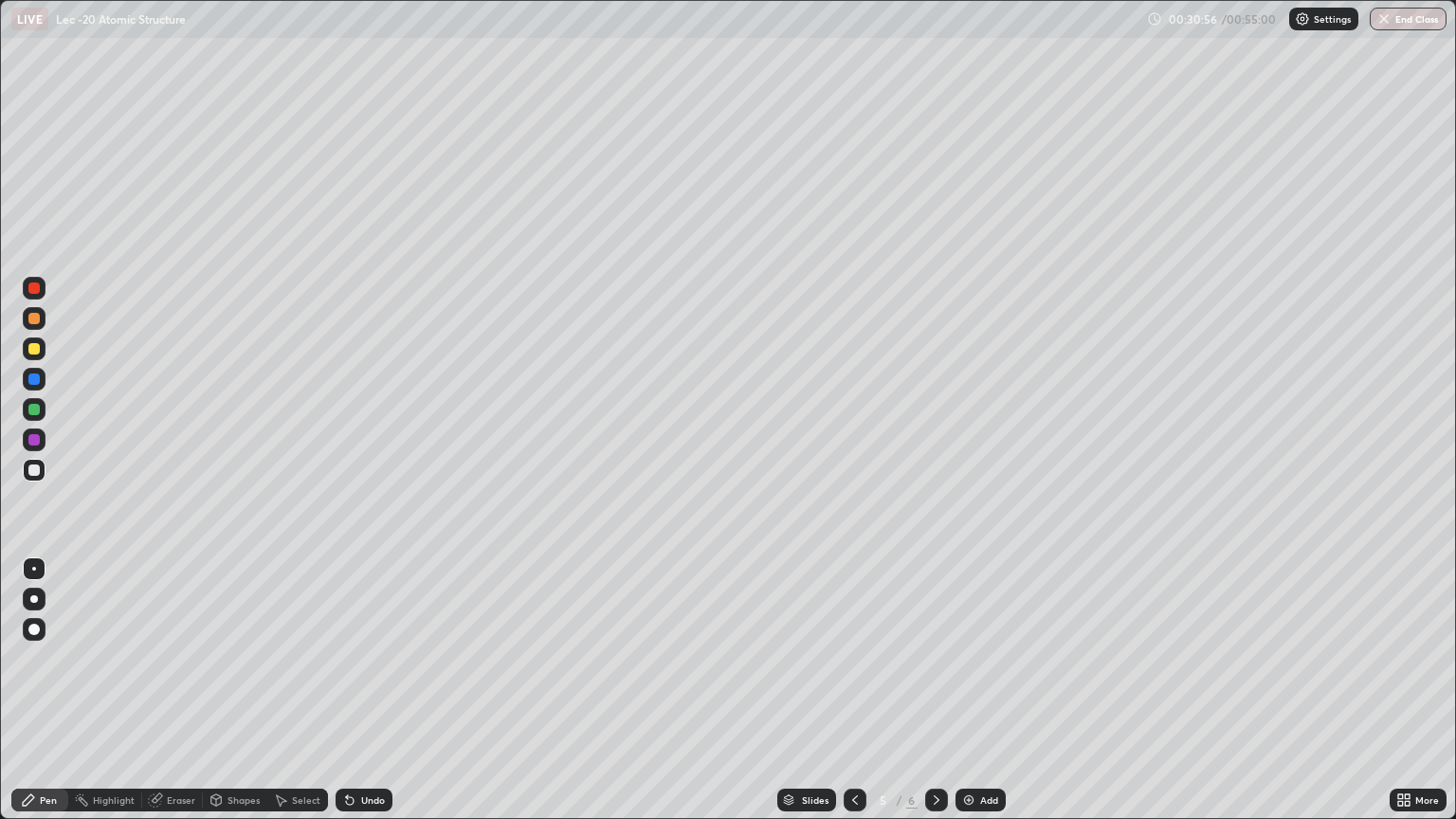 click 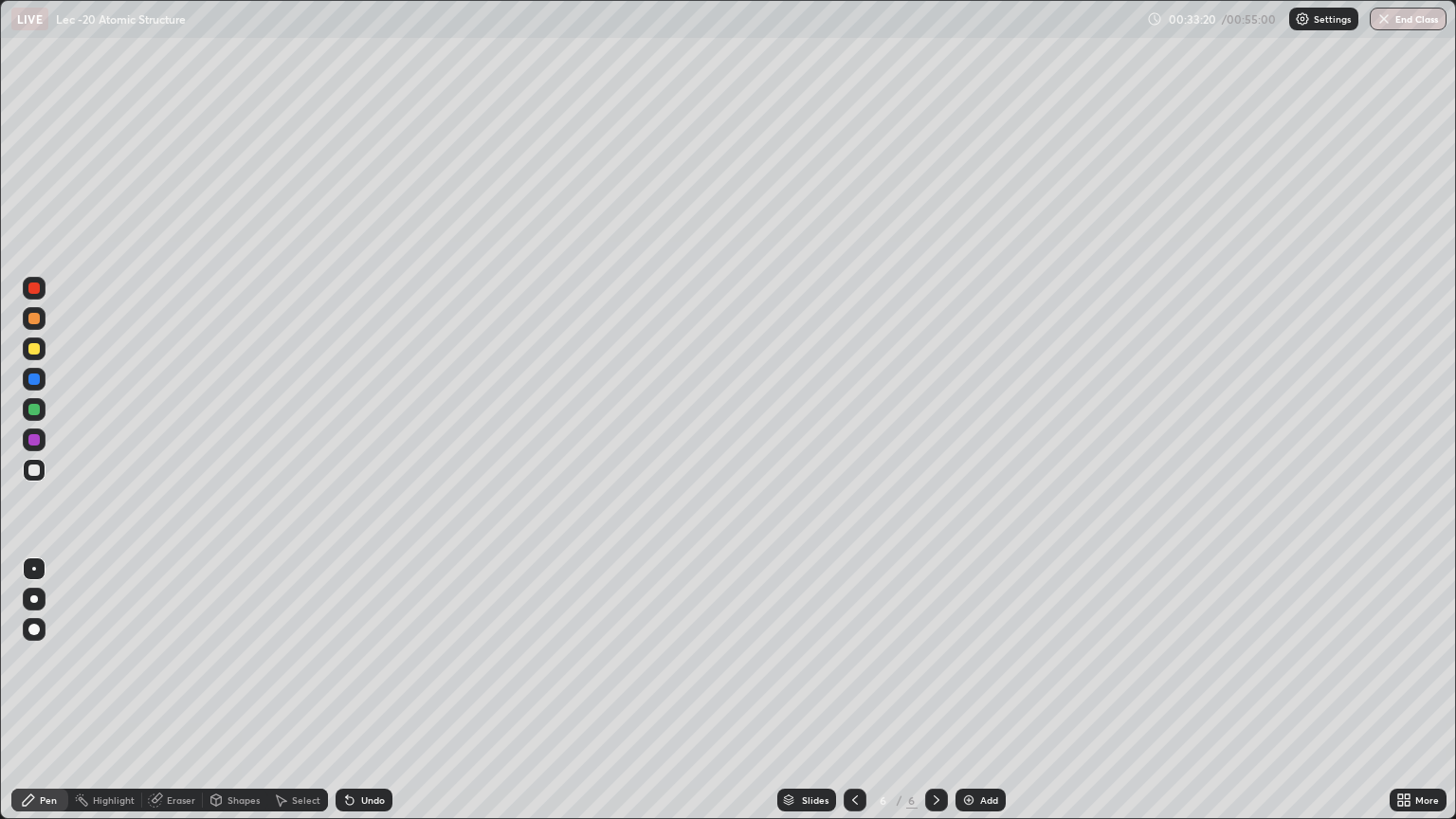 click on "Undo" at bounding box center (373, 800) 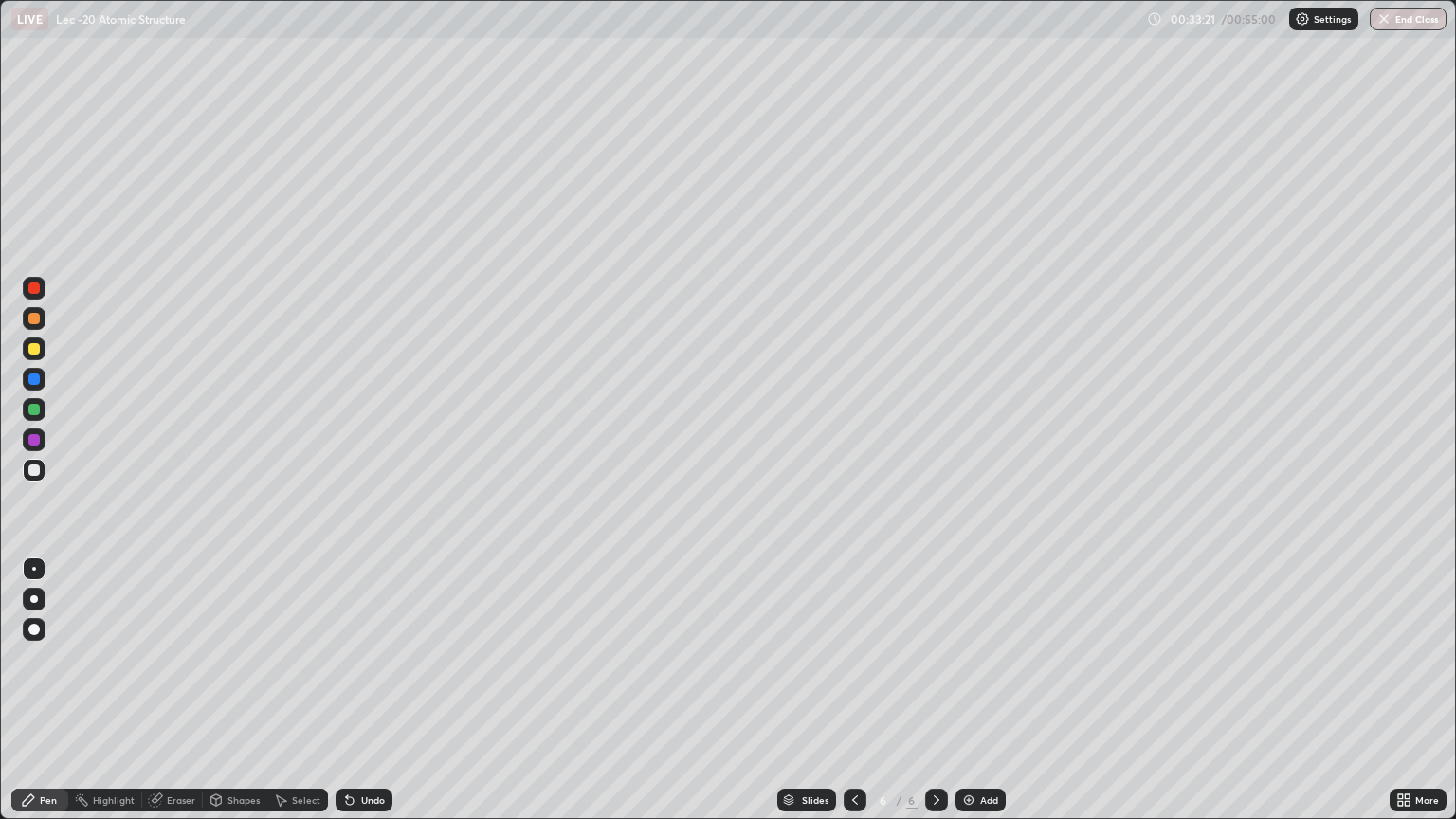 click on "Undo" at bounding box center [373, 800] 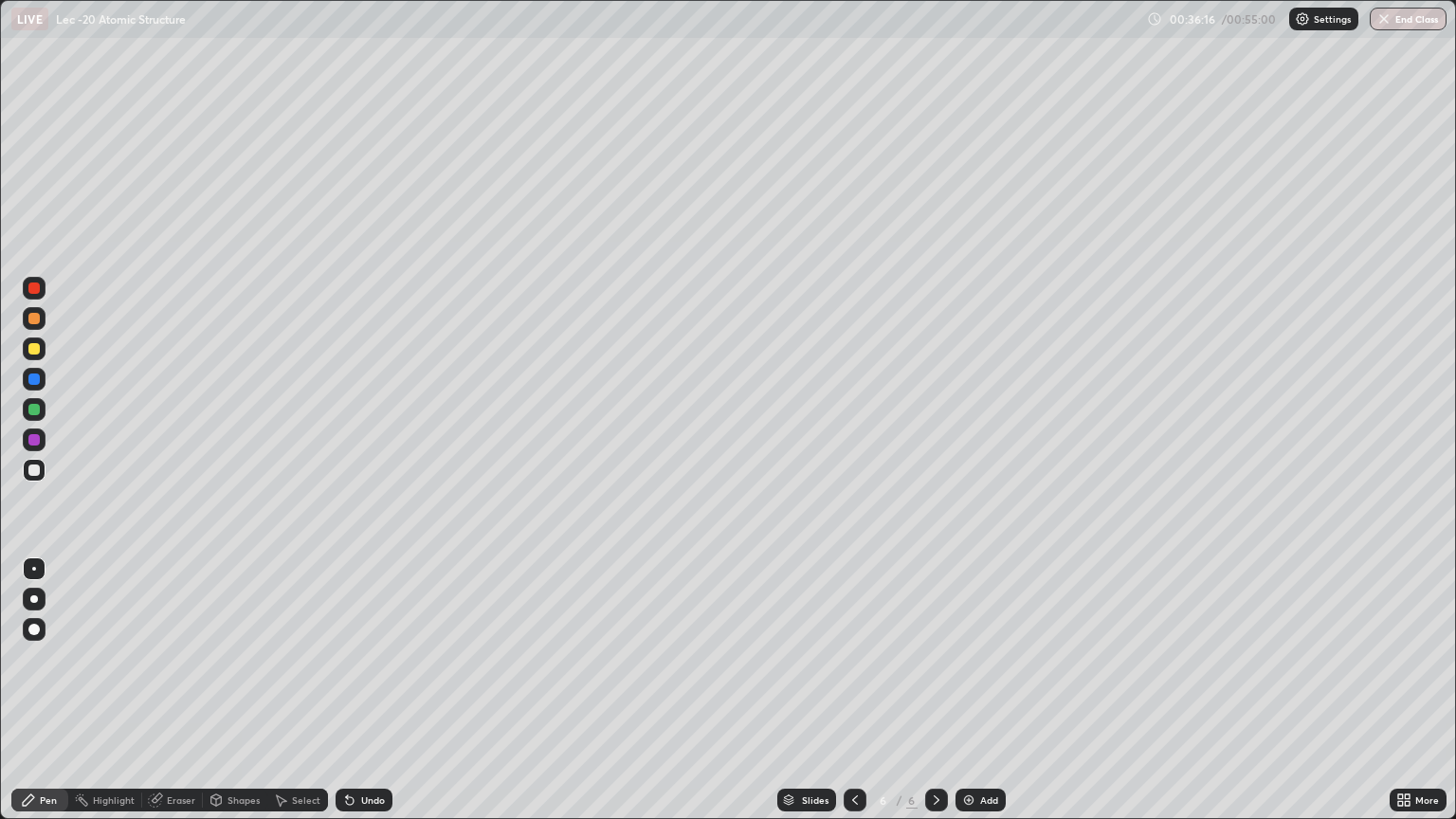 click on "Add" at bounding box center [980, 800] 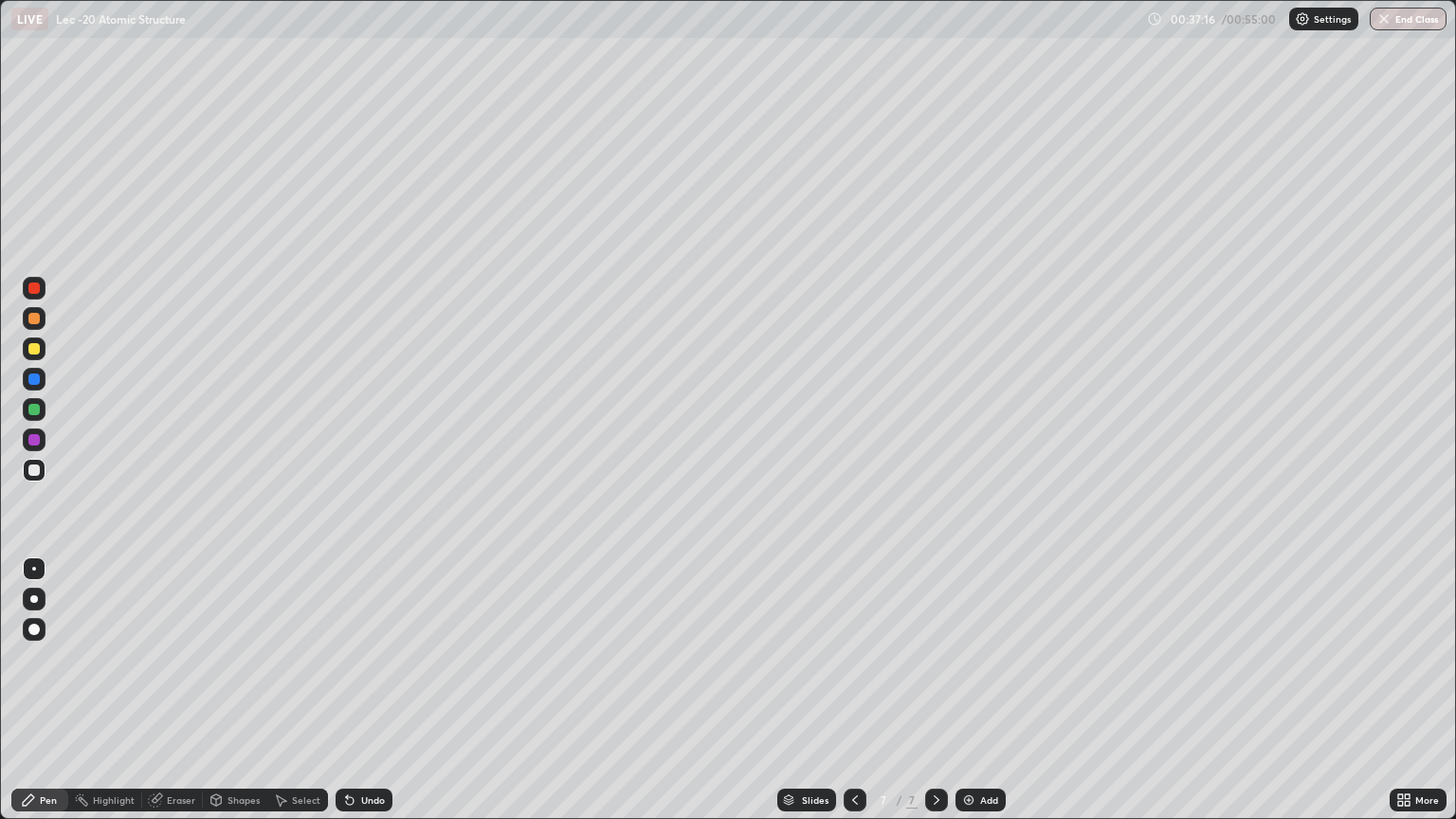 click at bounding box center [34, 349] 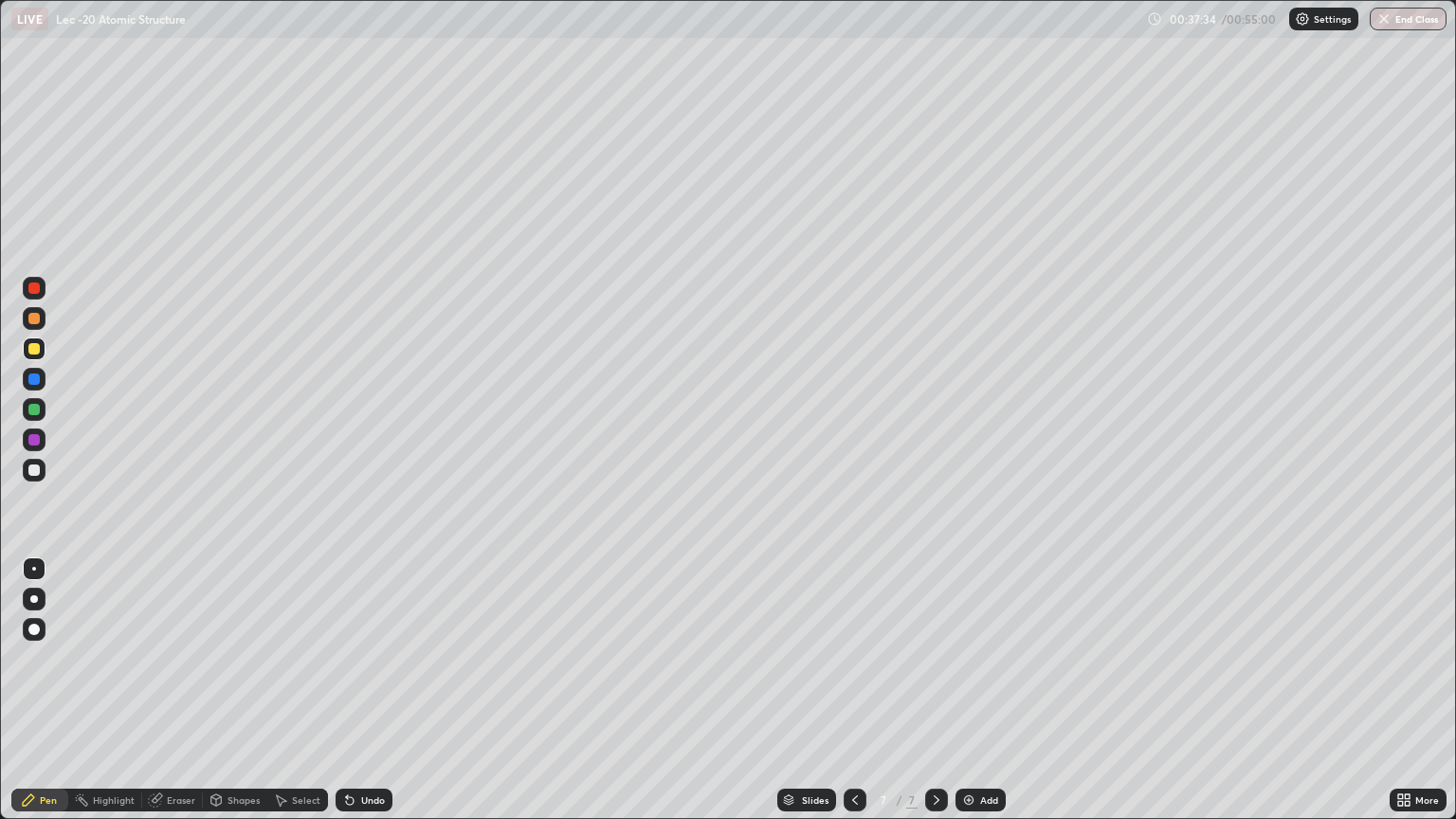 click at bounding box center (34, 470) 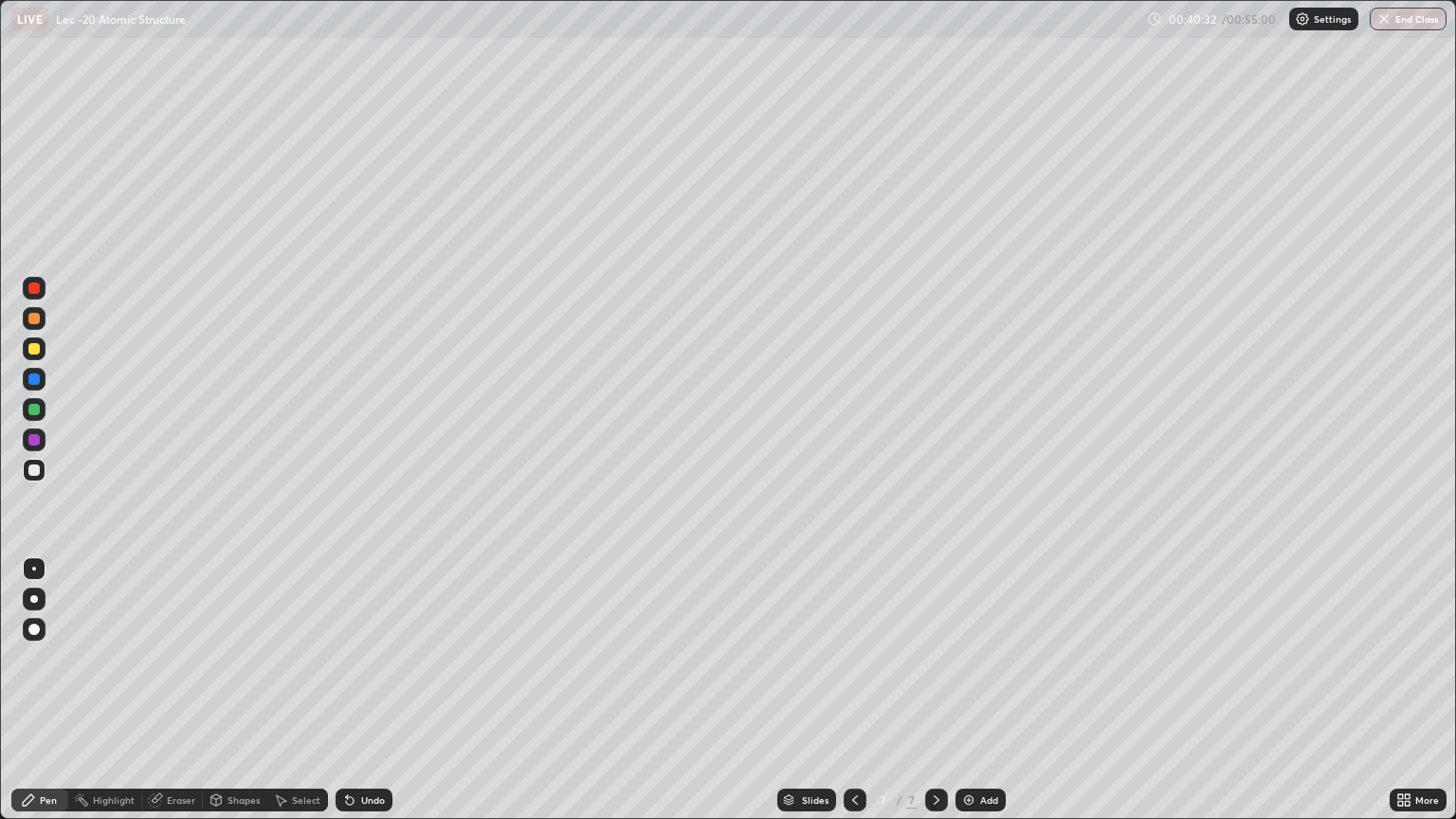 click 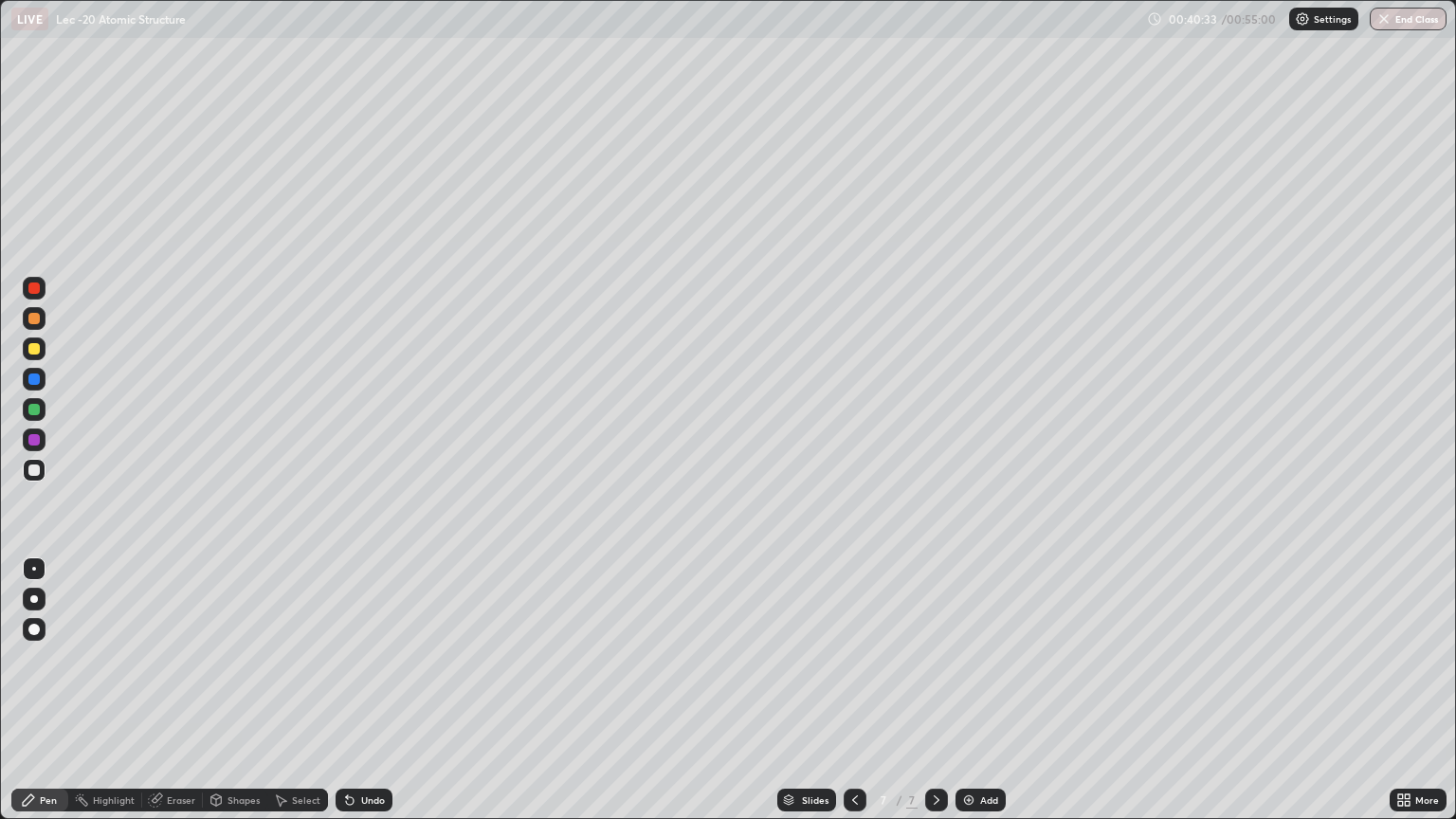 click on "Undo" at bounding box center (364, 800) 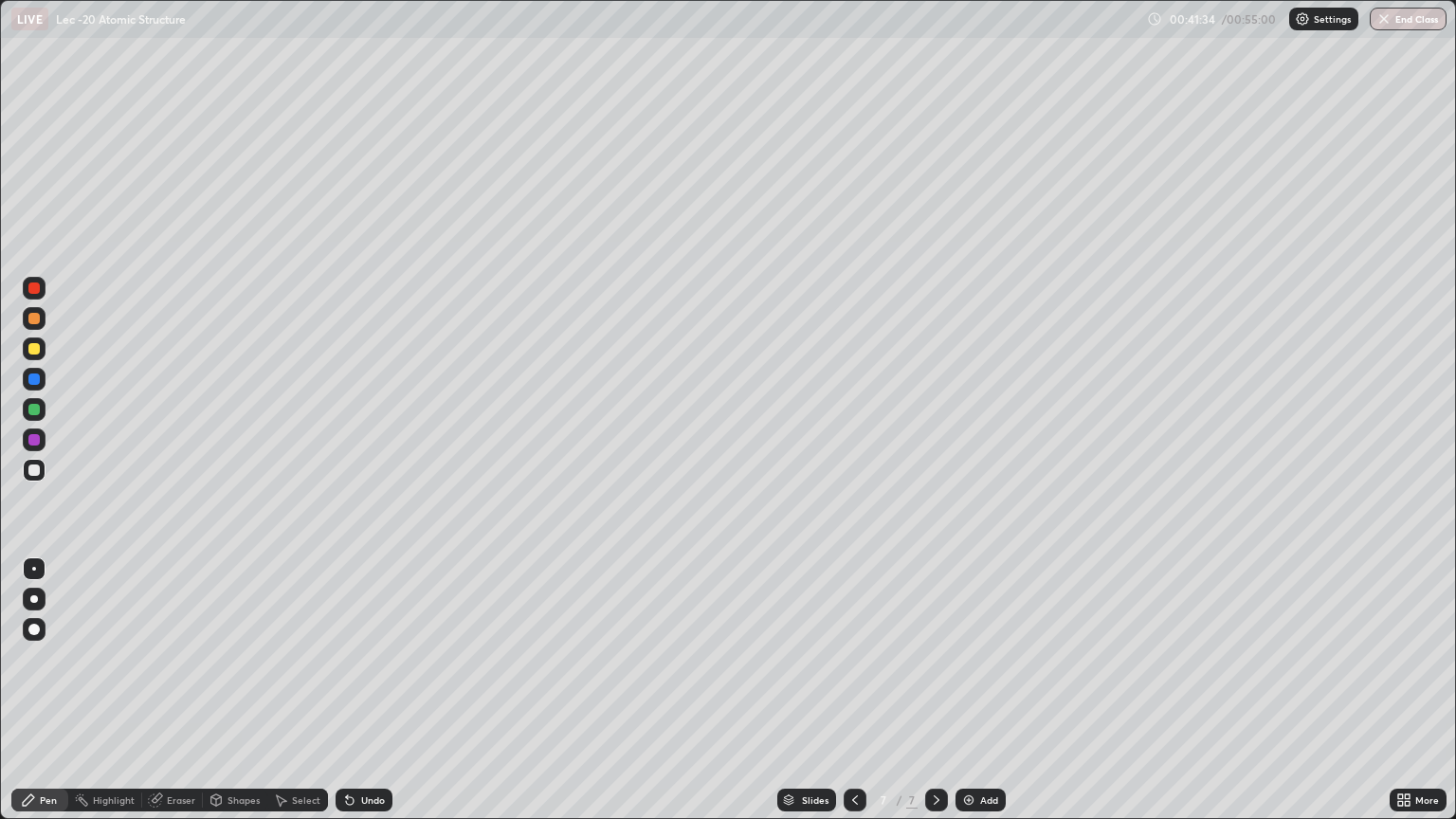 click 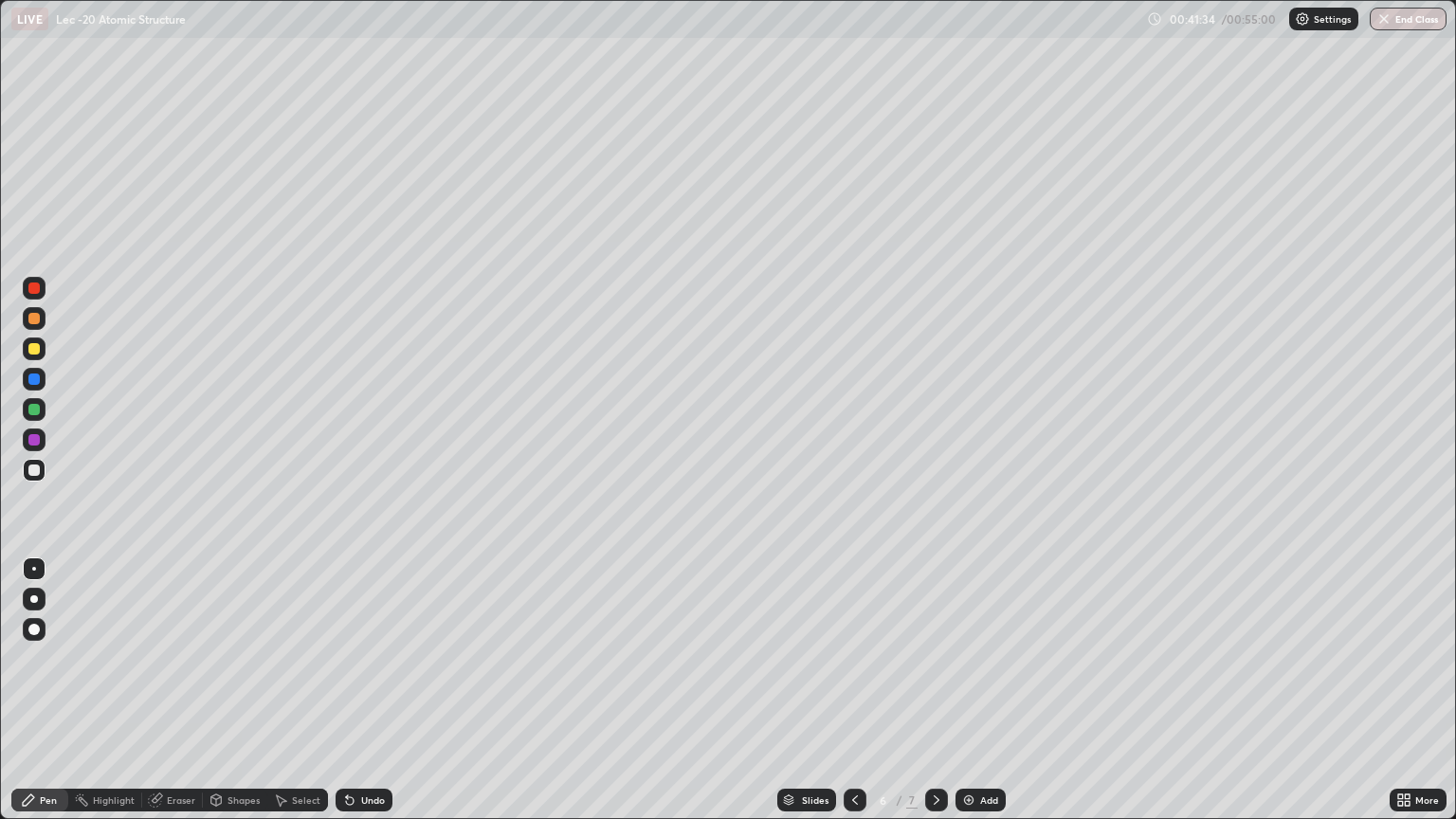 click 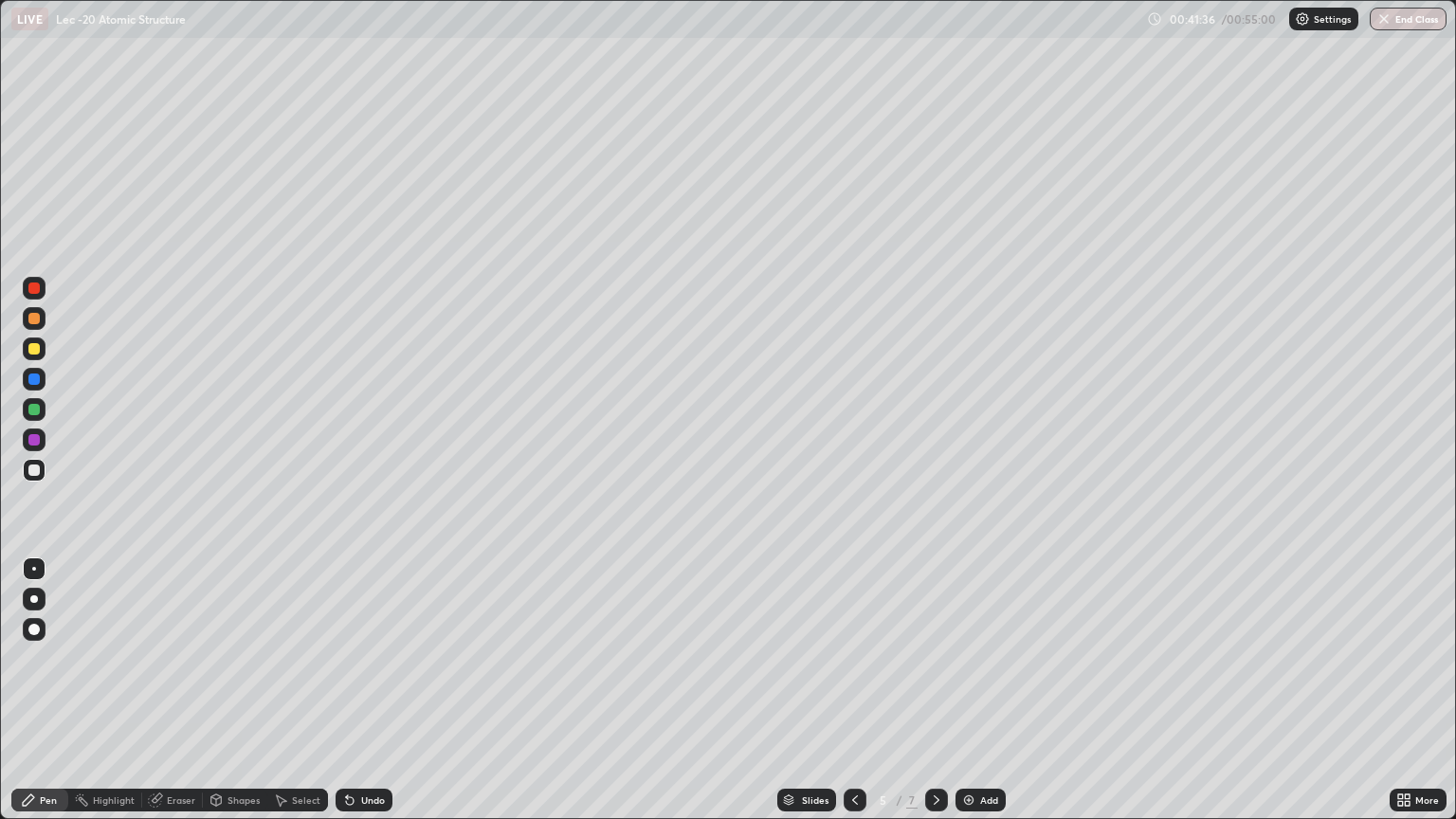 click 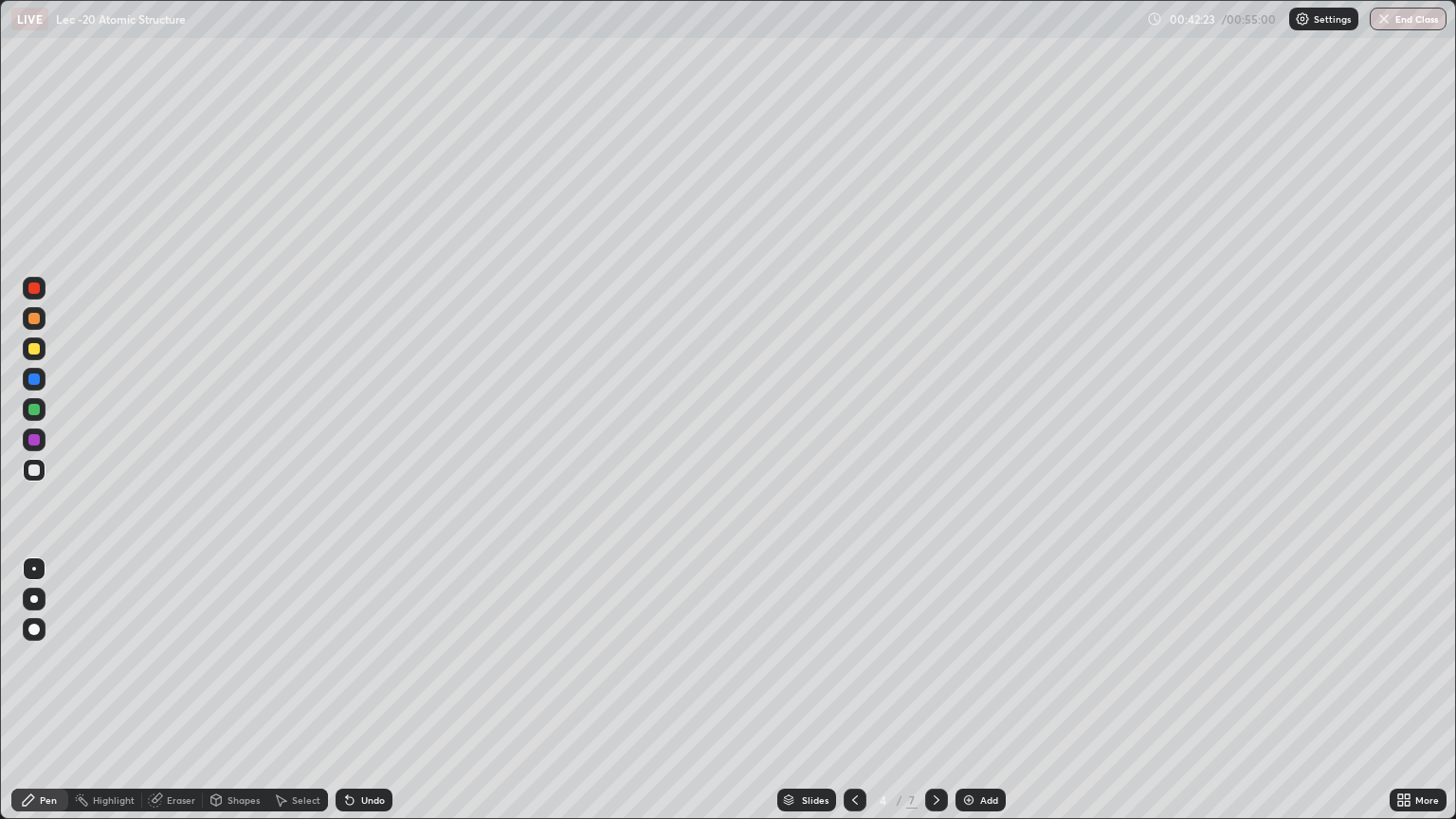click 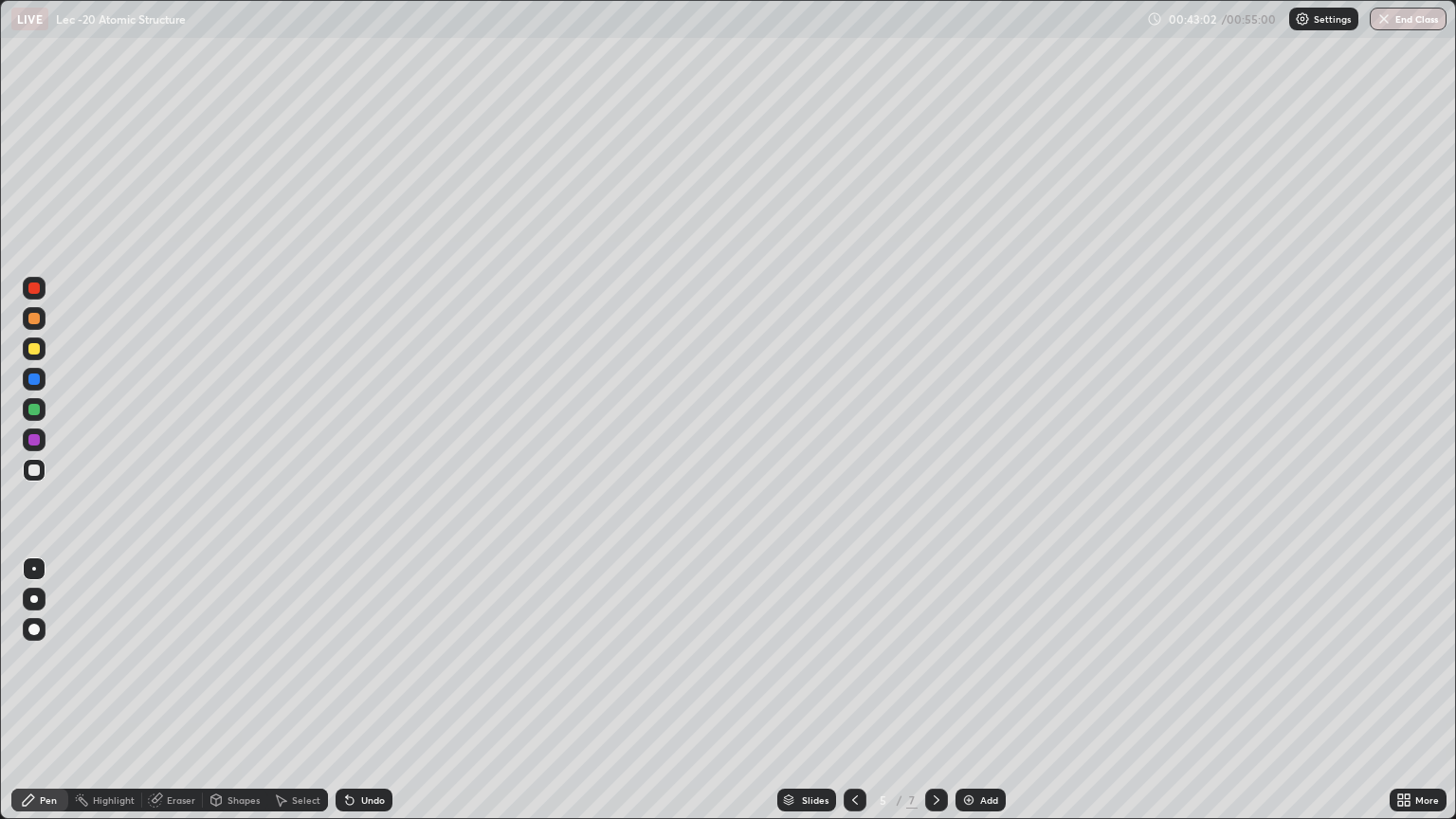click 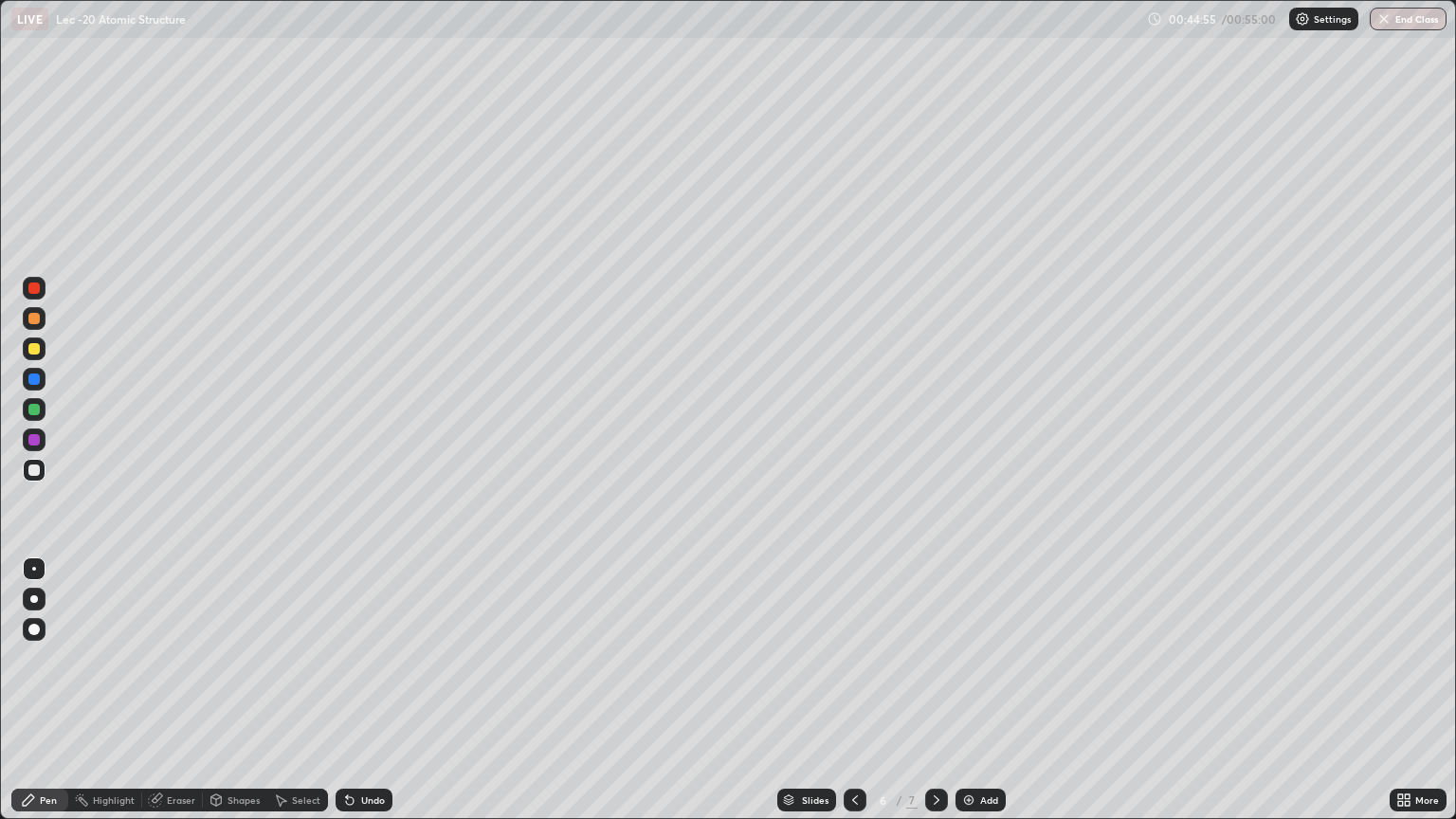 click 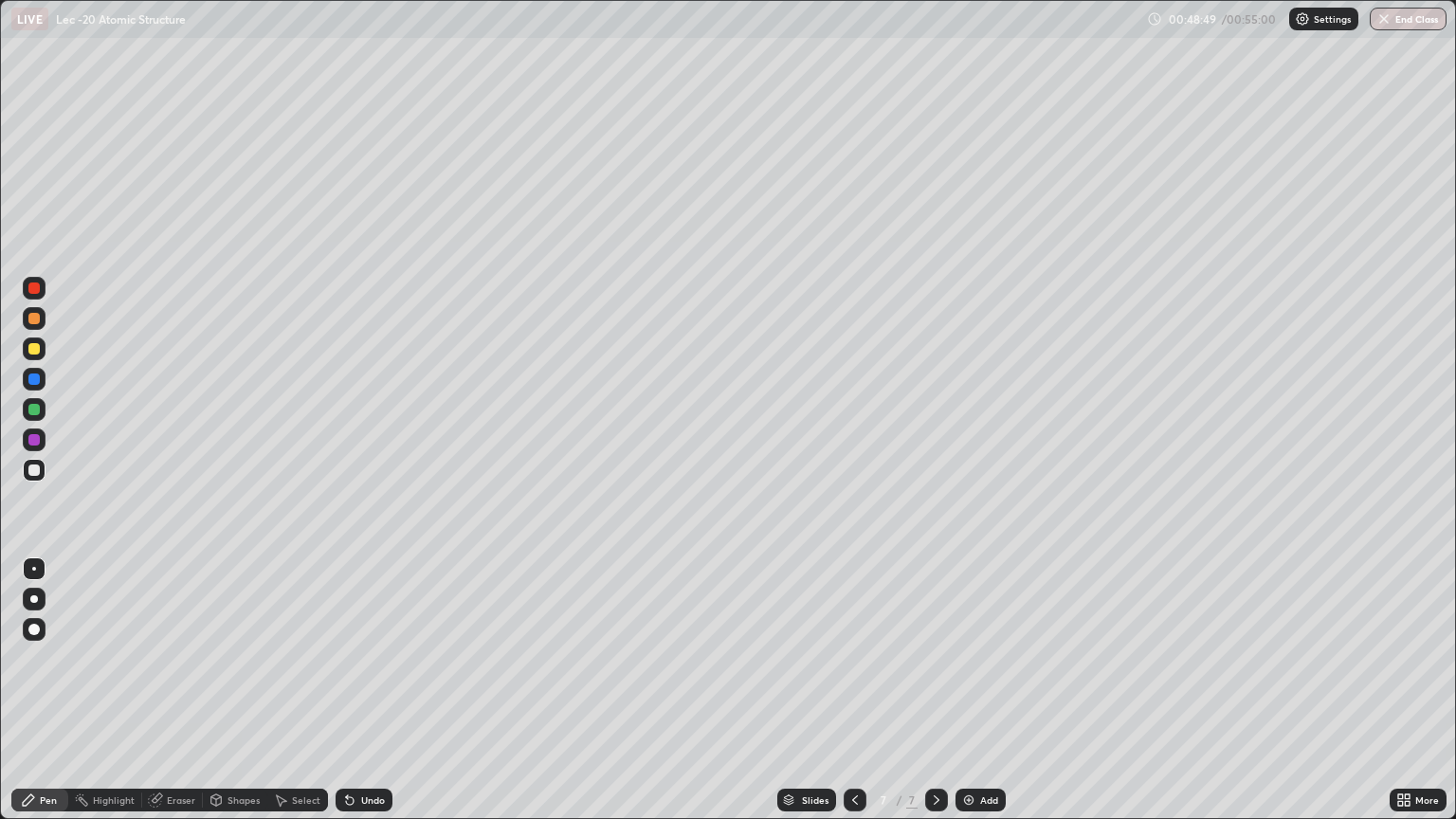 click 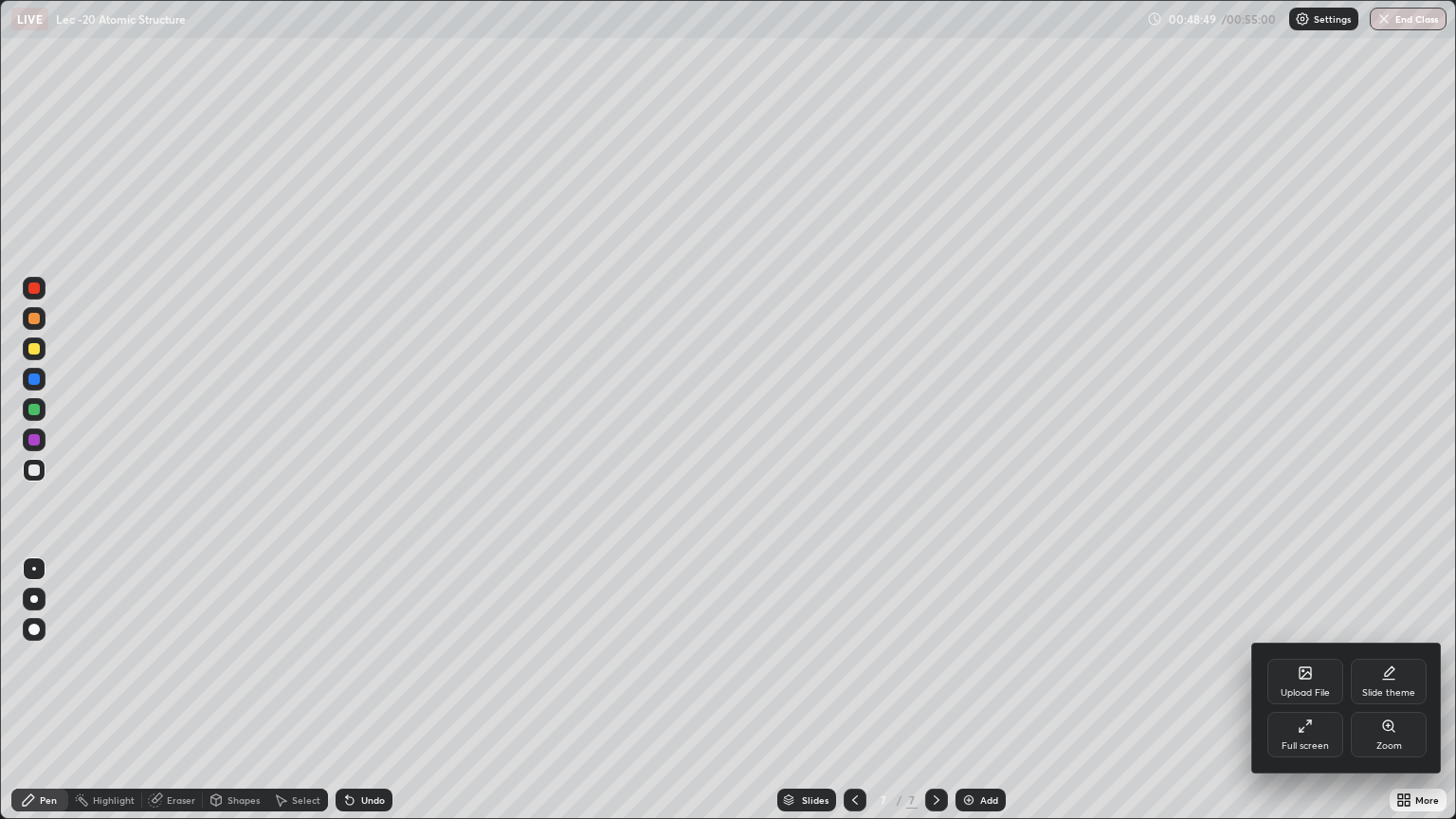 click on "Full screen" at bounding box center (1305, 735) 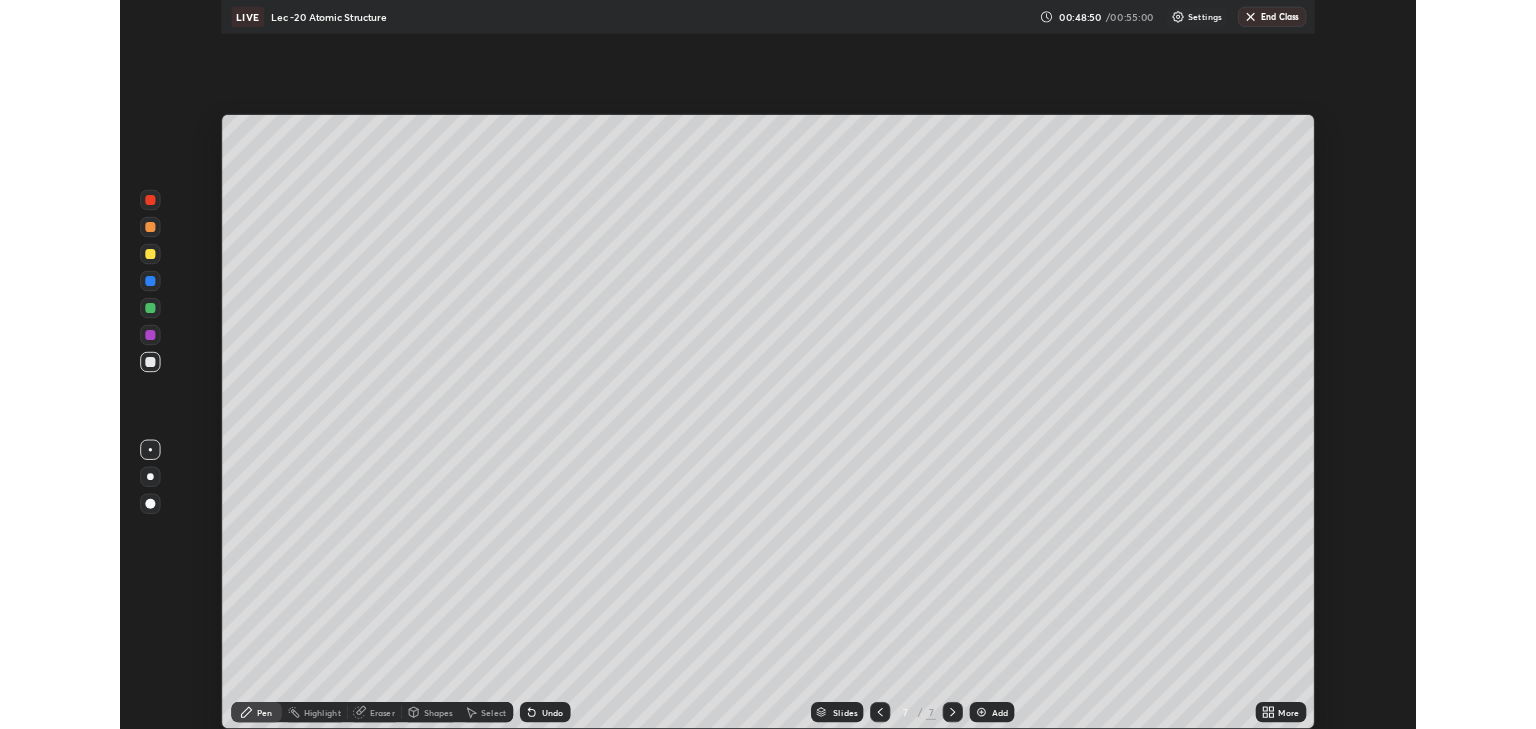 scroll, scrollTop: 729, scrollLeft: 1536, axis: both 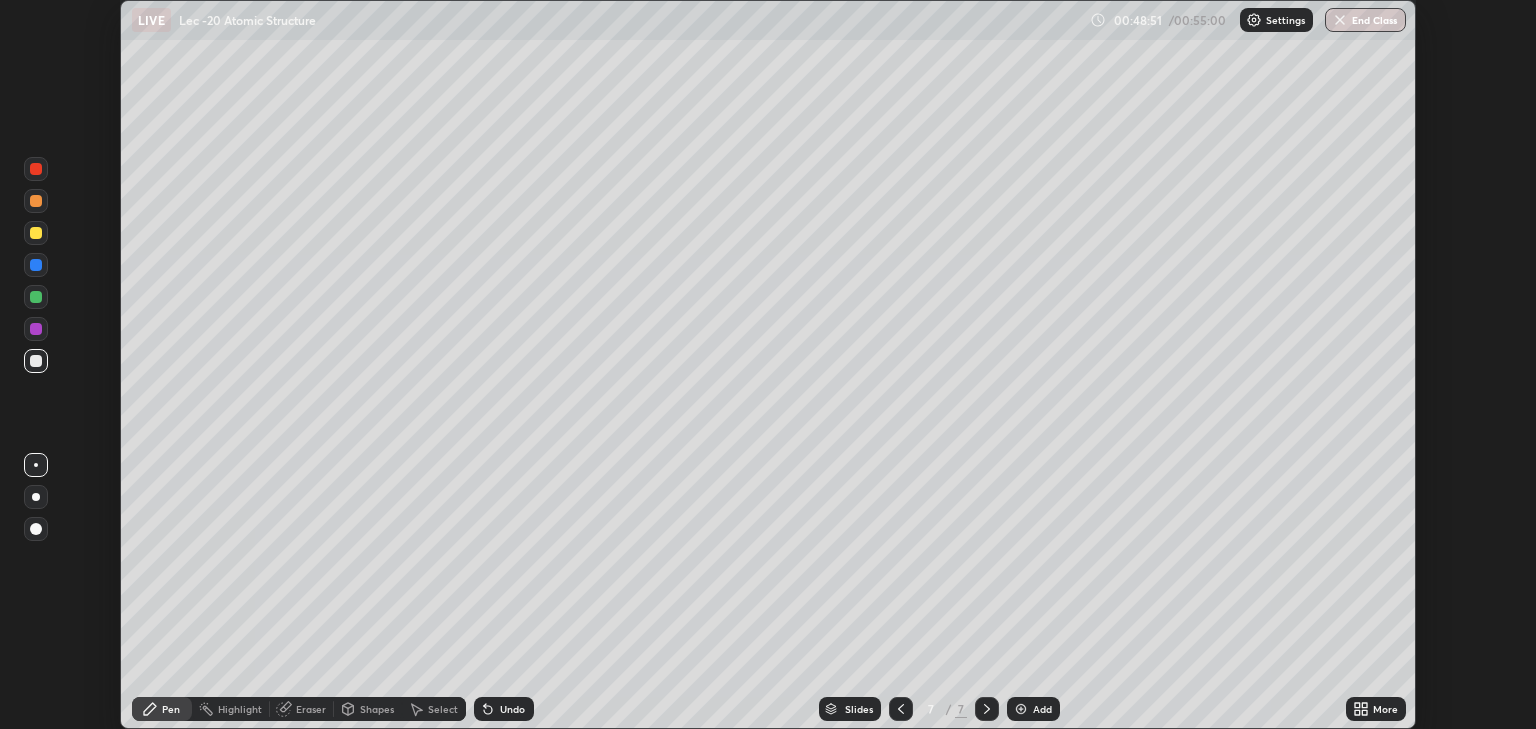 click on "End Class" at bounding box center [1365, 20] 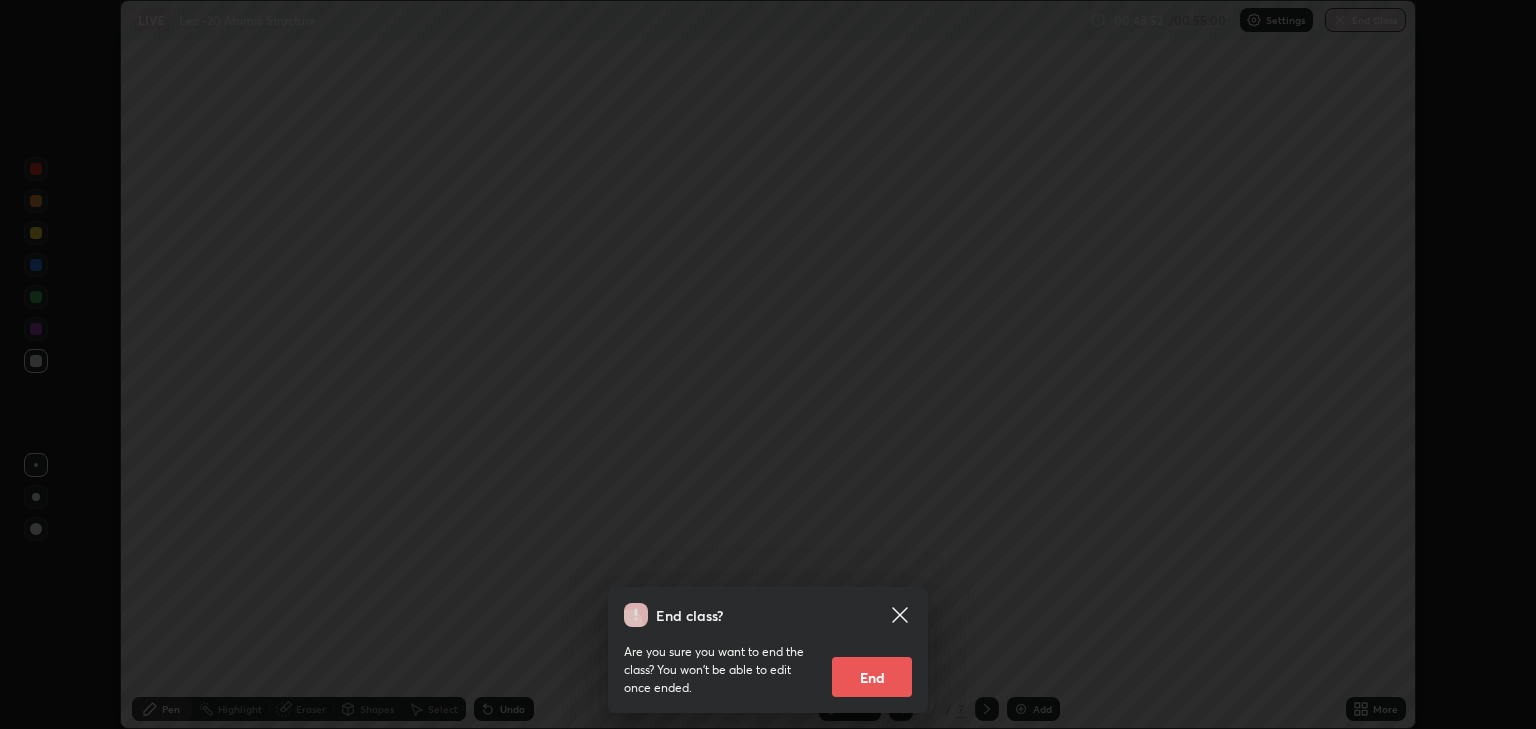 click on "End" at bounding box center (872, 677) 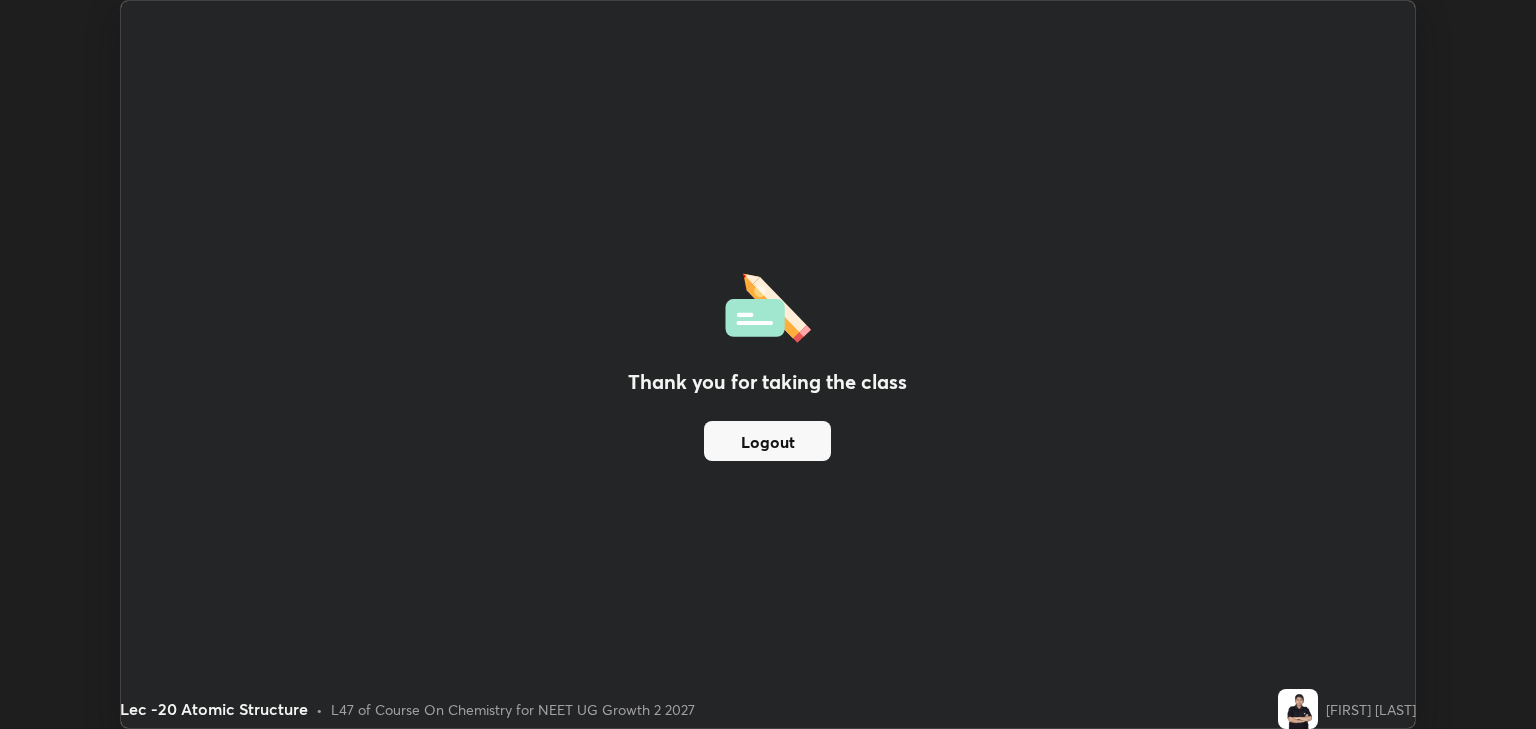 click on "Logout" at bounding box center [767, 441] 